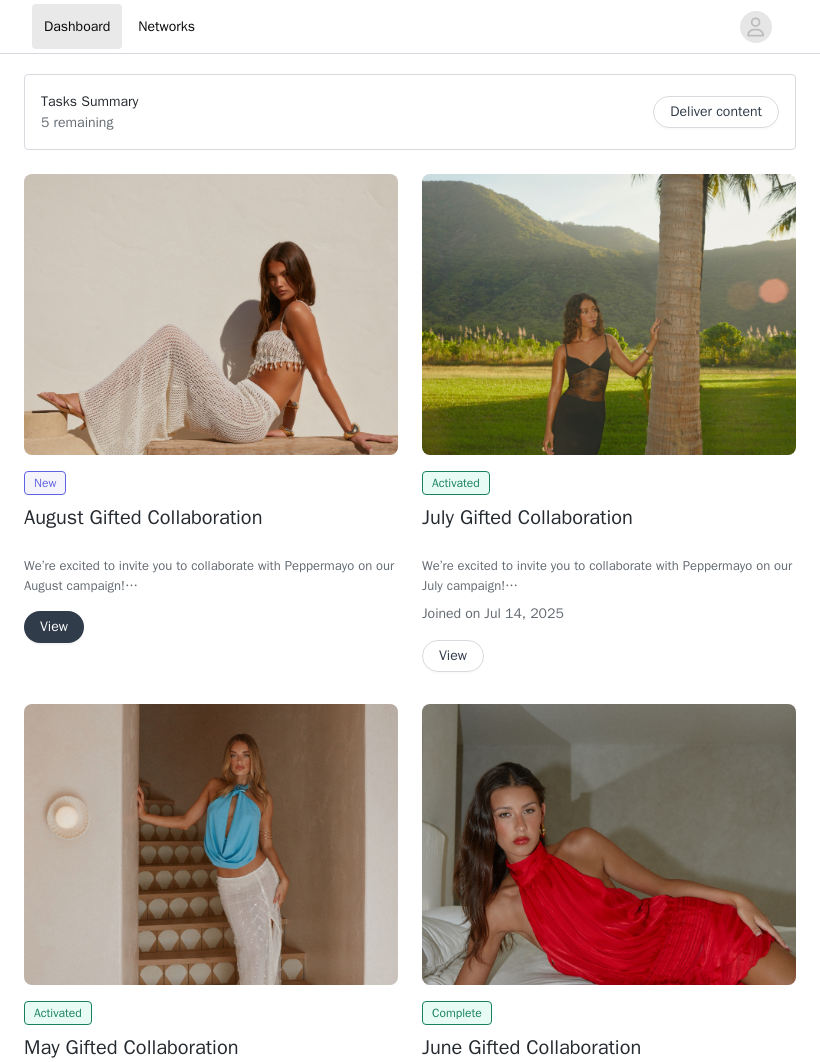 scroll, scrollTop: 0, scrollLeft: 0, axis: both 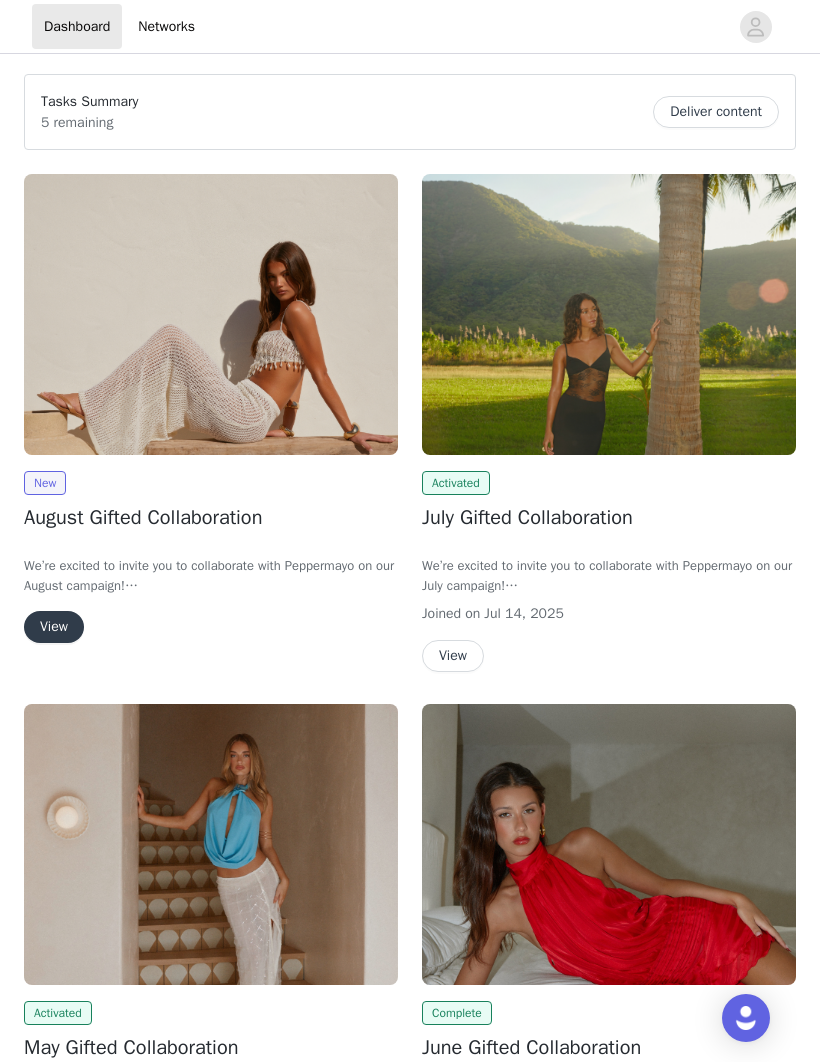 click on "View" at bounding box center [54, 627] 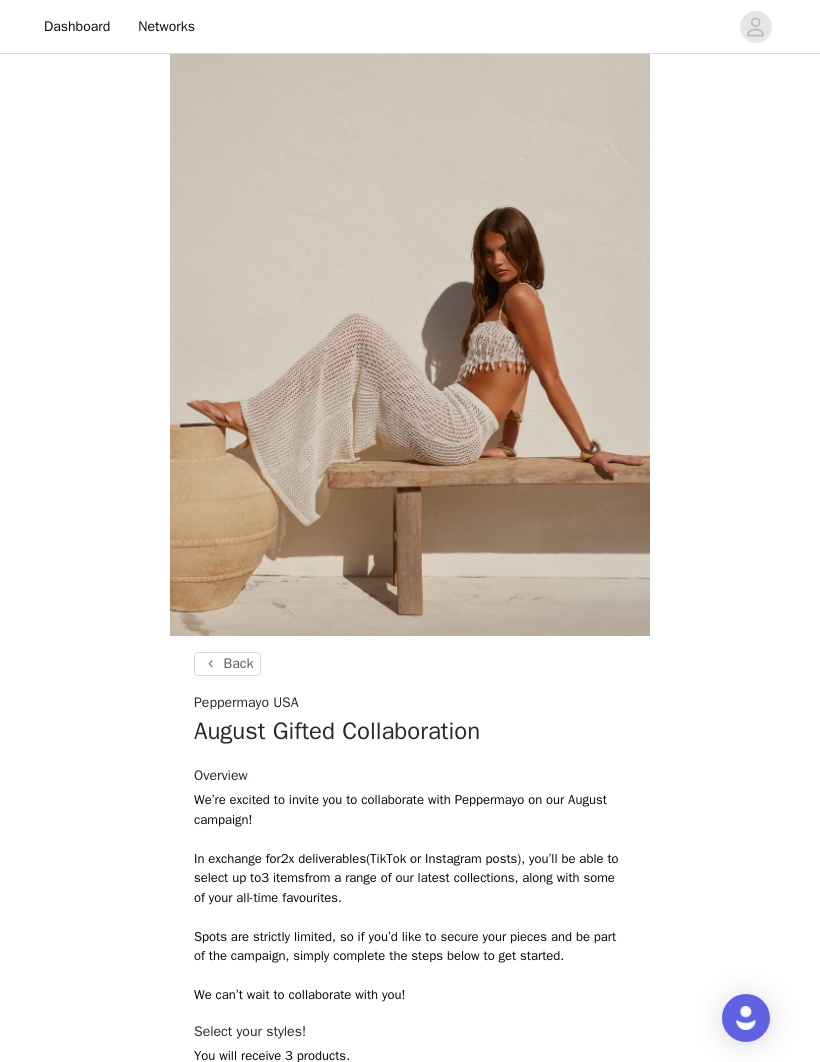 scroll, scrollTop: 350, scrollLeft: 0, axis: vertical 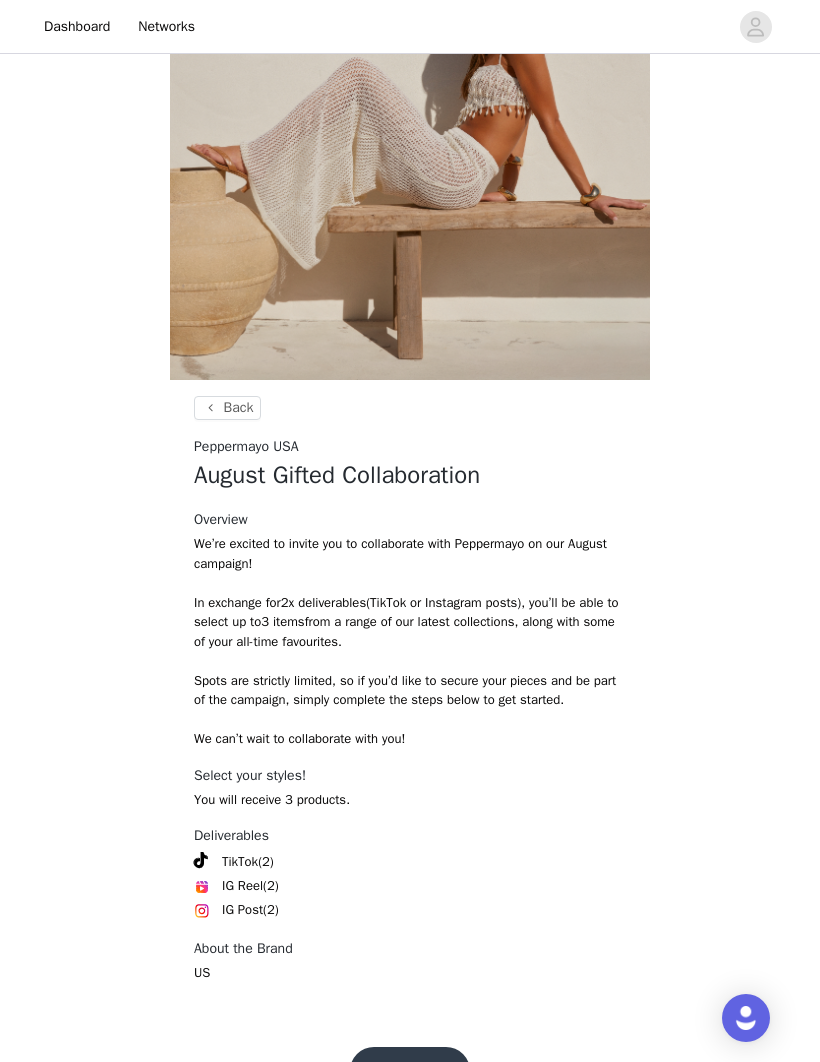 click on "Get Started" at bounding box center [410, 1071] 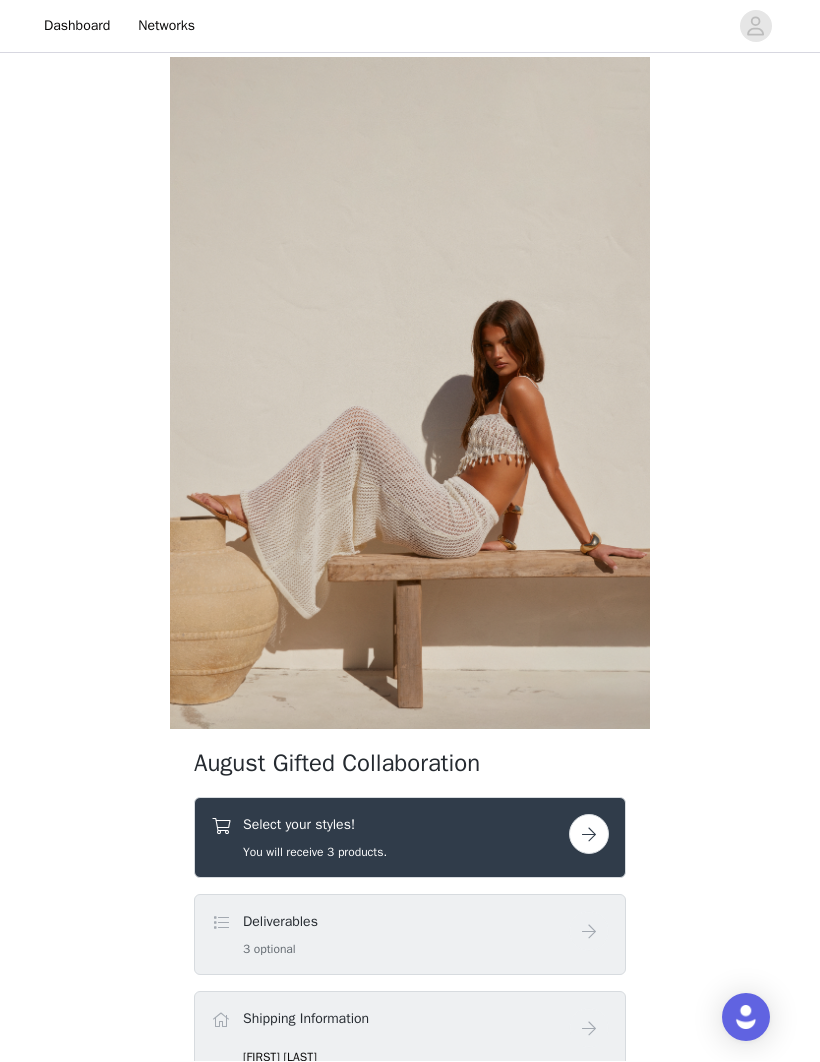 scroll, scrollTop: 1, scrollLeft: 0, axis: vertical 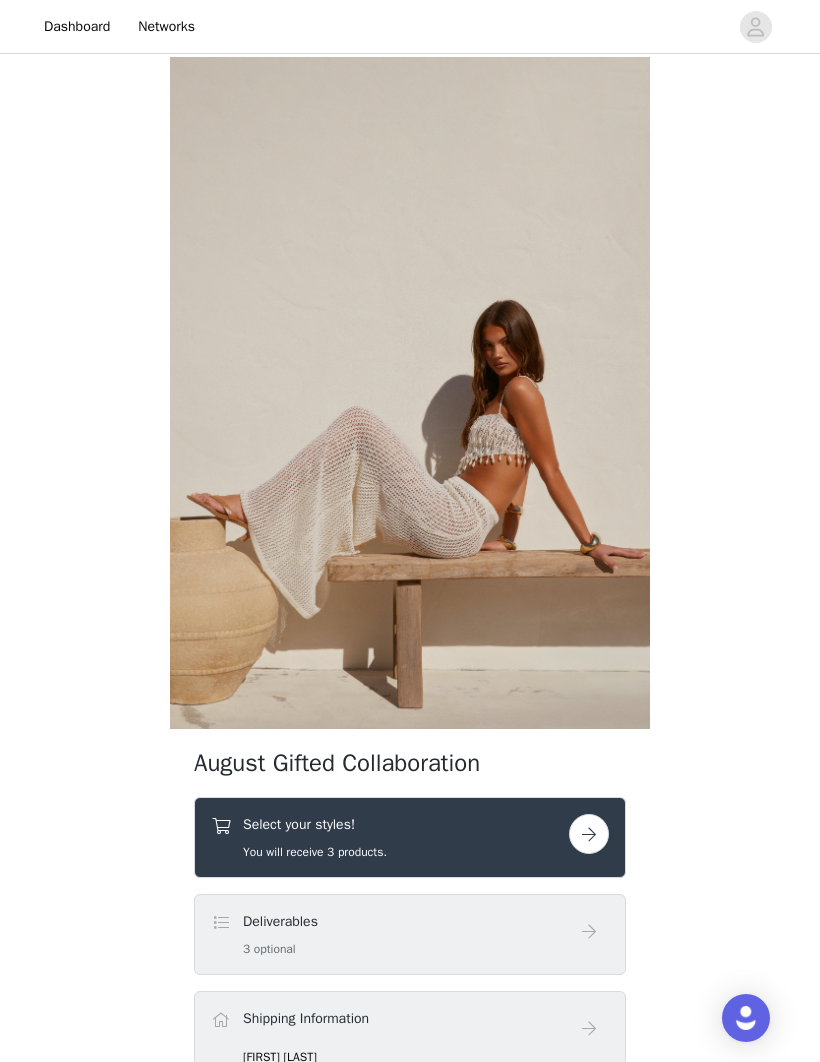 click on "Select your styles!   You will receive 3 products." at bounding box center [315, 837] 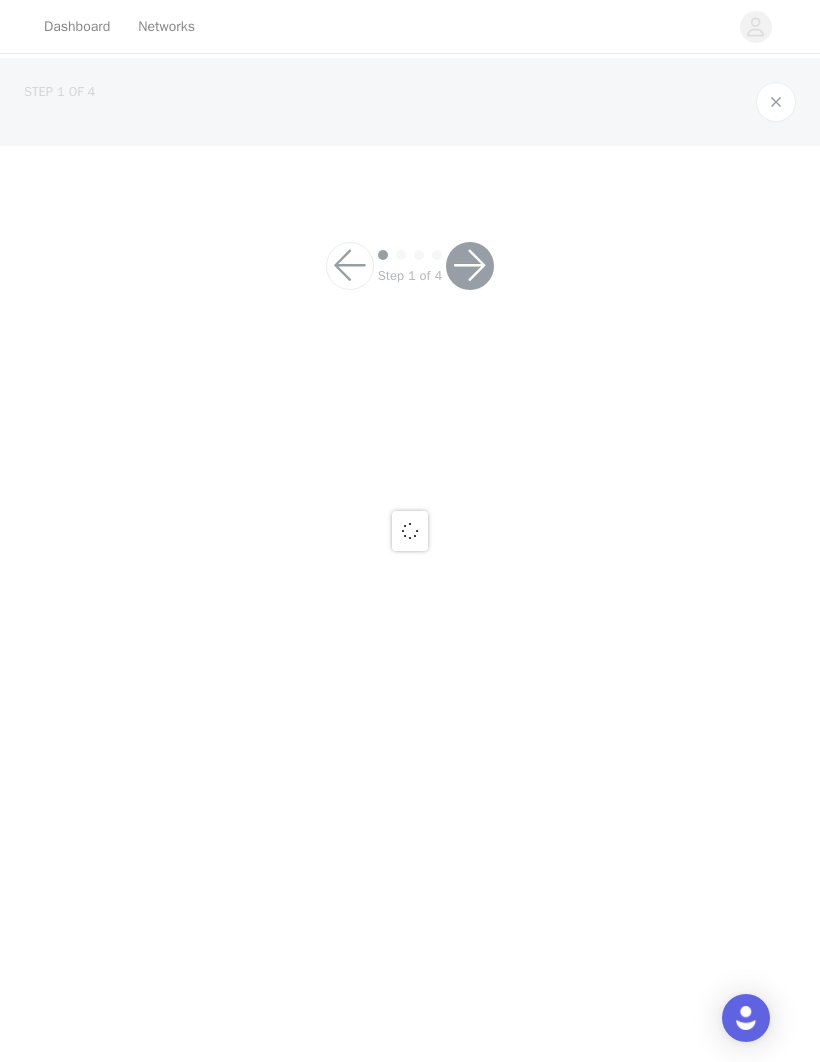 scroll, scrollTop: 0, scrollLeft: 0, axis: both 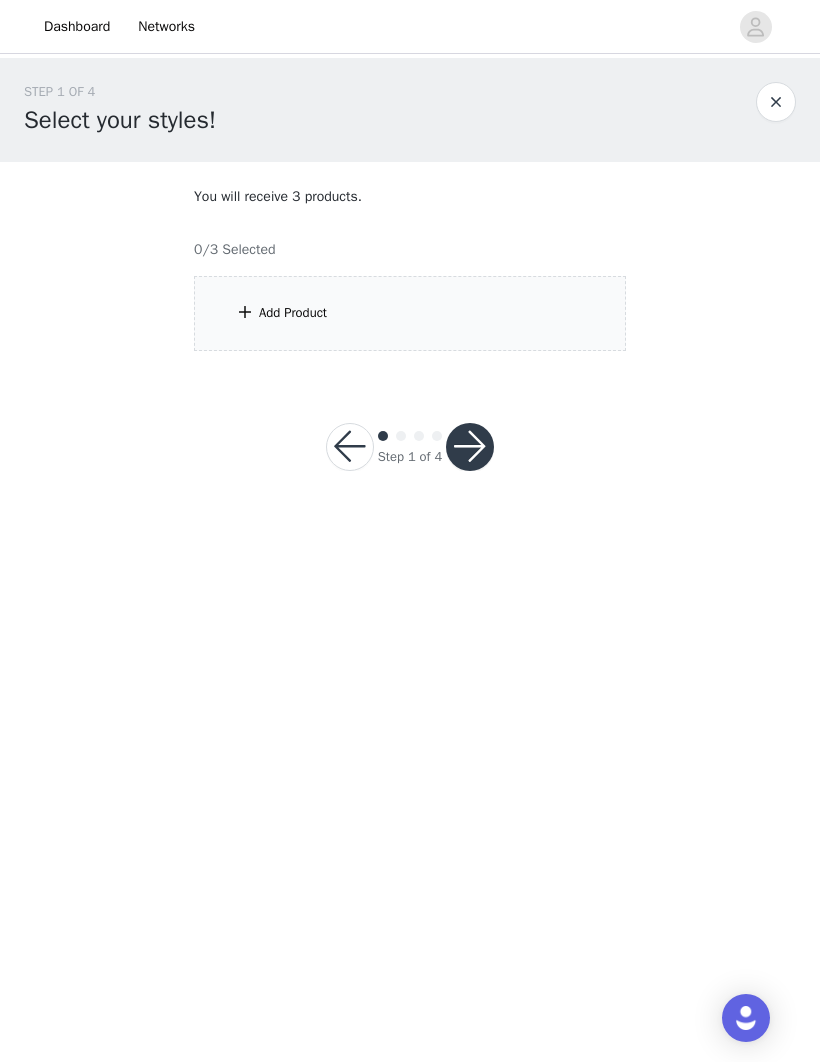 click on "Add Product" at bounding box center (293, 313) 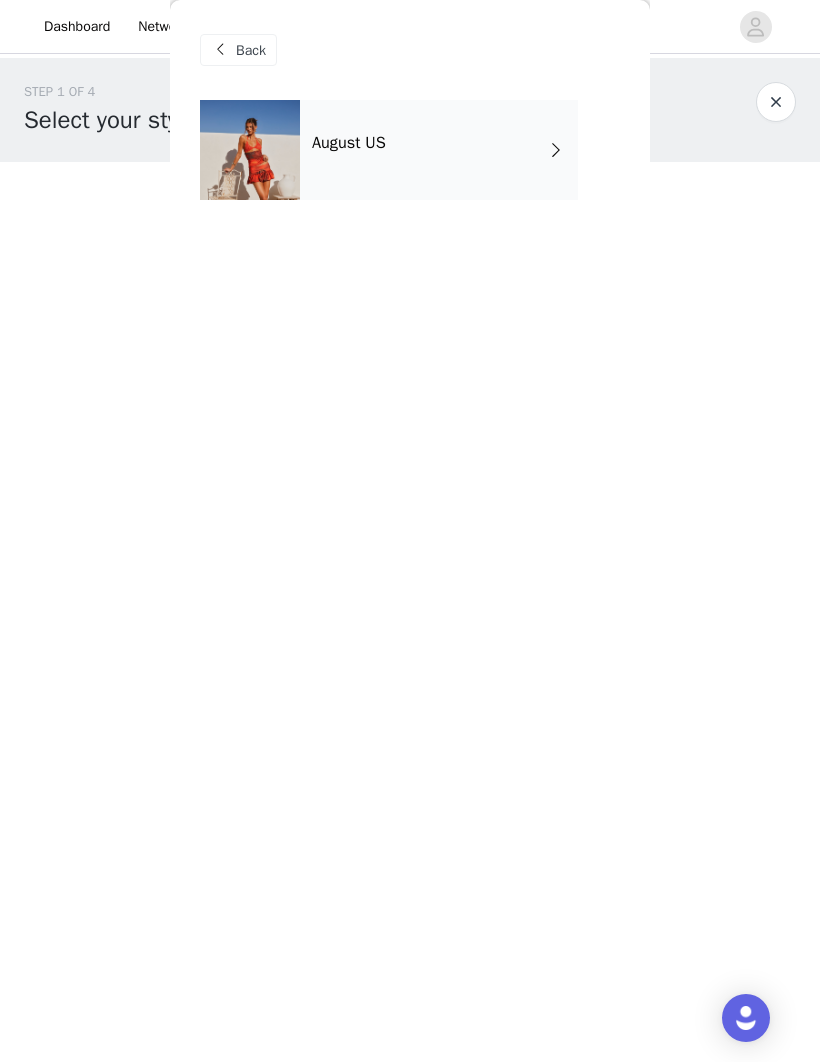 click at bounding box center (250, 150) 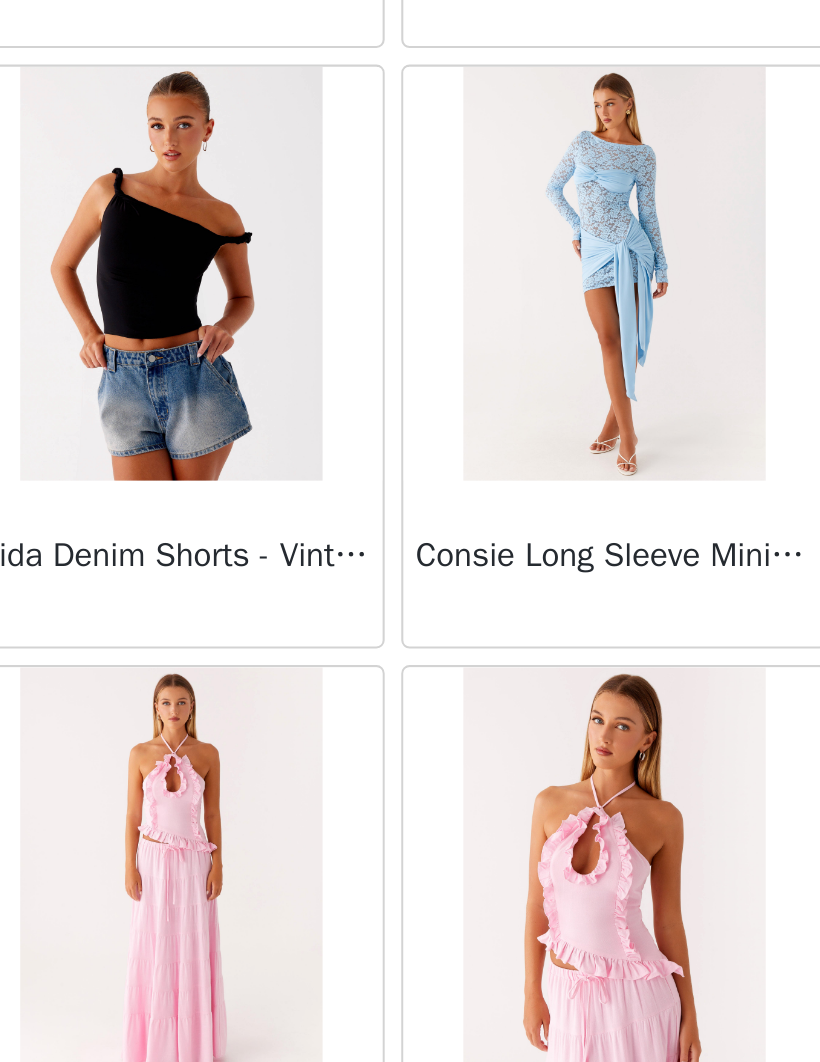 scroll, scrollTop: 1998, scrollLeft: 0, axis: vertical 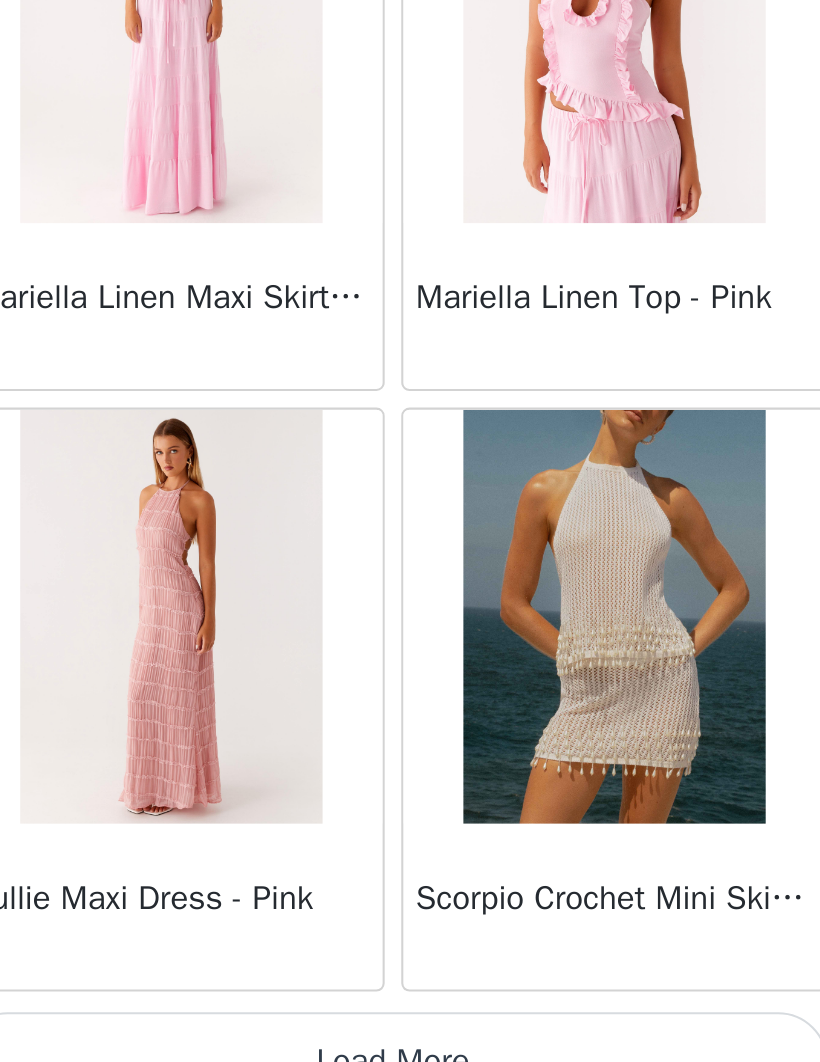 click on "Load More" at bounding box center (410, 1028) 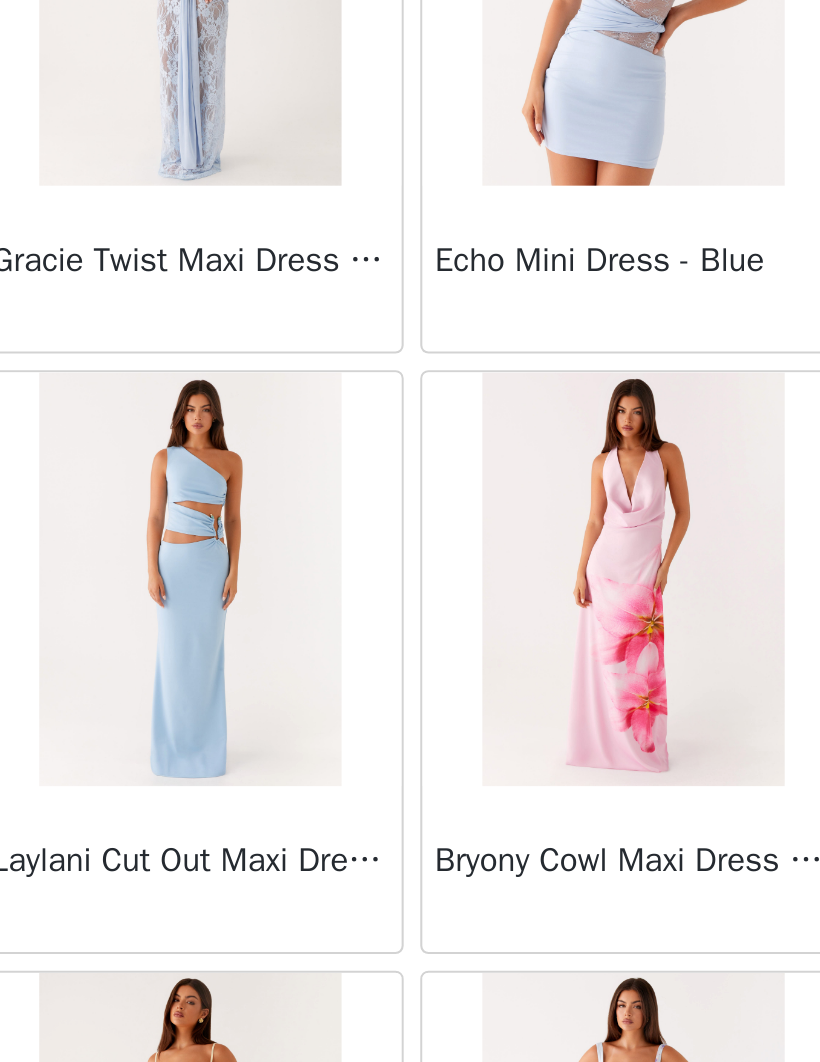 scroll, scrollTop: 4628, scrollLeft: 0, axis: vertical 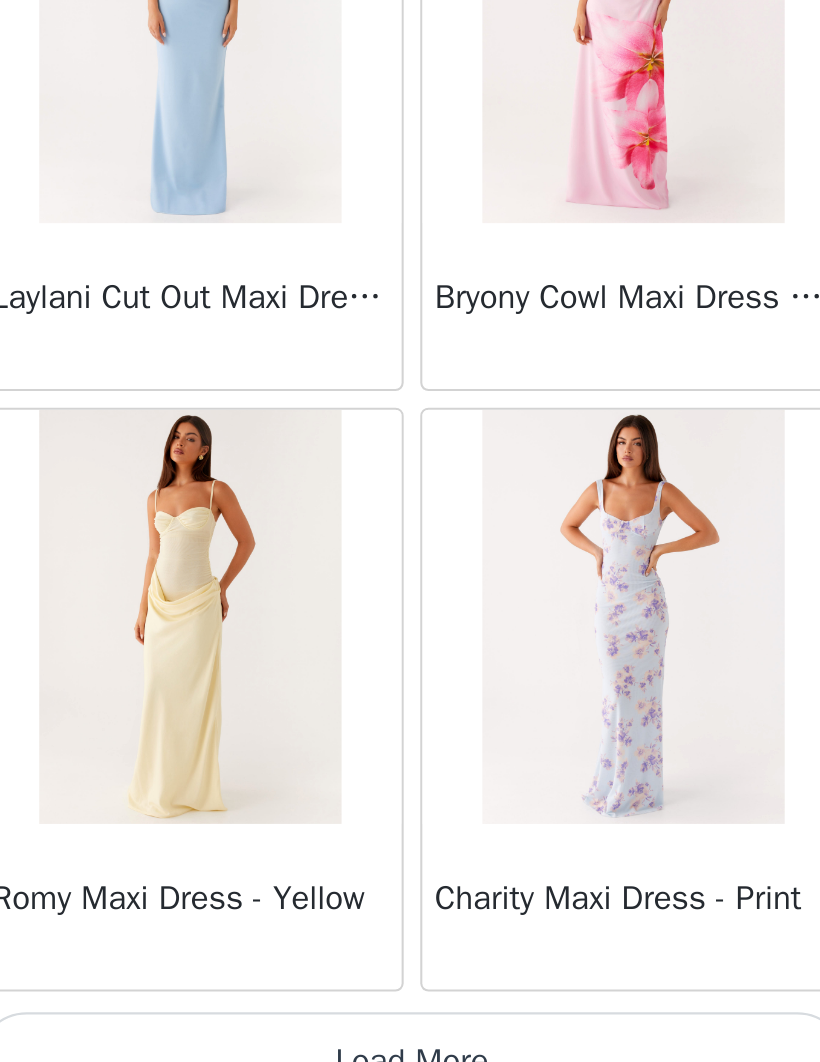 click on "Load More" at bounding box center (410, 1028) 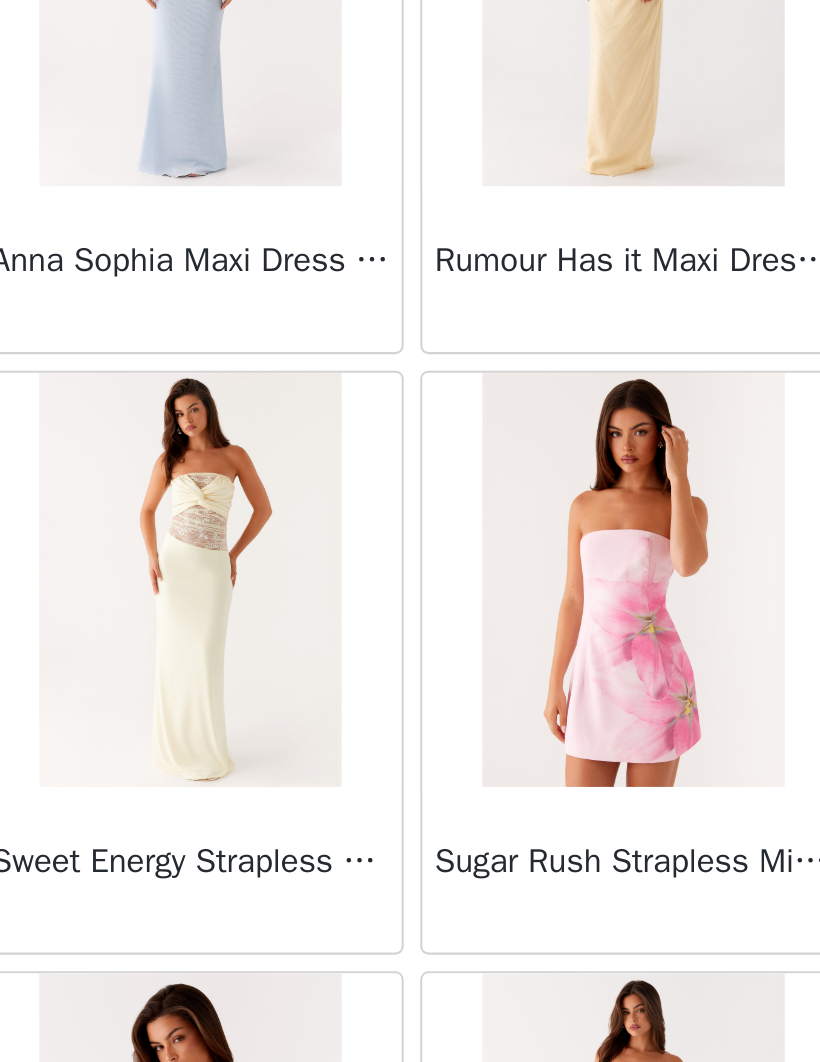 scroll, scrollTop: 6662, scrollLeft: 0, axis: vertical 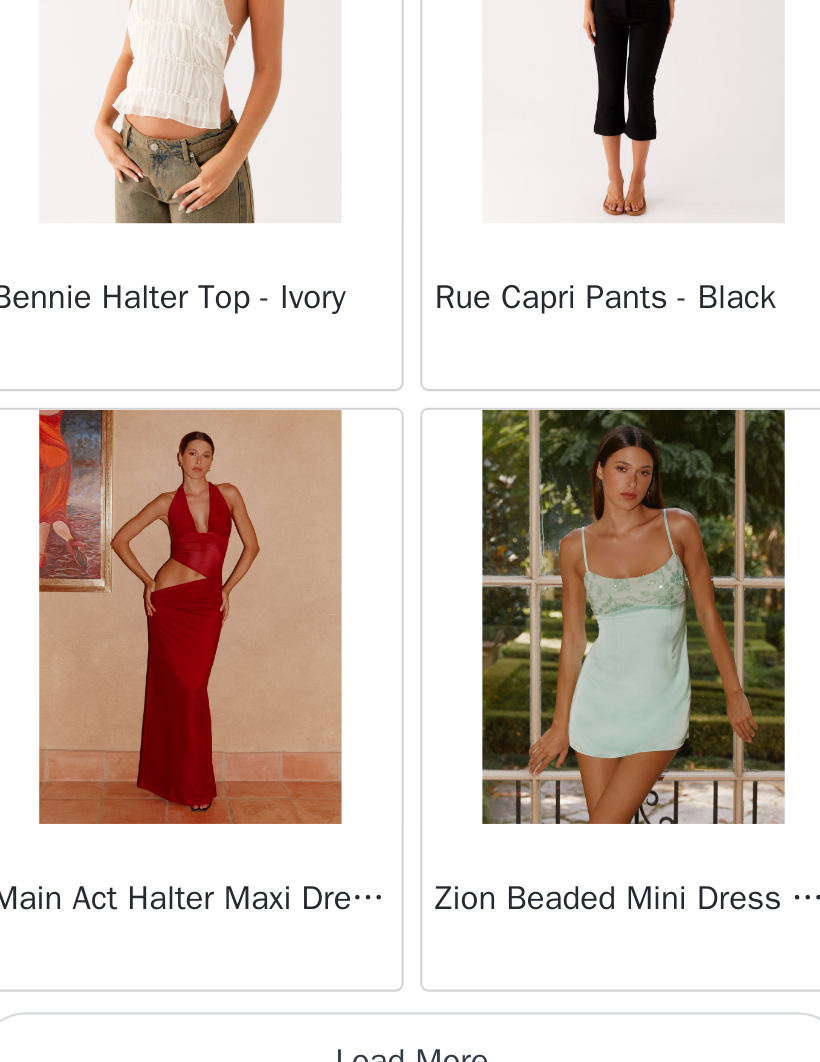 click on "Load More" at bounding box center [410, 1028] 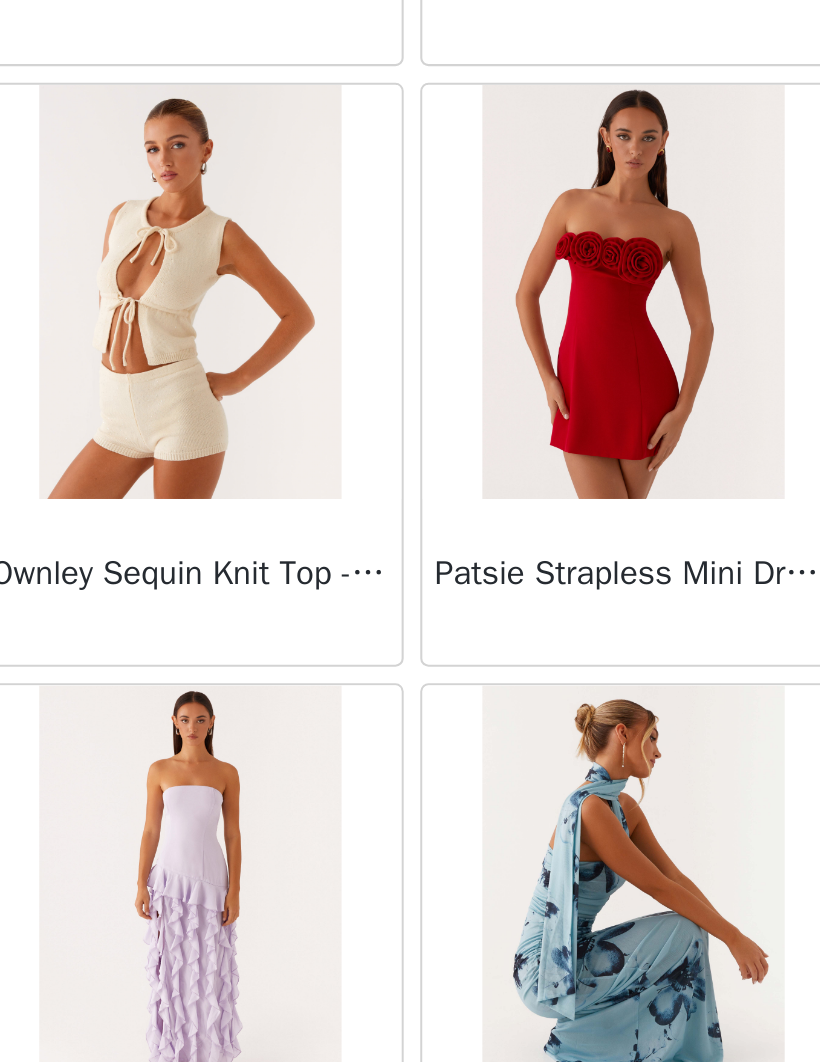 scroll, scrollTop: 10276, scrollLeft: 0, axis: vertical 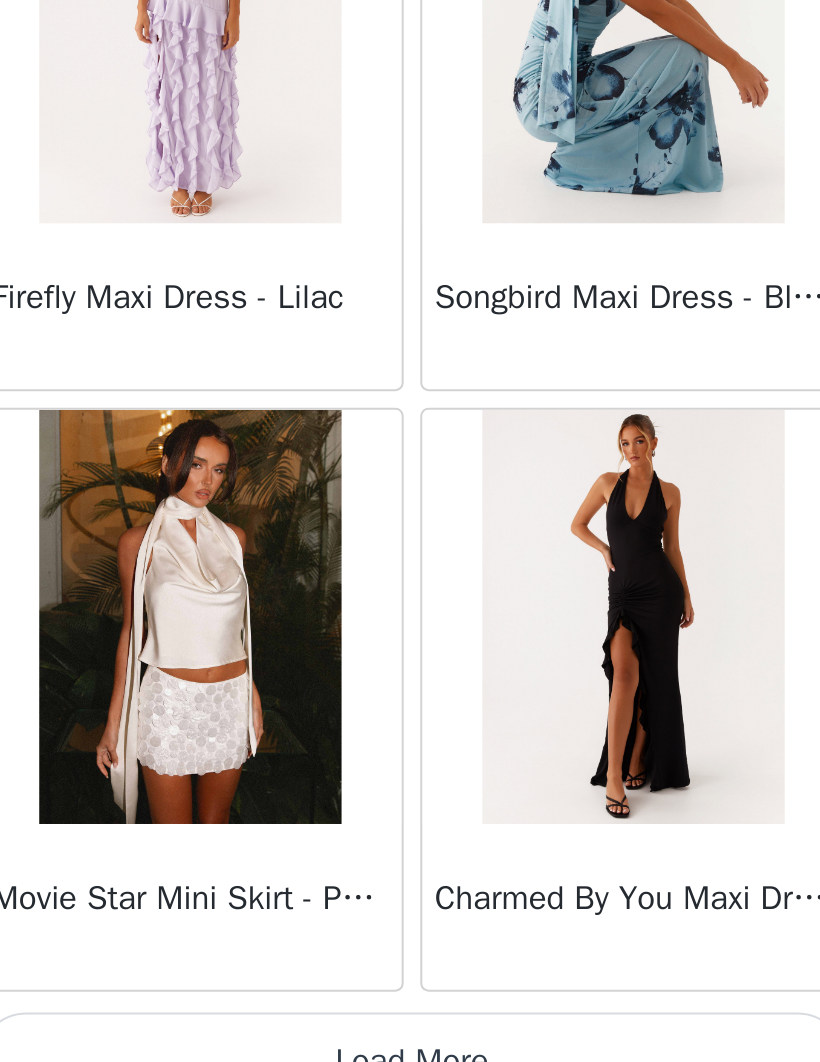 click on "Load More" at bounding box center [410, 1028] 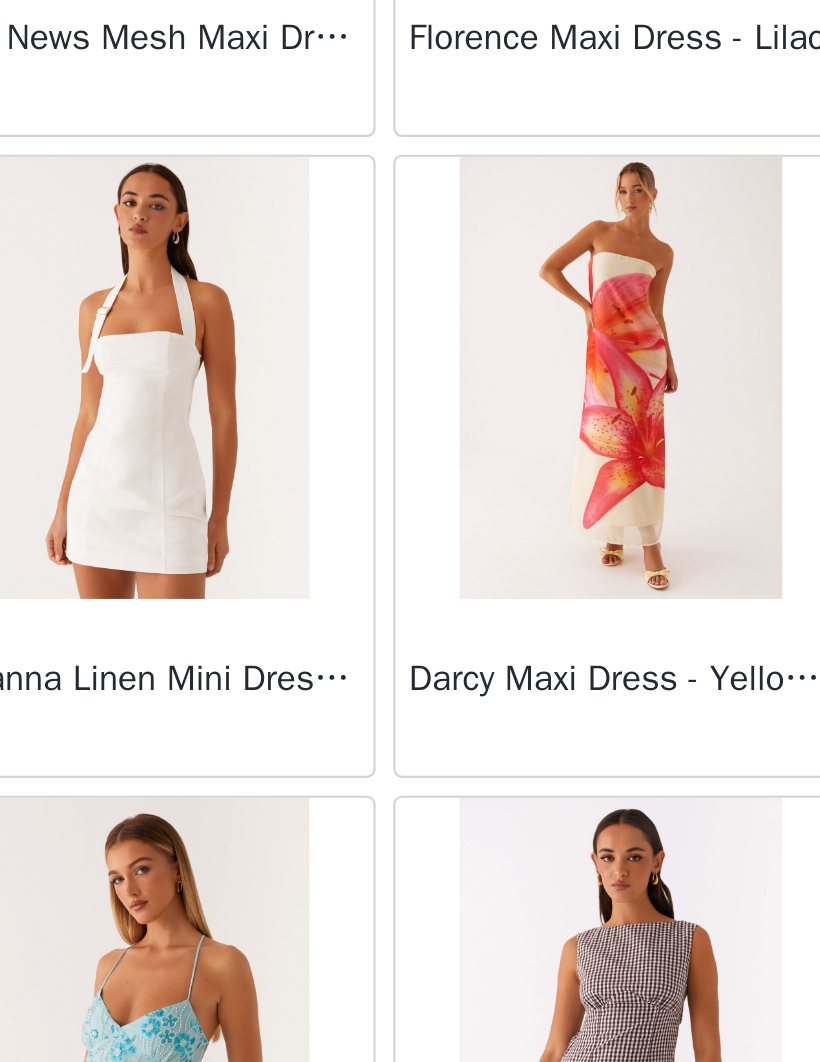 scroll, scrollTop: 12834, scrollLeft: 0, axis: vertical 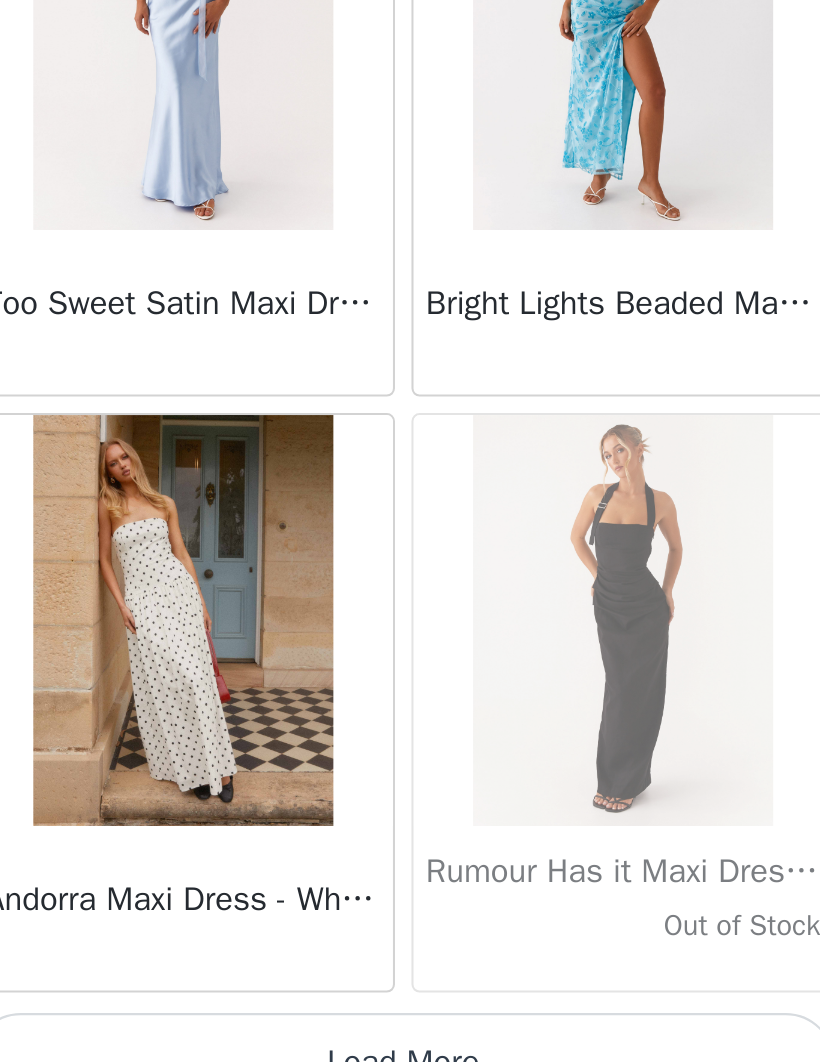 click on "Load More" at bounding box center (410, 1028) 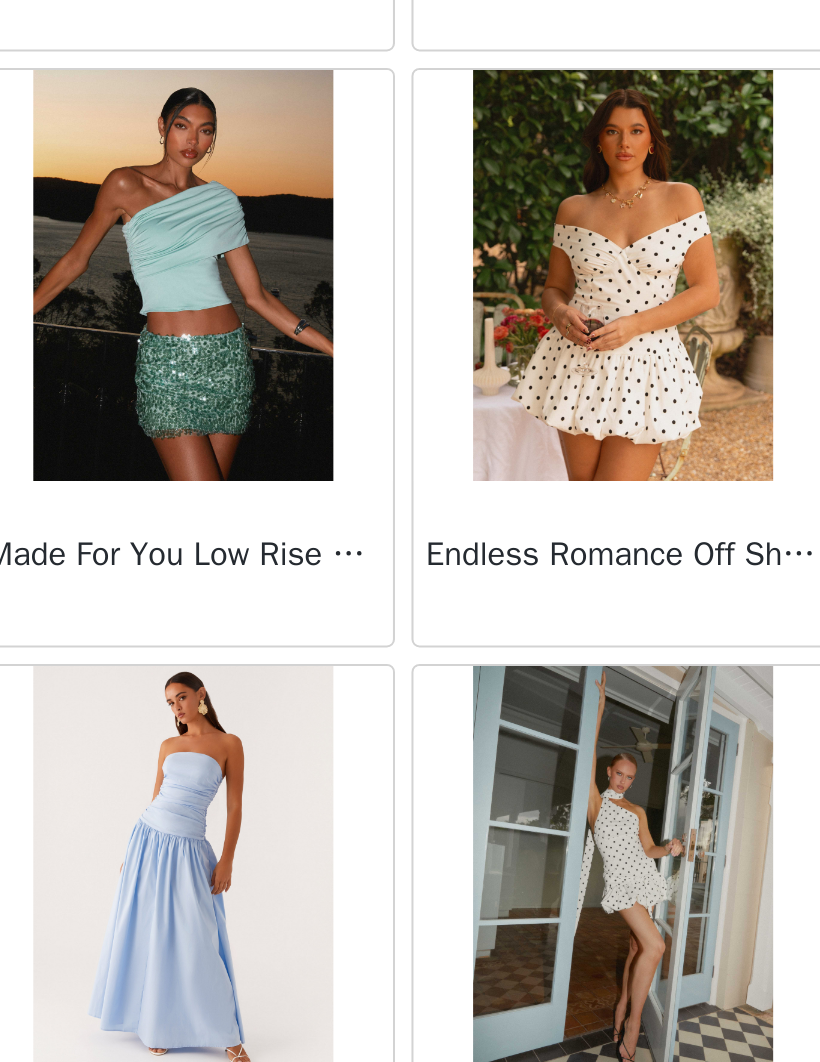 scroll, scrollTop: 16095, scrollLeft: 0, axis: vertical 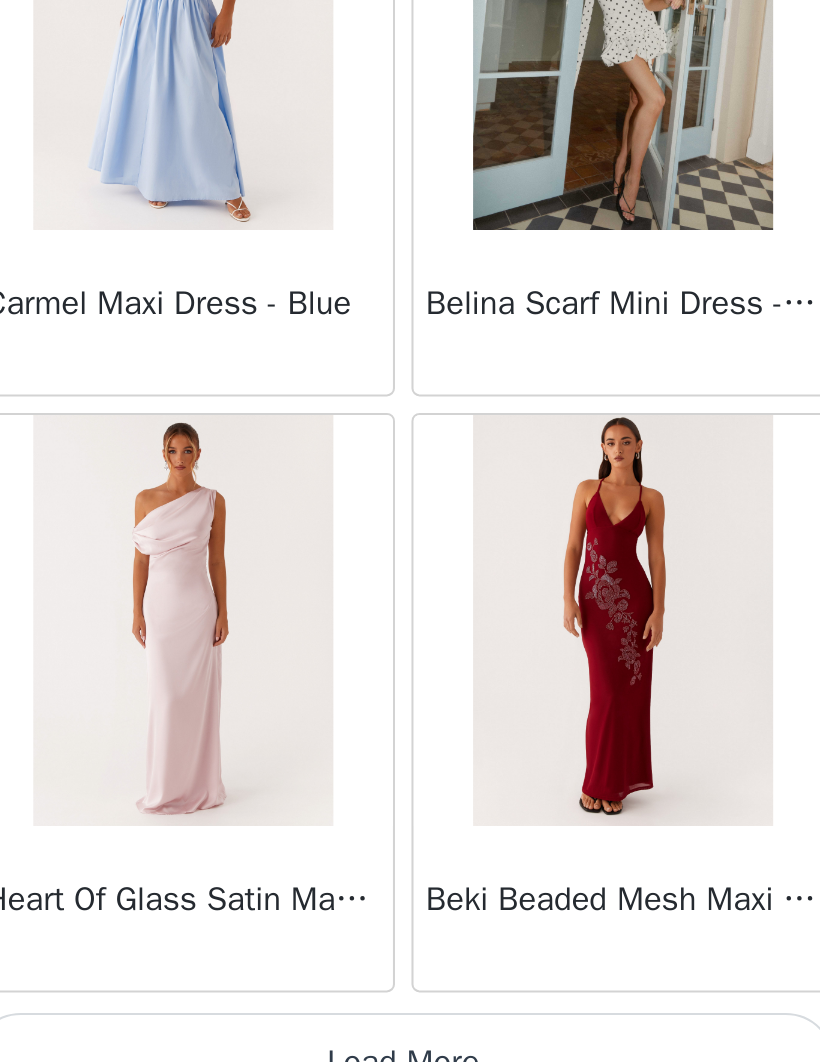 click on "Load More" at bounding box center (410, 1028) 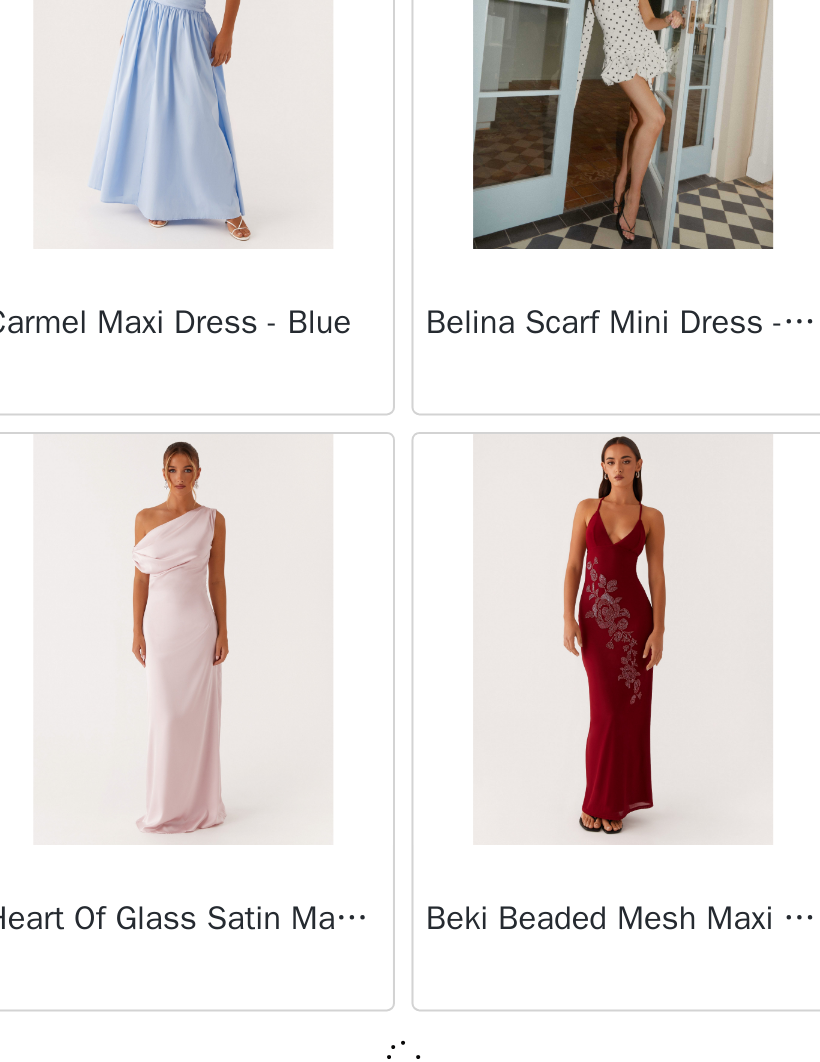 scroll, scrollTop: 16489, scrollLeft: 0, axis: vertical 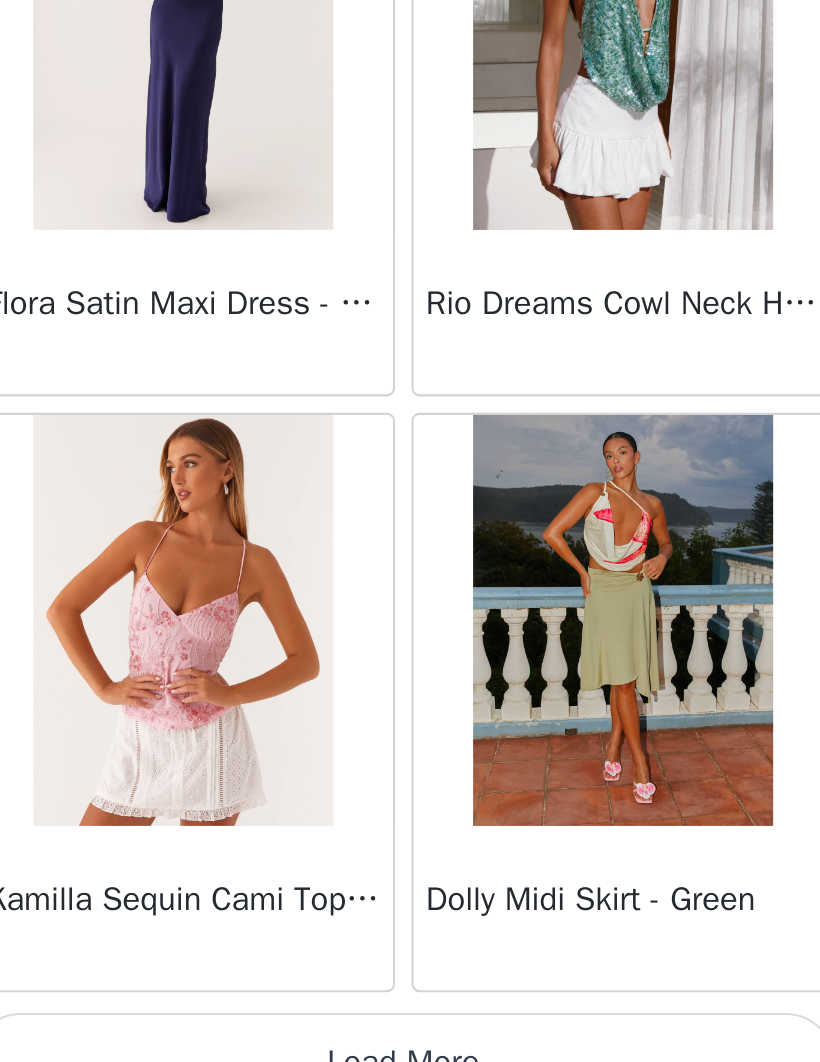 click on "Load More" at bounding box center (410, 1028) 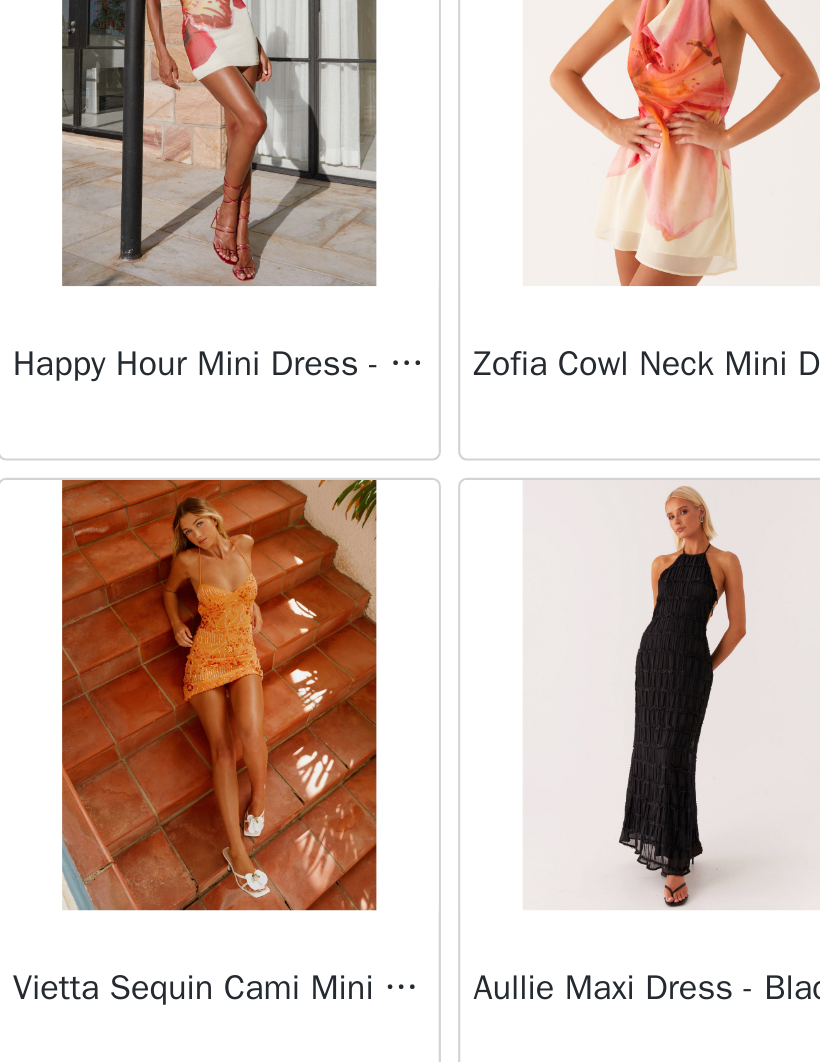 scroll, scrollTop: 22298, scrollLeft: 0, axis: vertical 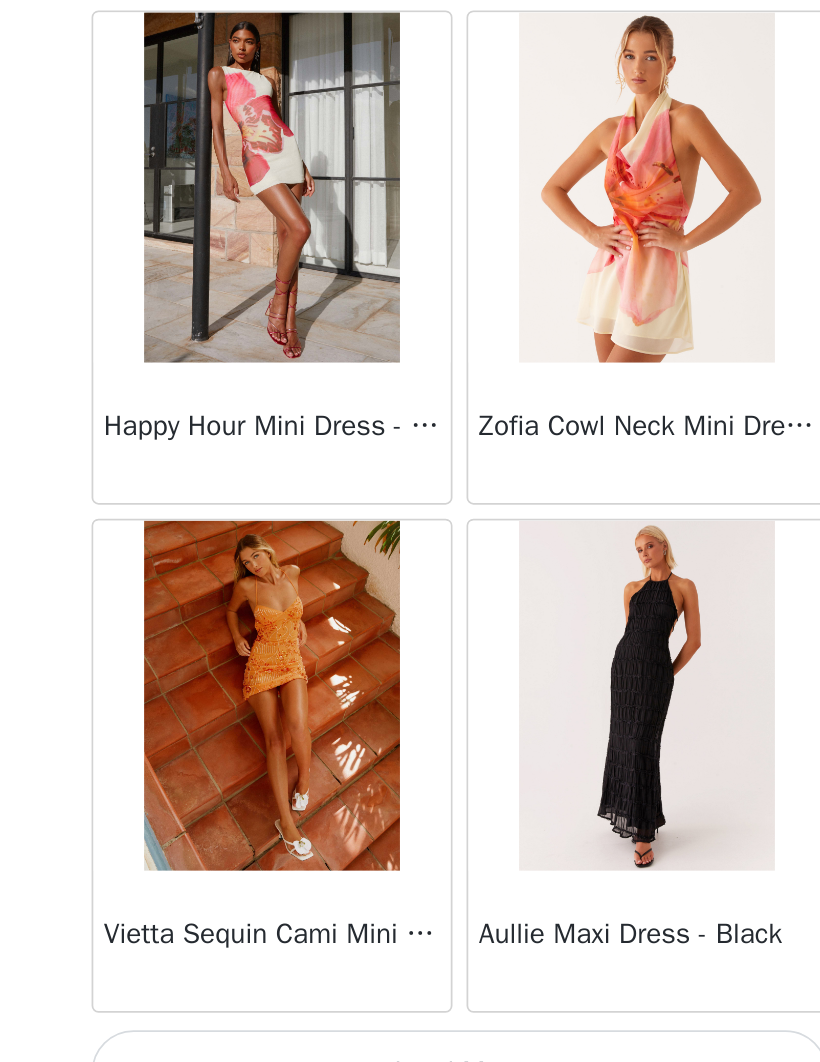 click on "Load More" at bounding box center [410, 1028] 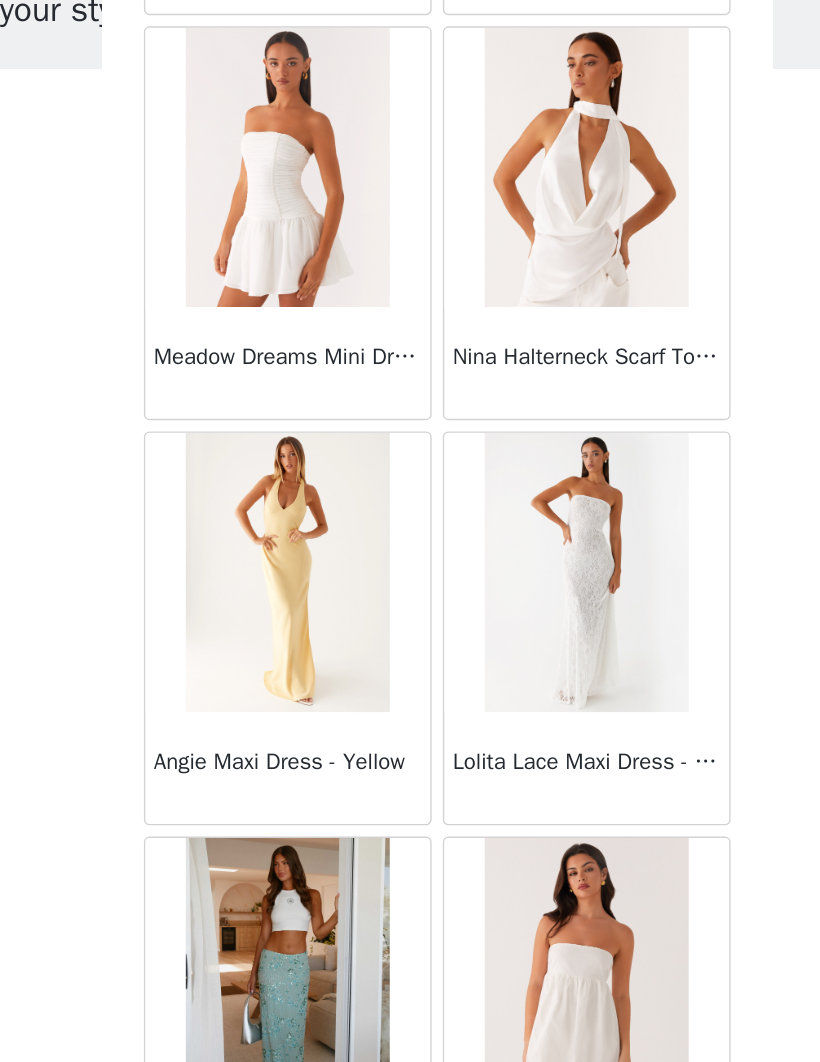 scroll, scrollTop: 25198, scrollLeft: 0, axis: vertical 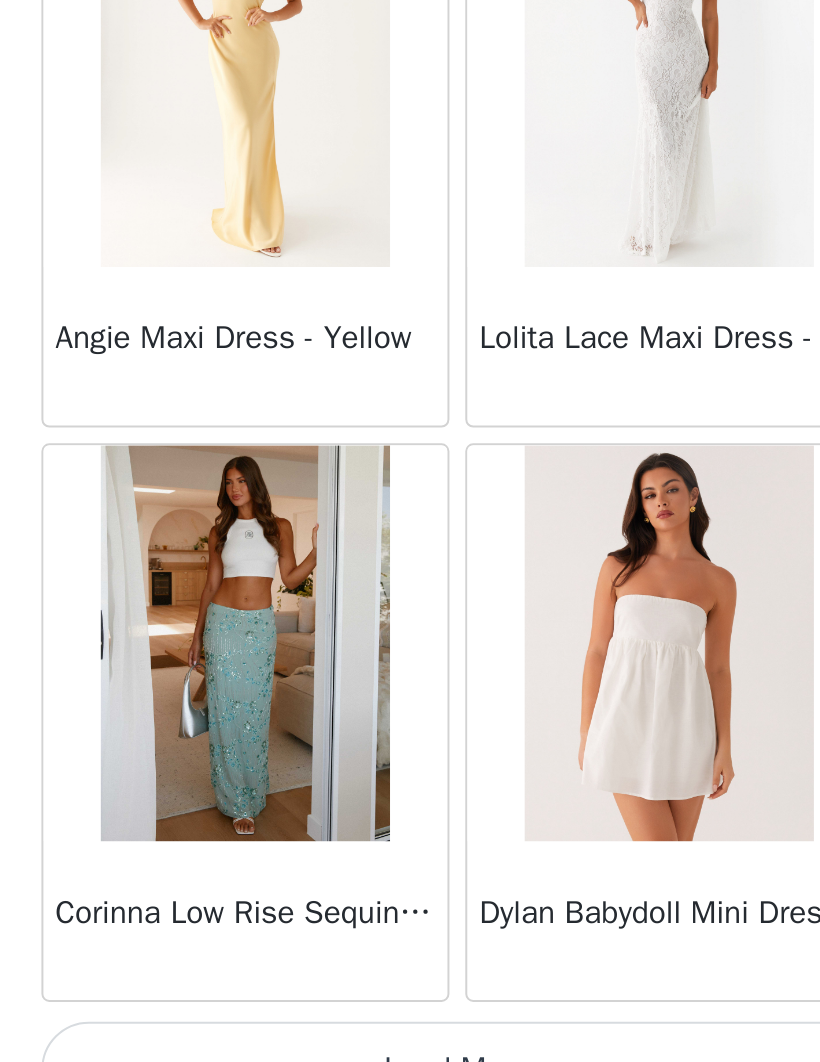 click on "Load More" at bounding box center [410, 1028] 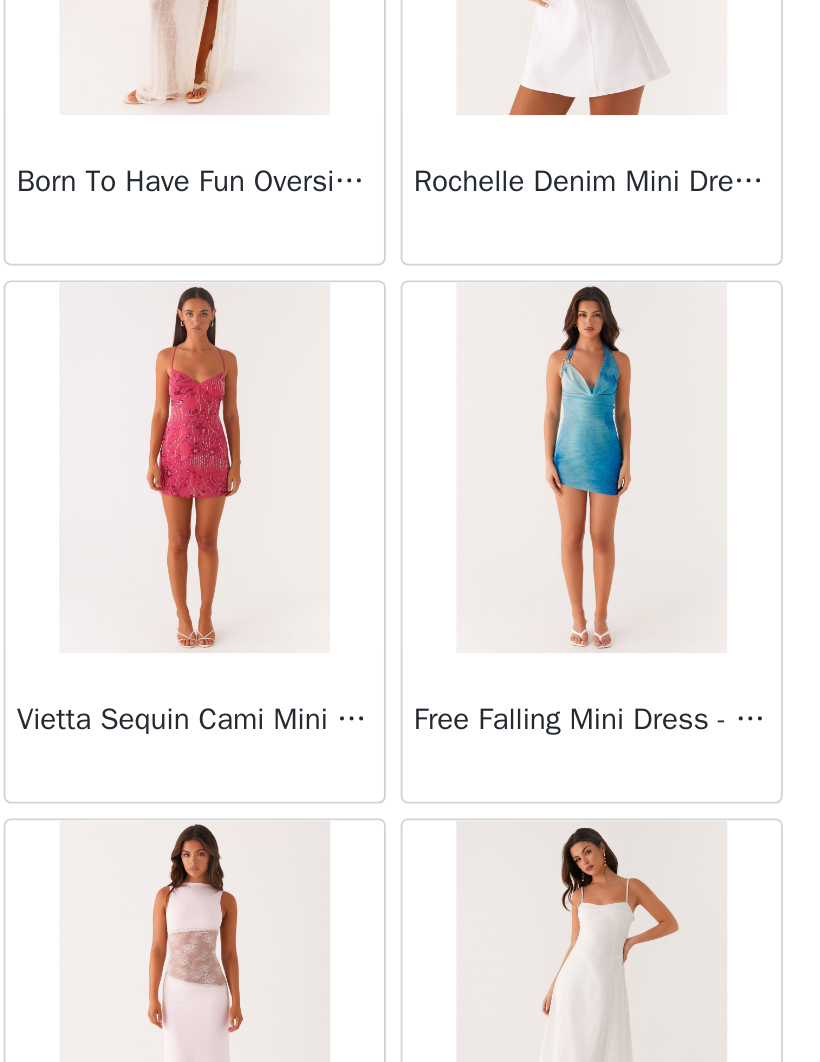 scroll, scrollTop: 27048, scrollLeft: 0, axis: vertical 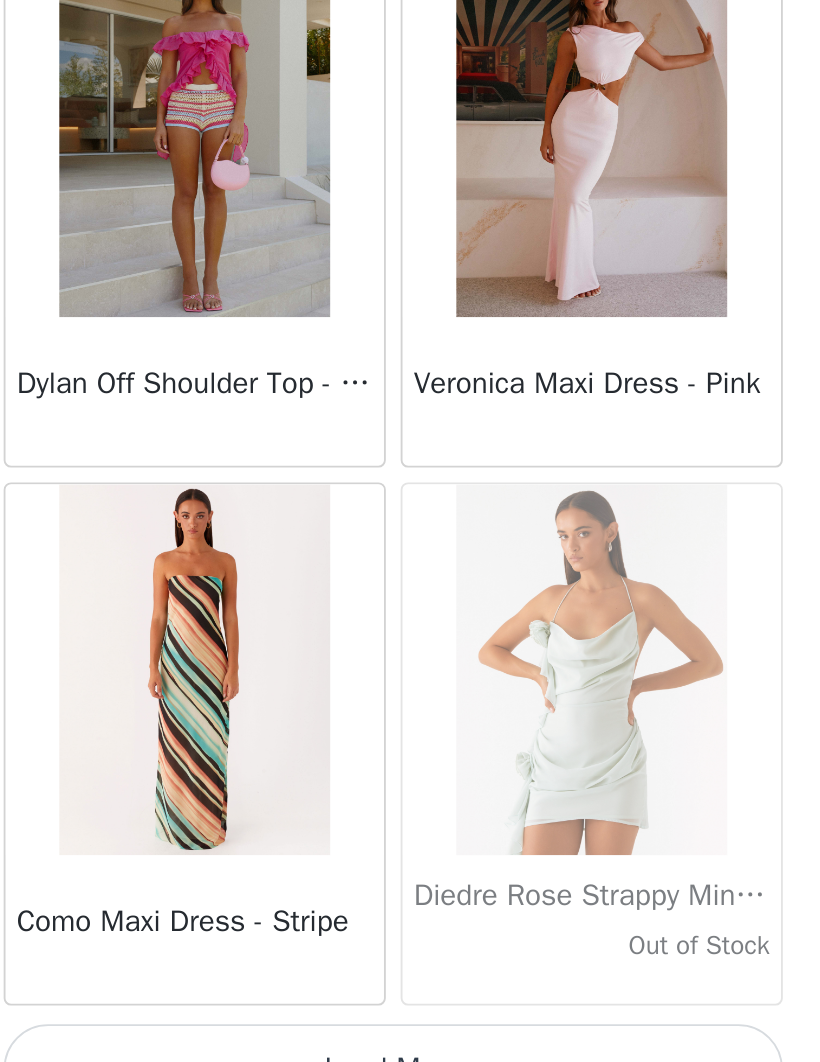 click on "Load More" at bounding box center [410, 1028] 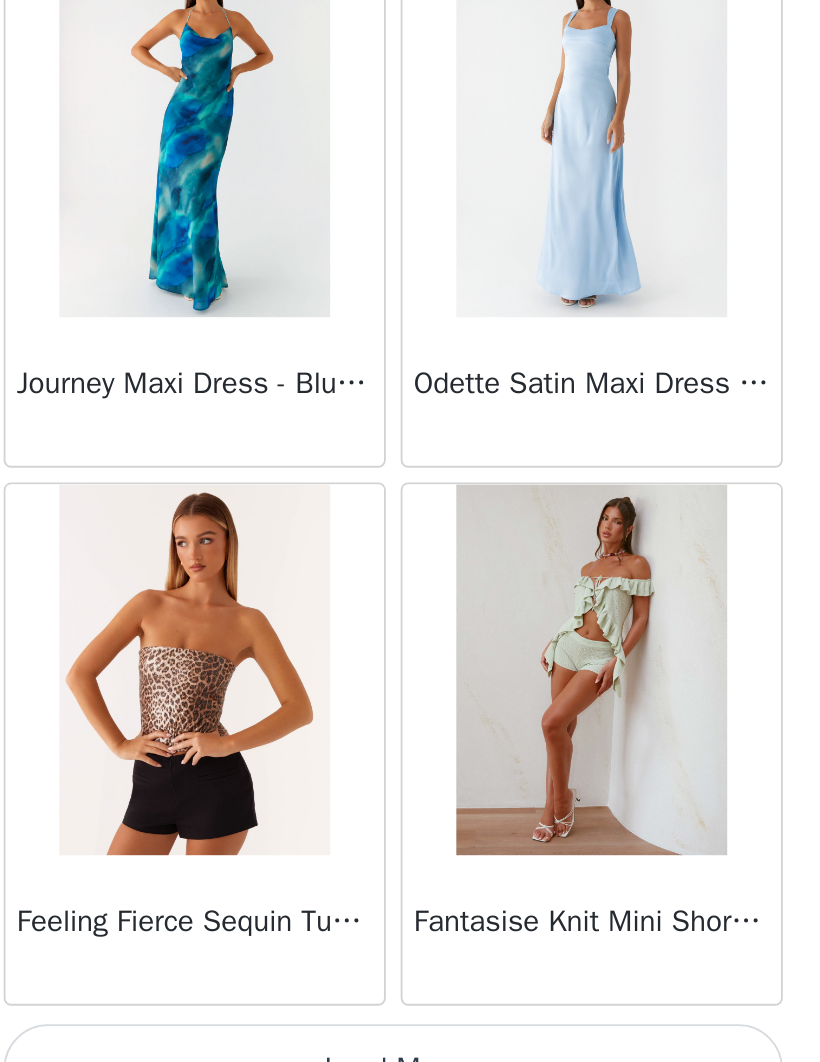 click on "Load More" at bounding box center [410, 1028] 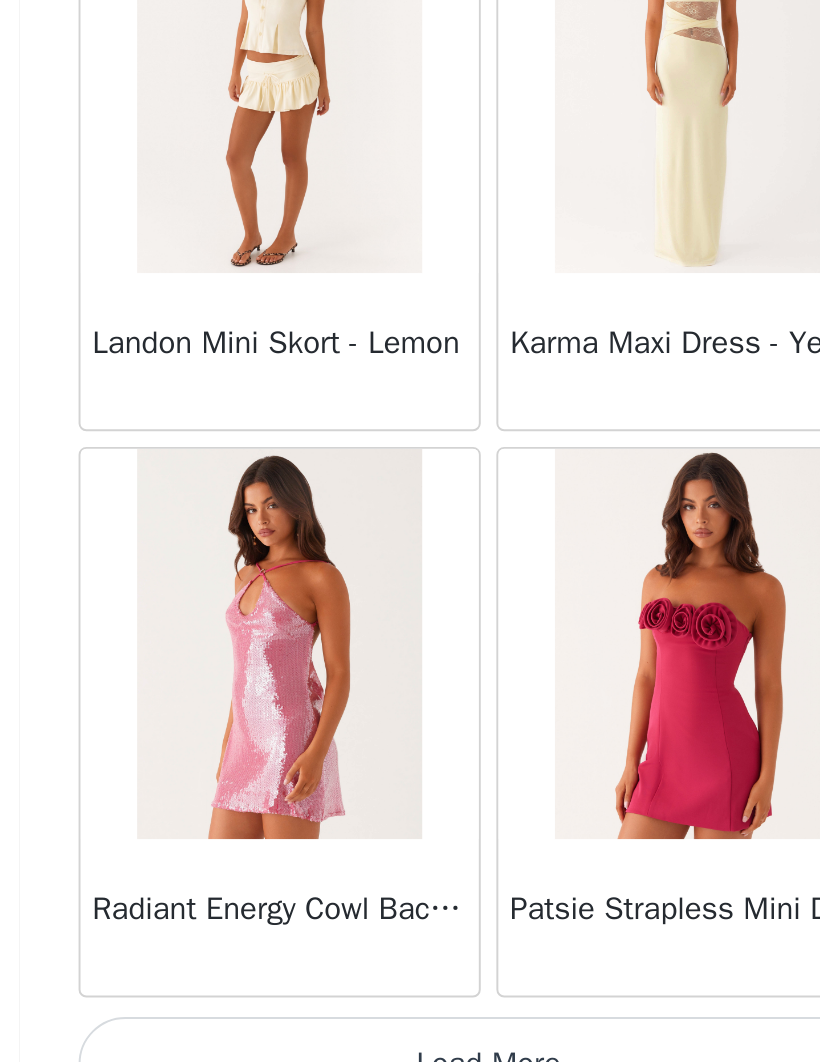 scroll, scrollTop: 33898, scrollLeft: 0, axis: vertical 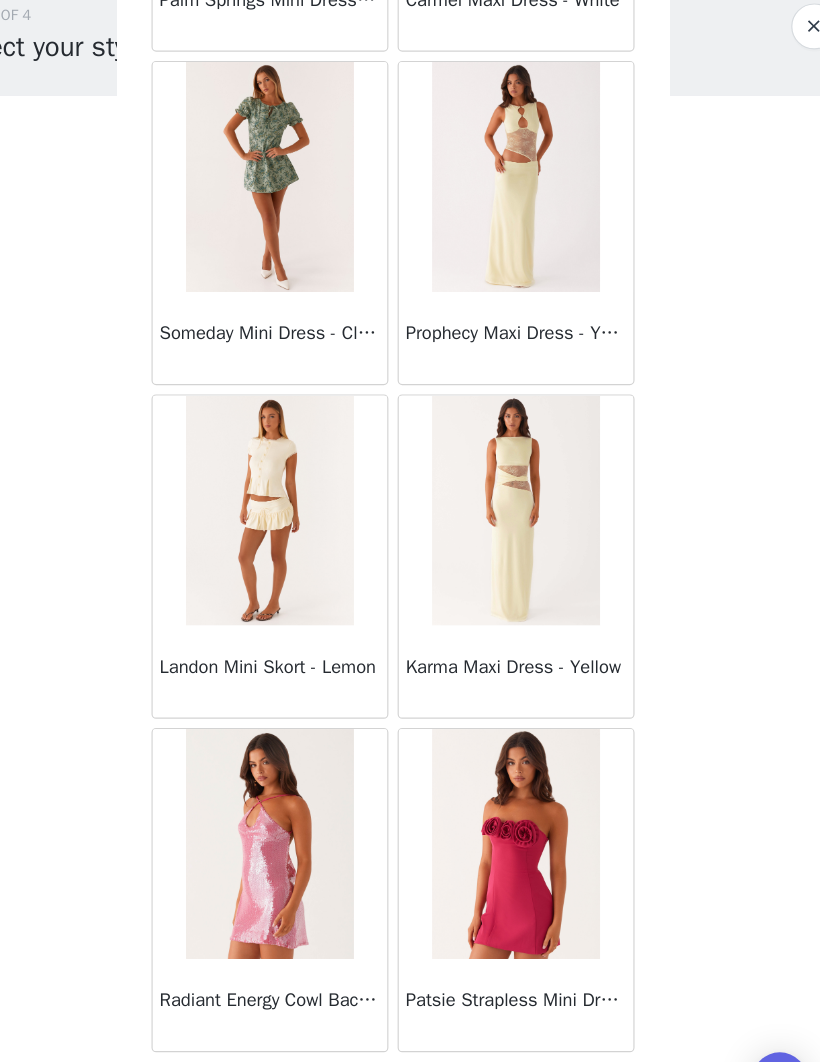 click on "Load More" at bounding box center (410, 1028) 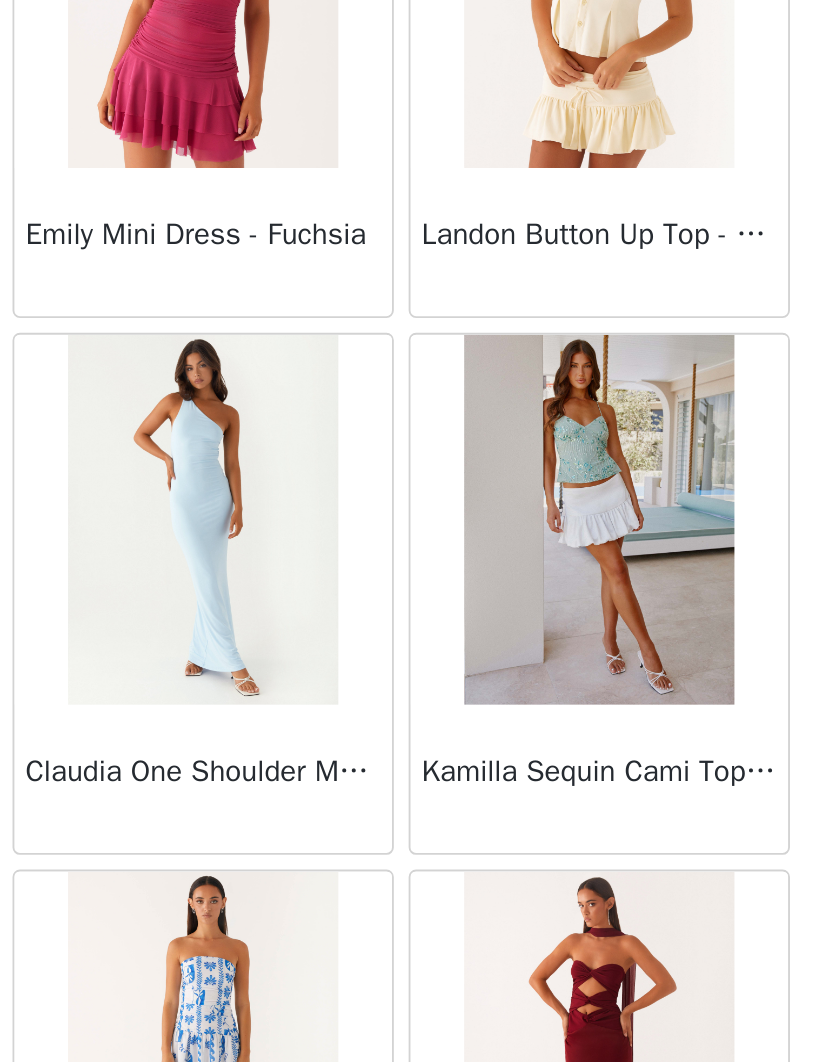scroll, scrollTop: 36798, scrollLeft: 0, axis: vertical 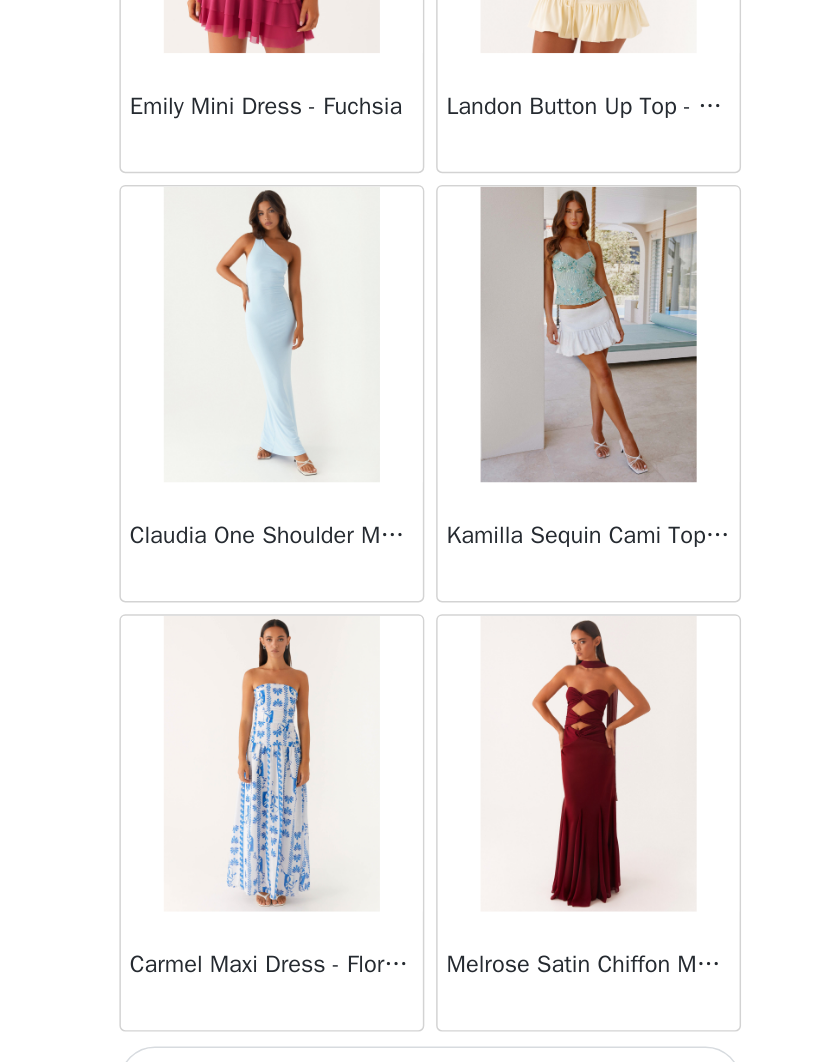 click on "Load More" at bounding box center [410, 1028] 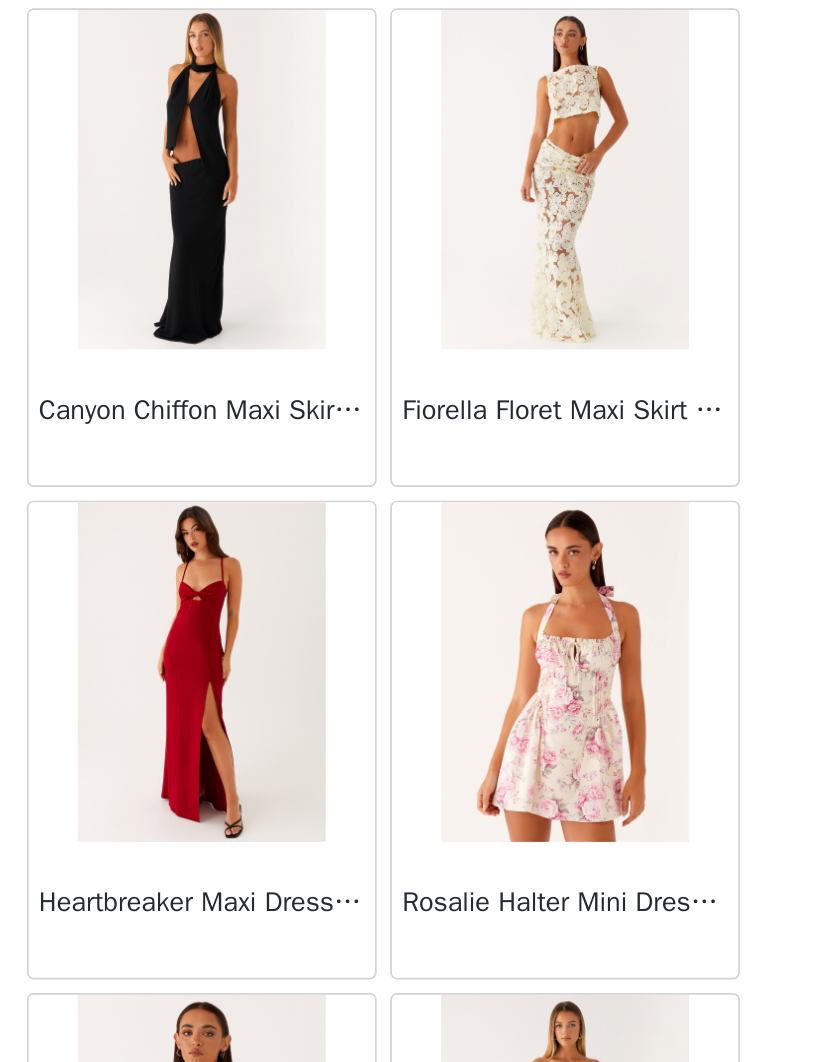 scroll, scrollTop: 39543, scrollLeft: 0, axis: vertical 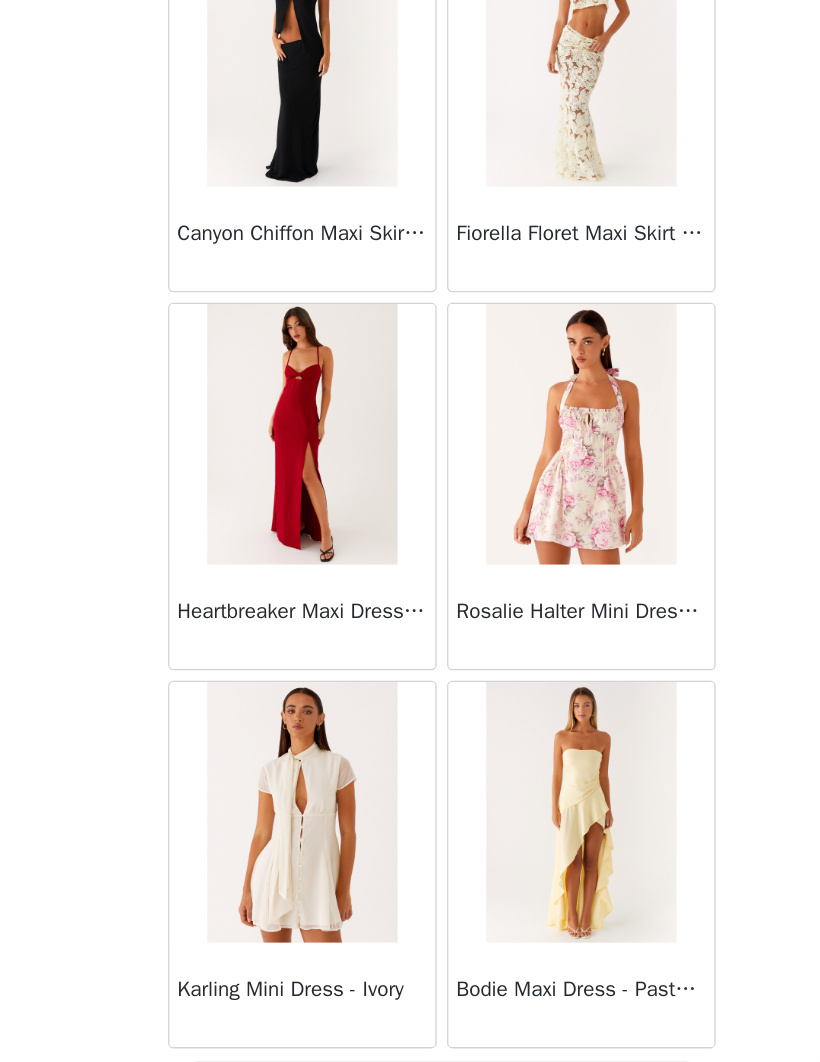 click on "Load More" at bounding box center (410, 1028) 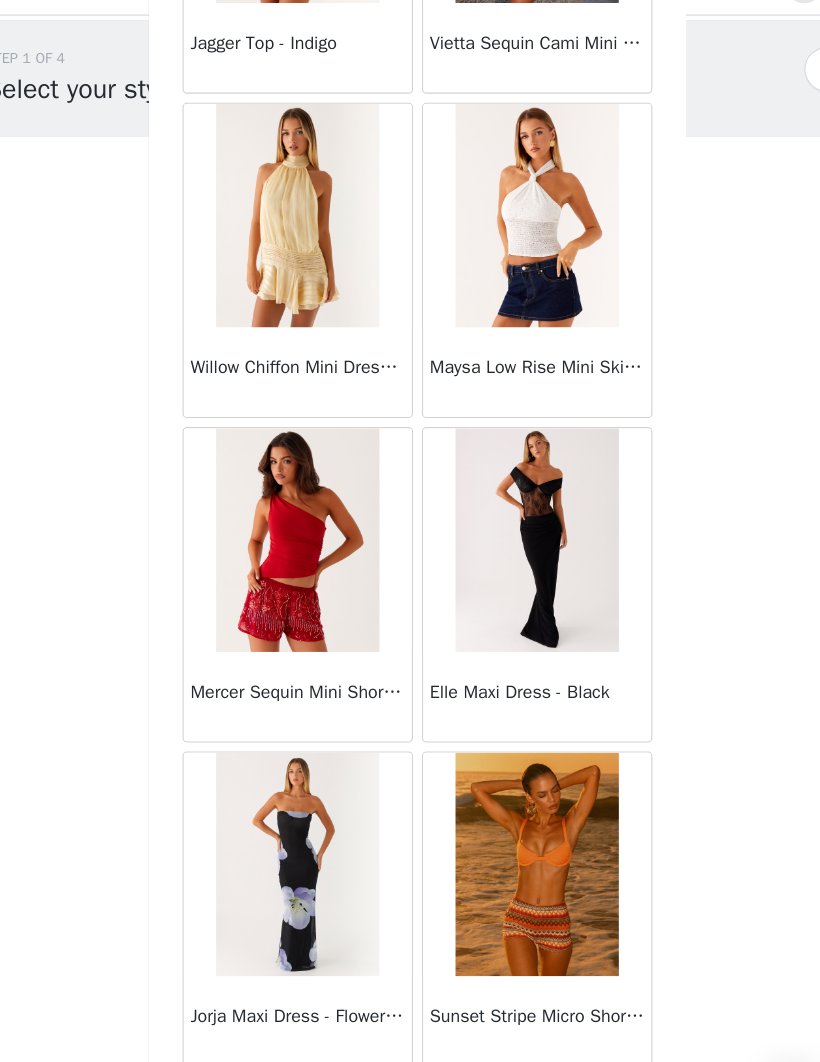 scroll, scrollTop: 42598, scrollLeft: 0, axis: vertical 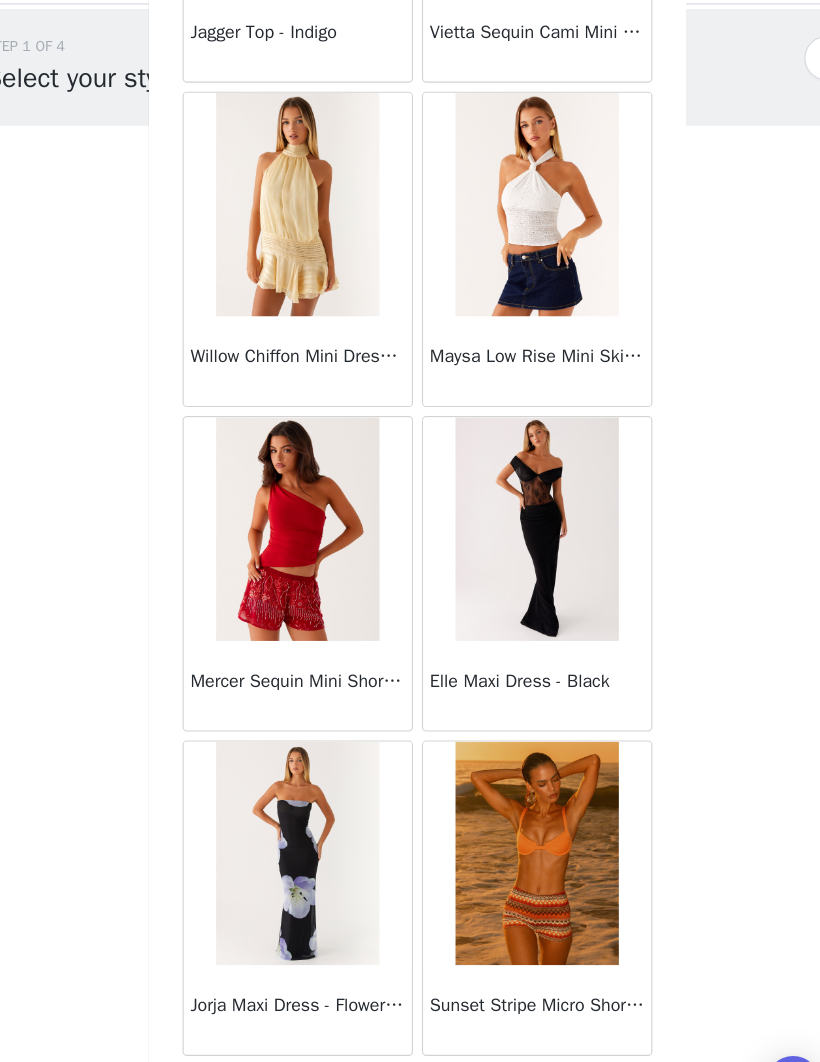 click on "Load More" at bounding box center (410, 1028) 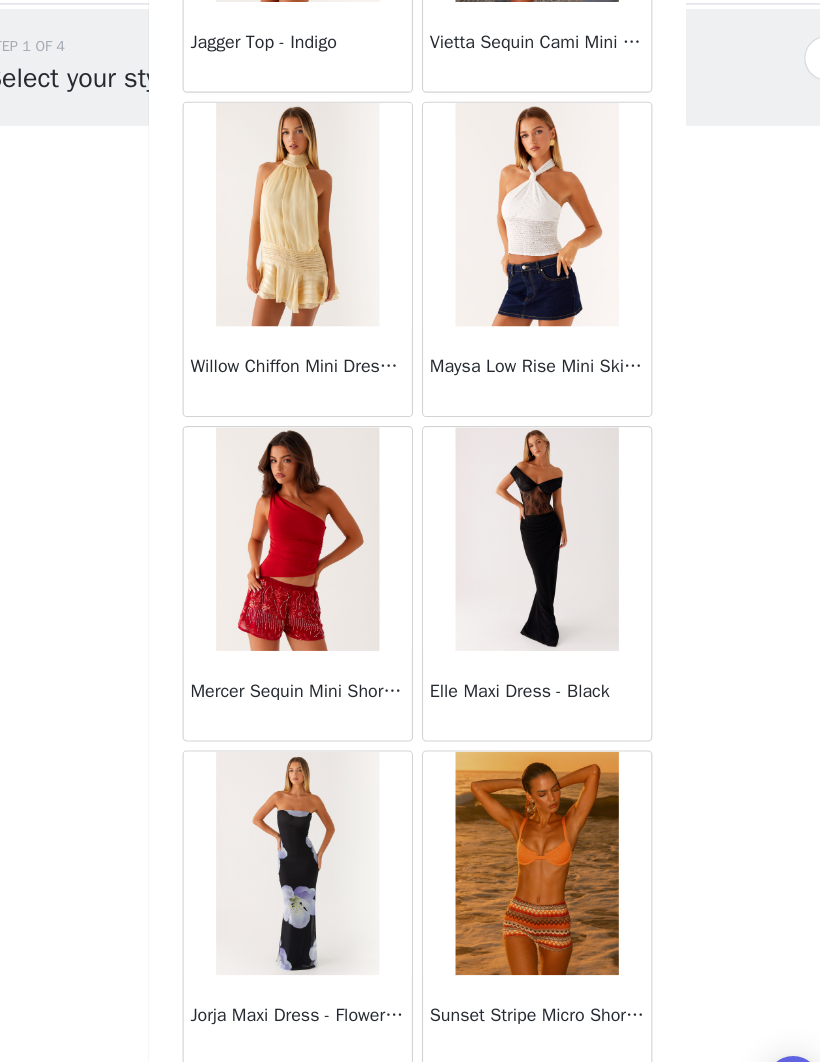 scroll, scrollTop: 42589, scrollLeft: 0, axis: vertical 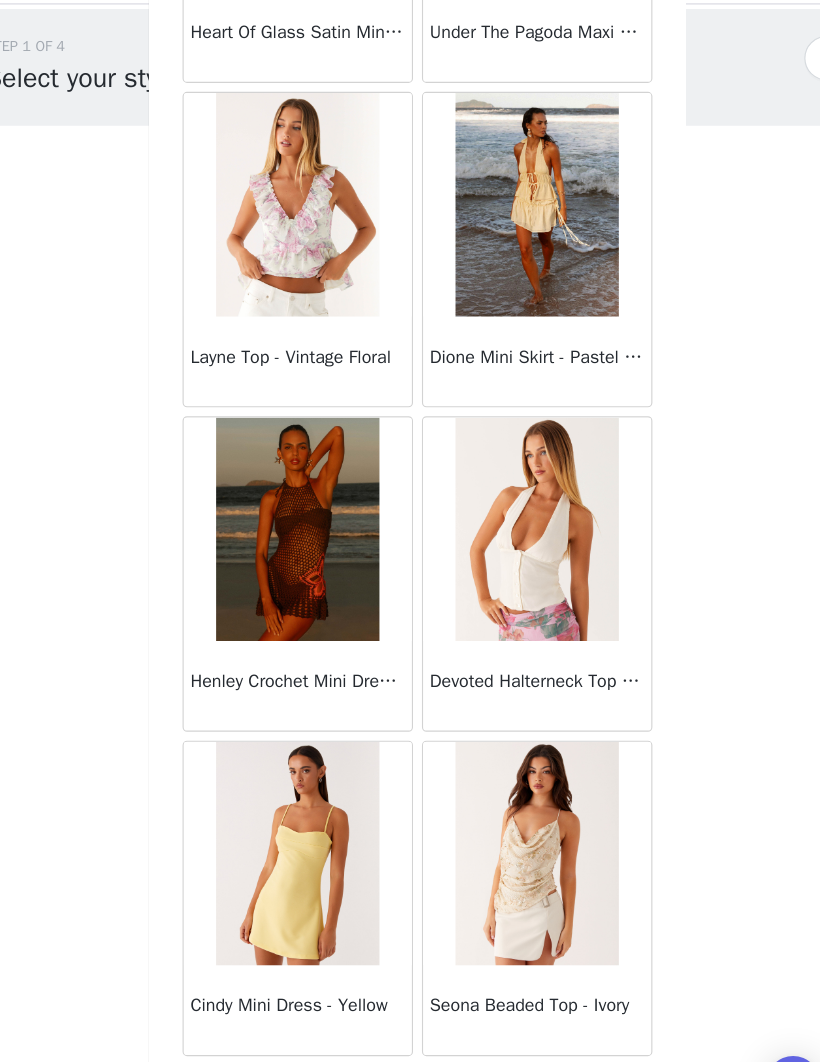 click on "Load More" at bounding box center [410, 1028] 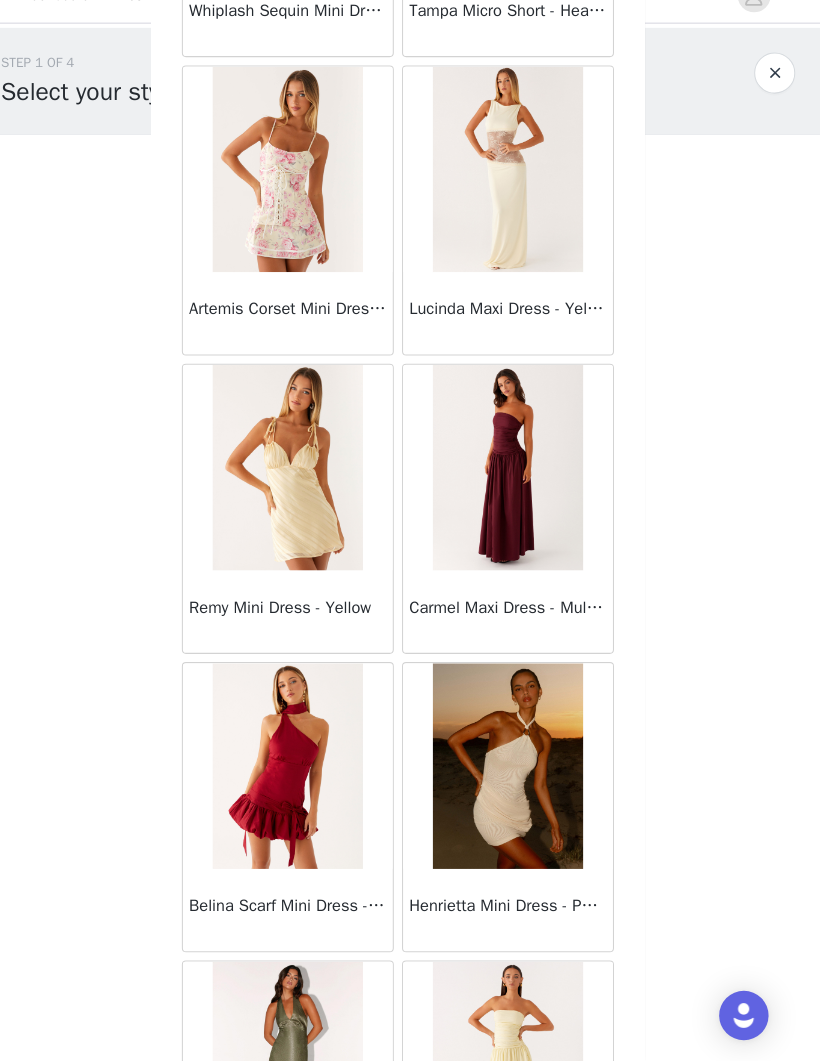 scroll, scrollTop: 47572, scrollLeft: 0, axis: vertical 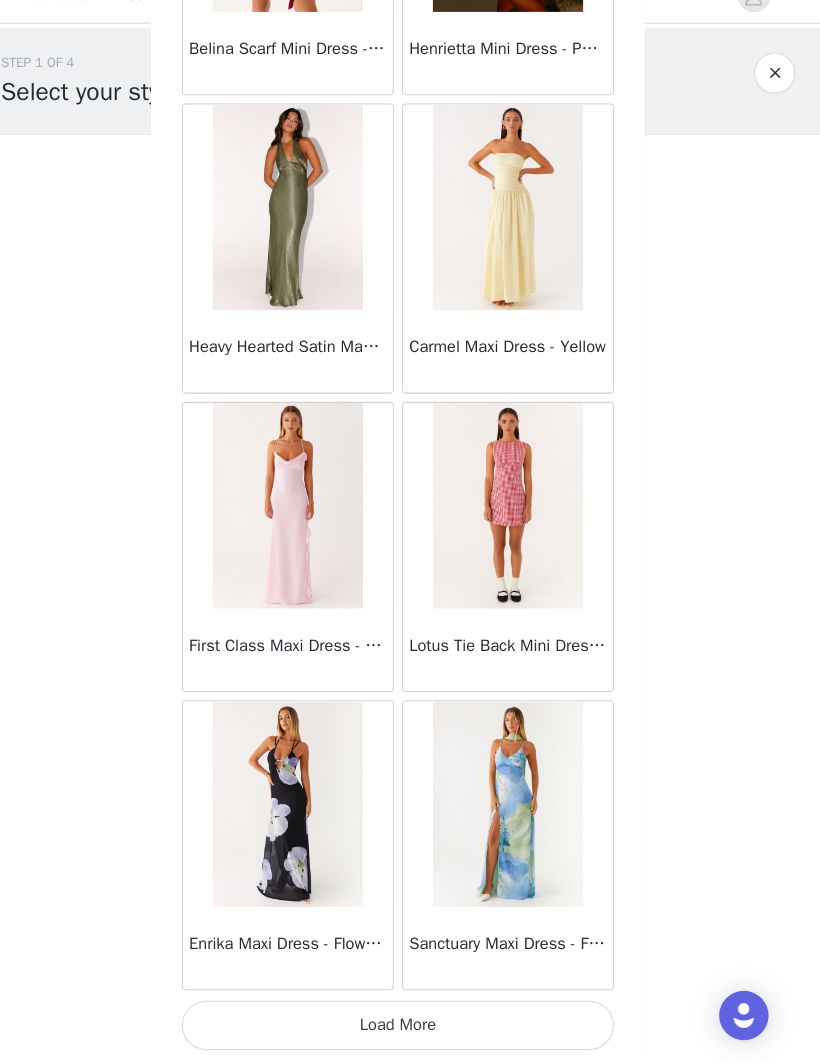 click on "Load More" at bounding box center (410, 1028) 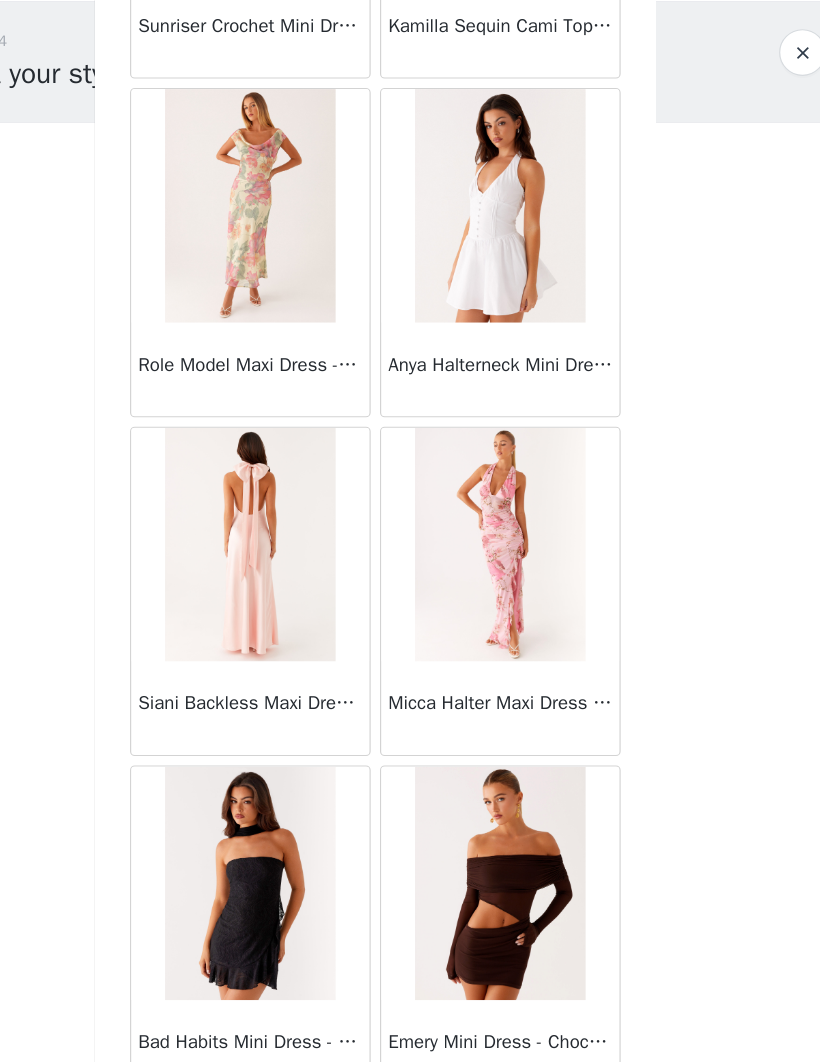scroll, scrollTop: 51298, scrollLeft: 0, axis: vertical 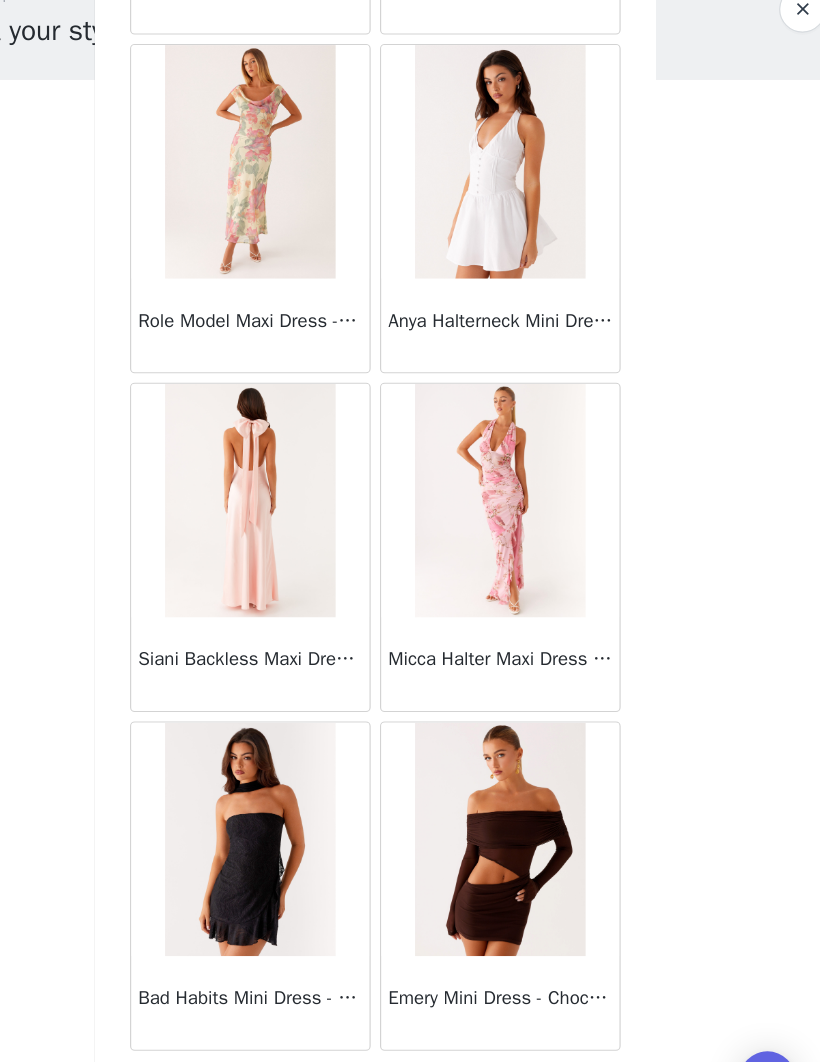 click on "Load More" at bounding box center (410, 1028) 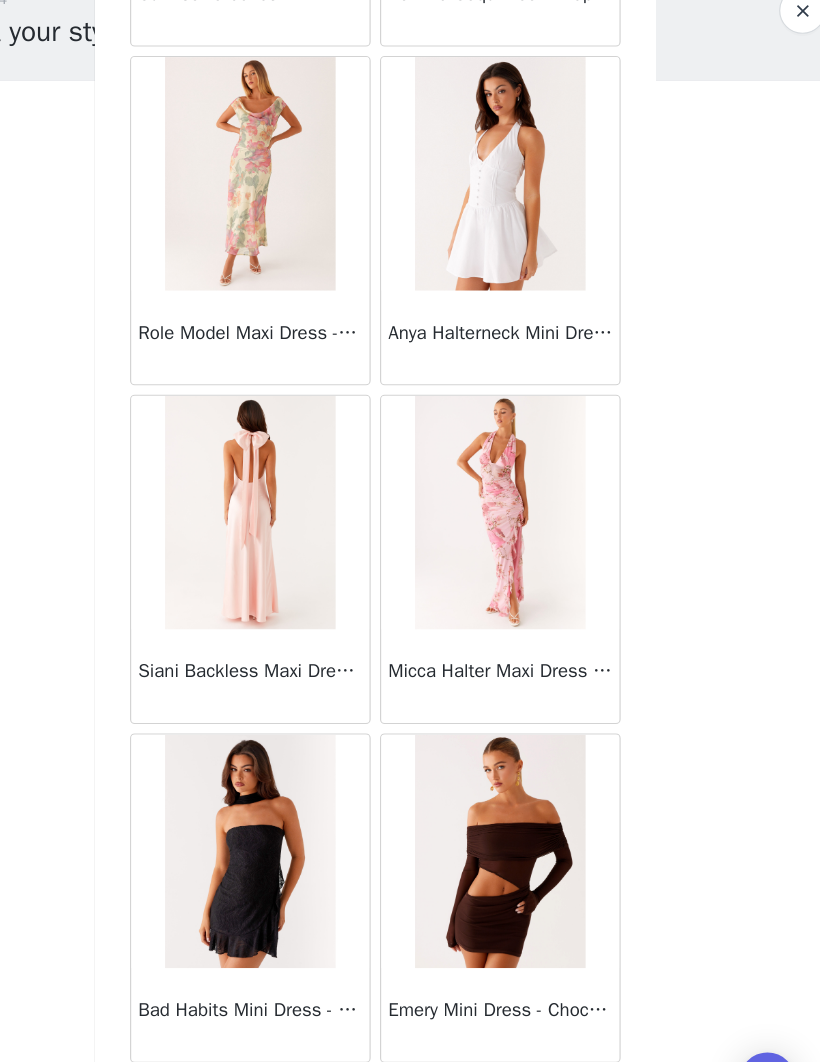 scroll, scrollTop: 51289, scrollLeft: 0, axis: vertical 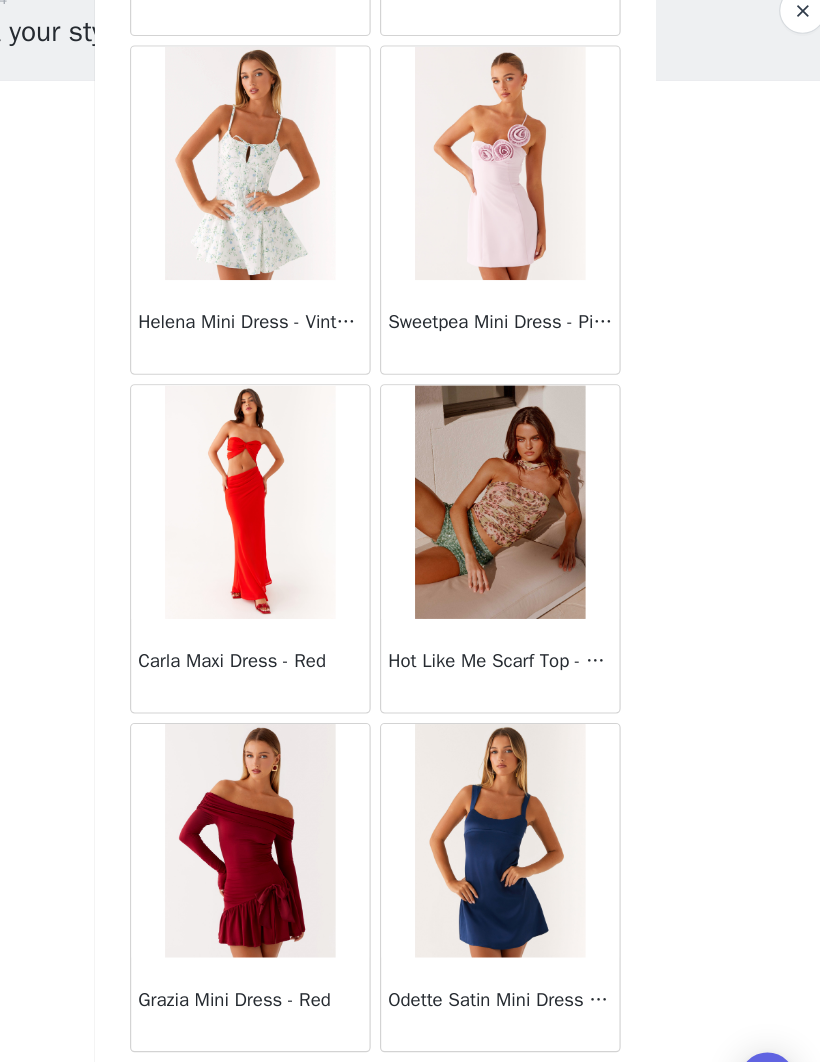 click on "Load More" at bounding box center (410, 1028) 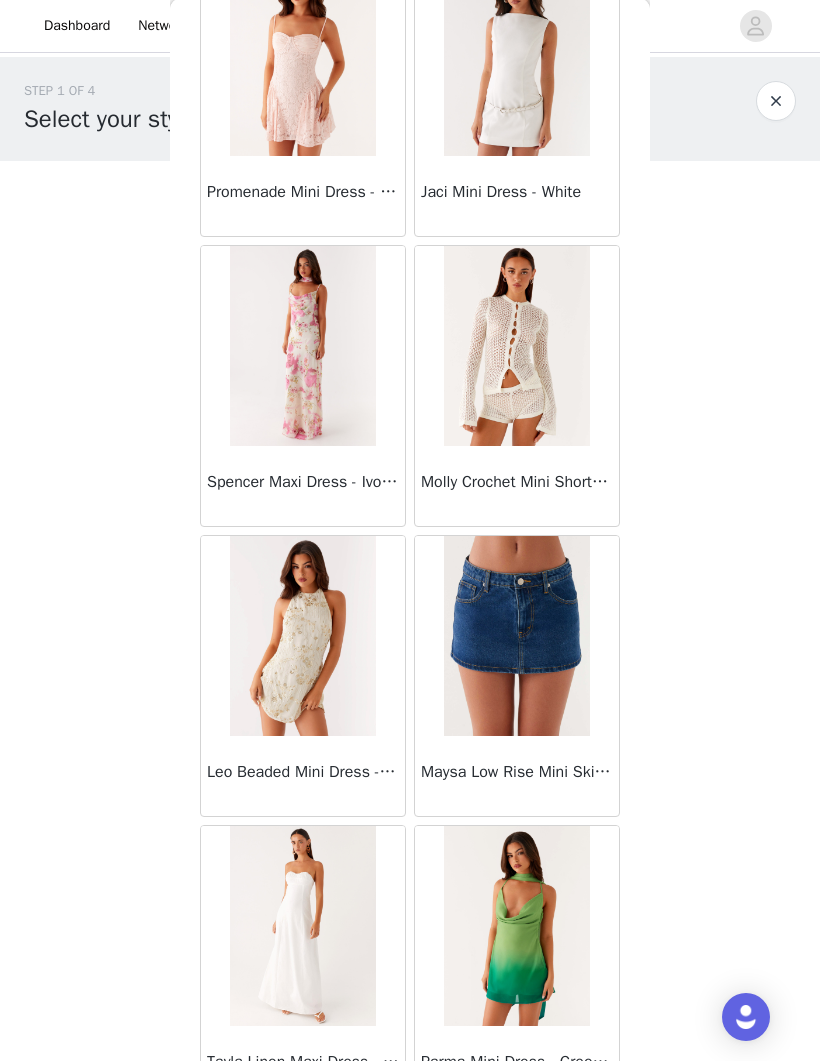 scroll, scrollTop: 55826, scrollLeft: 0, axis: vertical 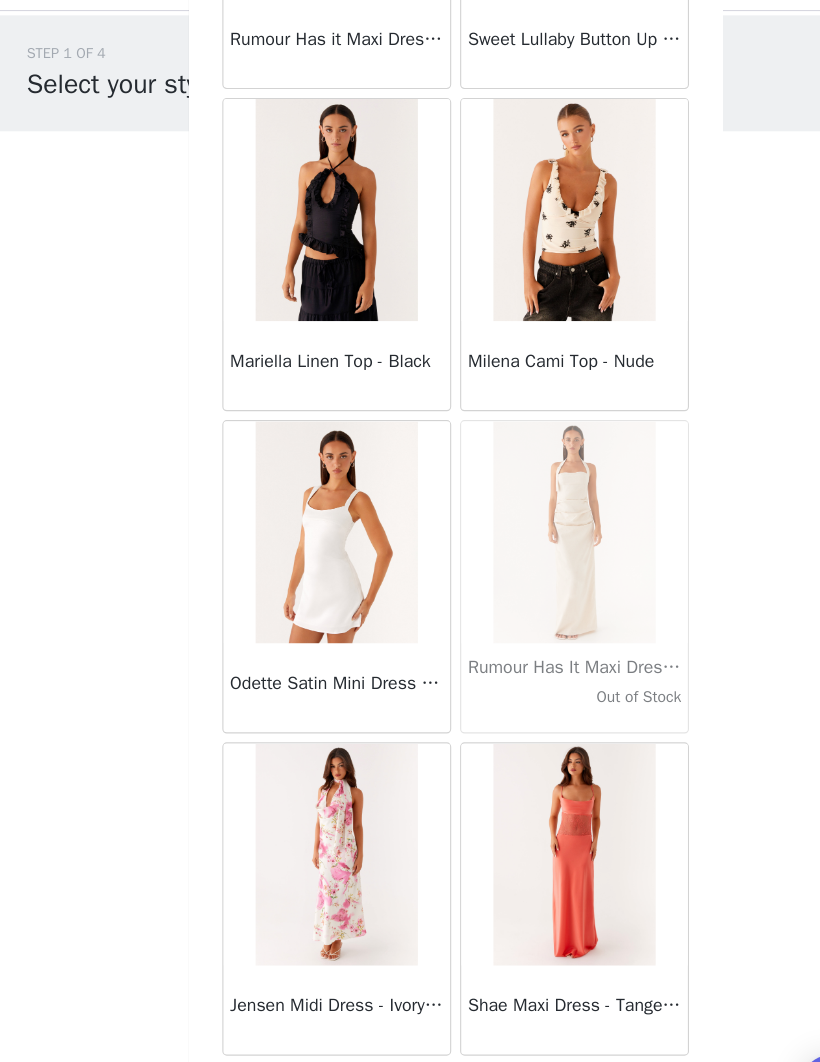 click on "Load More" at bounding box center [410, 1028] 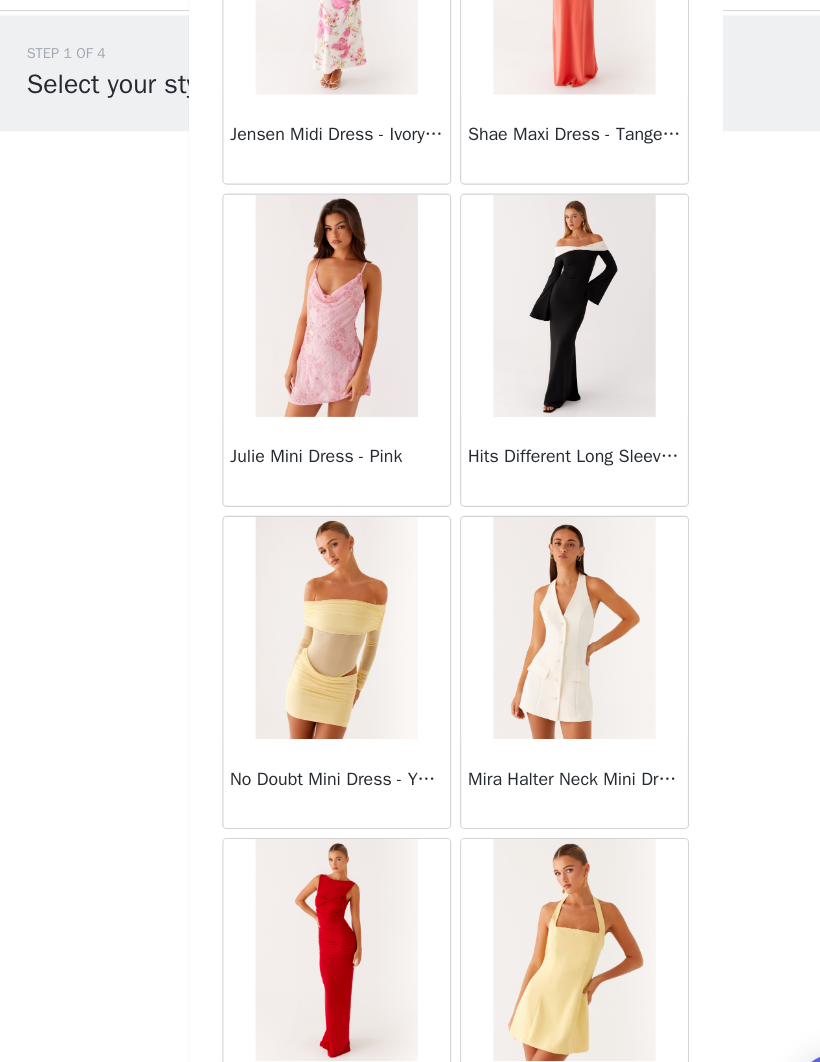 scroll, scrollTop: 57883, scrollLeft: 0, axis: vertical 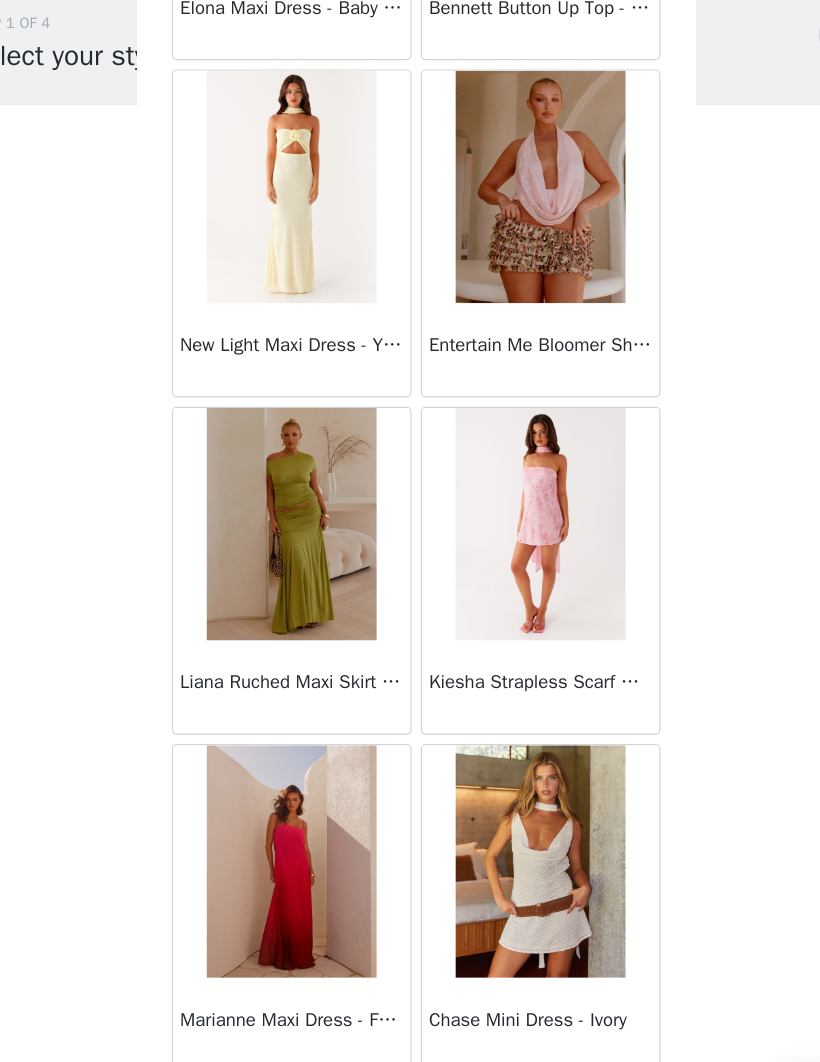 click on "Load More" at bounding box center [410, 1028] 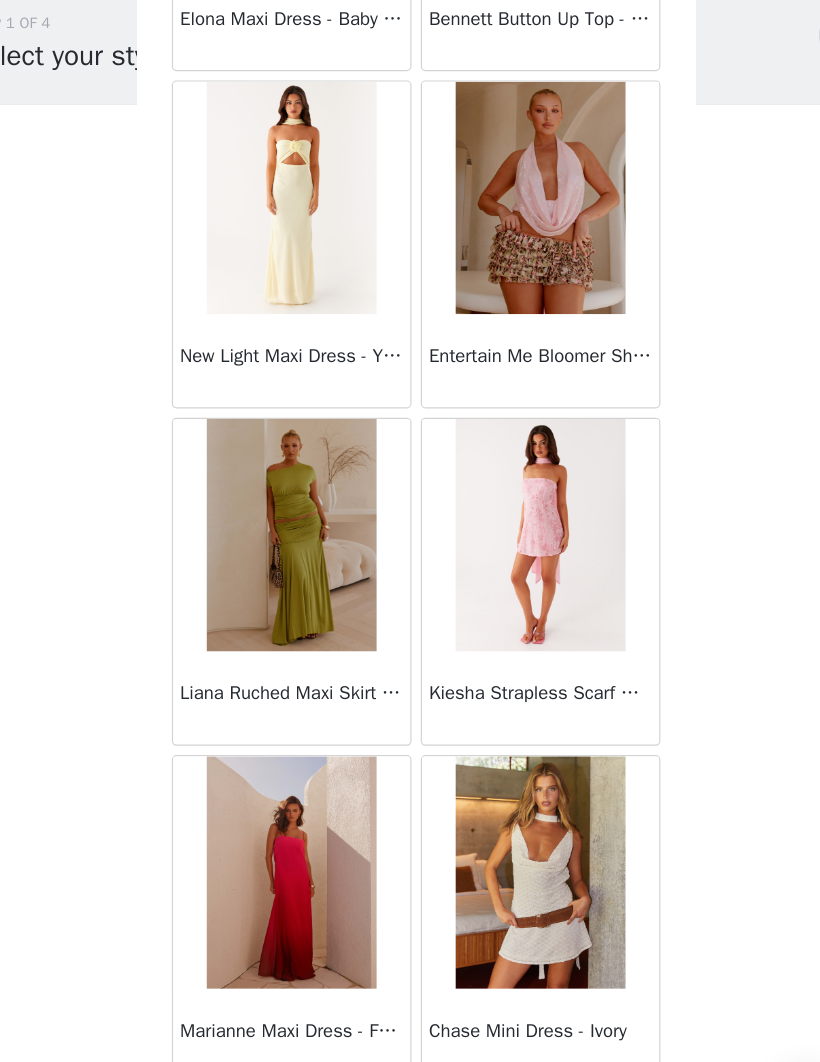 scroll, scrollTop: 59989, scrollLeft: 0, axis: vertical 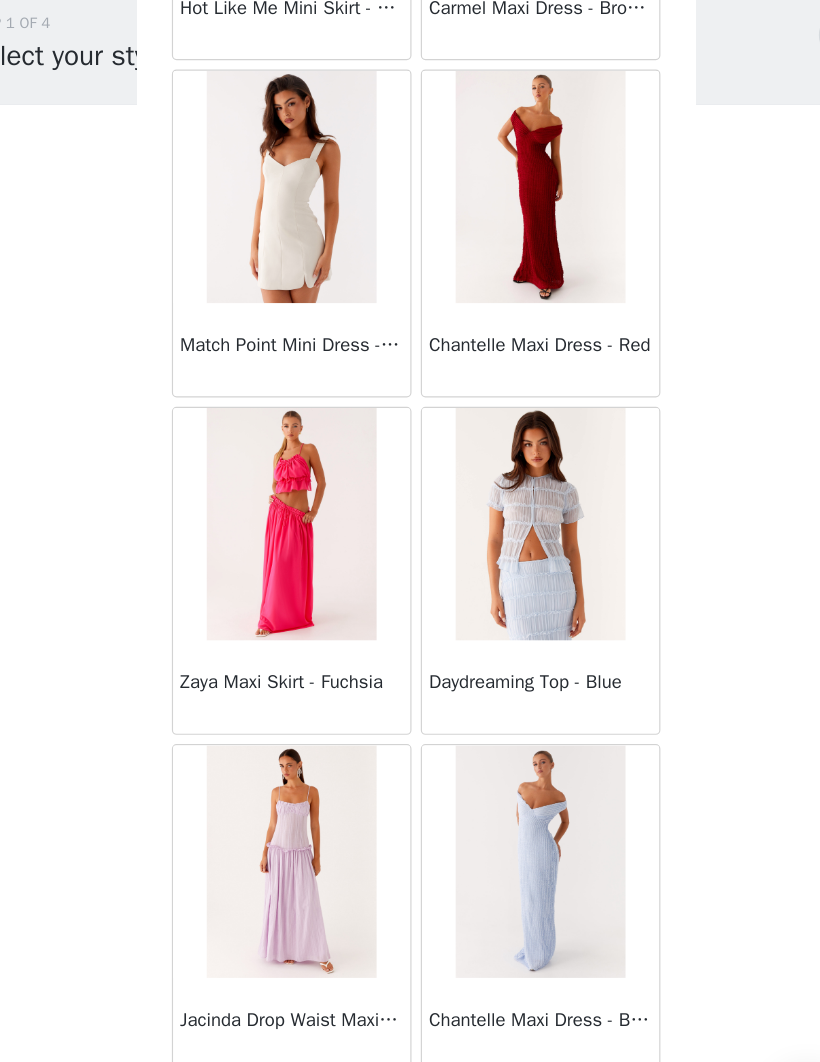click on "Load More" at bounding box center [410, 1028] 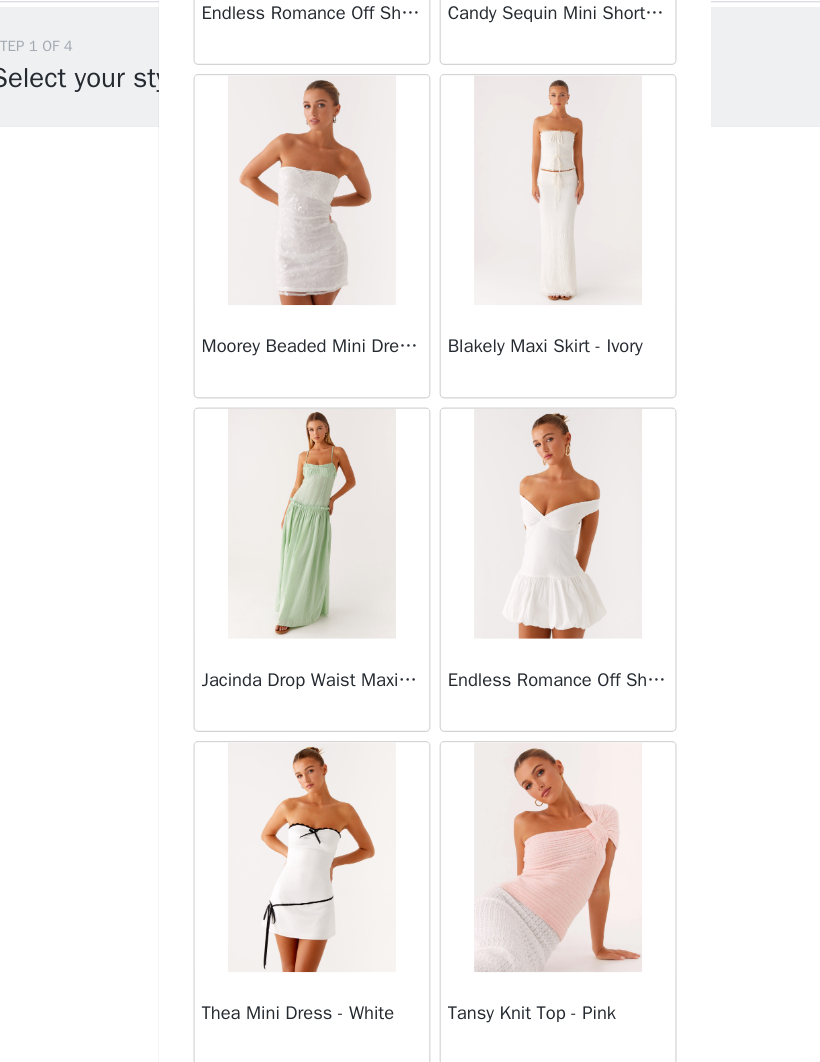 scroll, scrollTop: 65238, scrollLeft: 0, axis: vertical 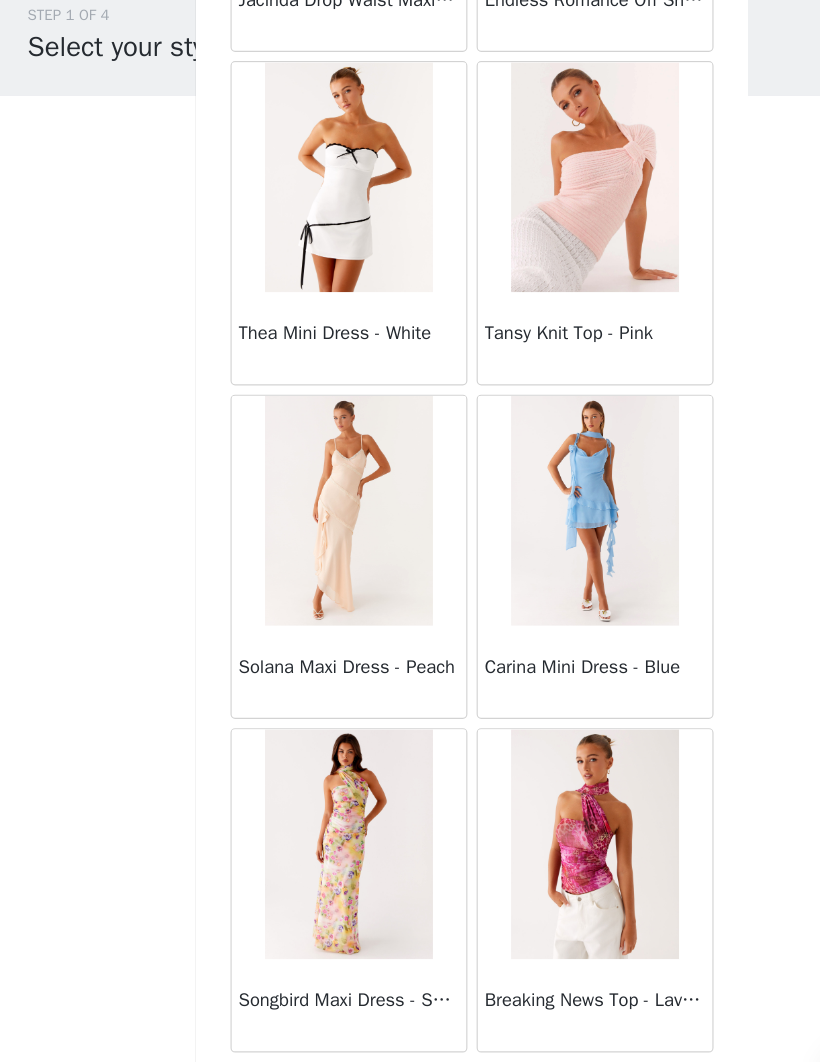 click on "Load More" at bounding box center [410, 1028] 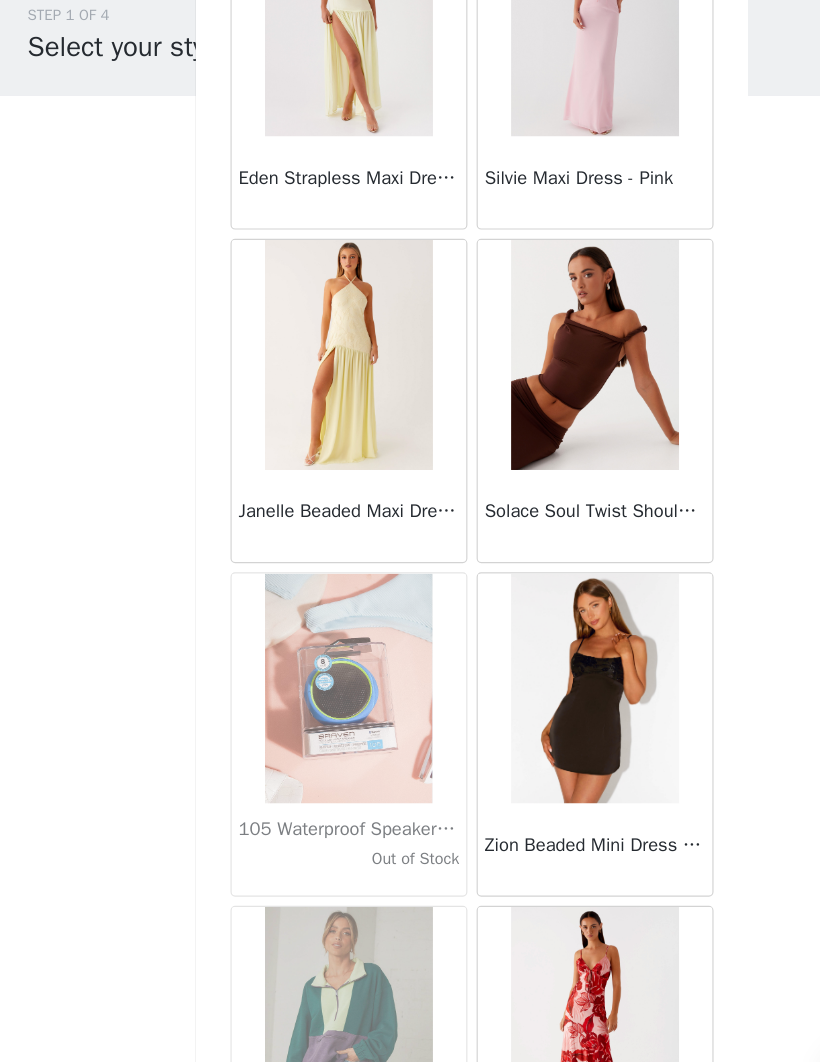 scroll, scrollTop: 68255, scrollLeft: 0, axis: vertical 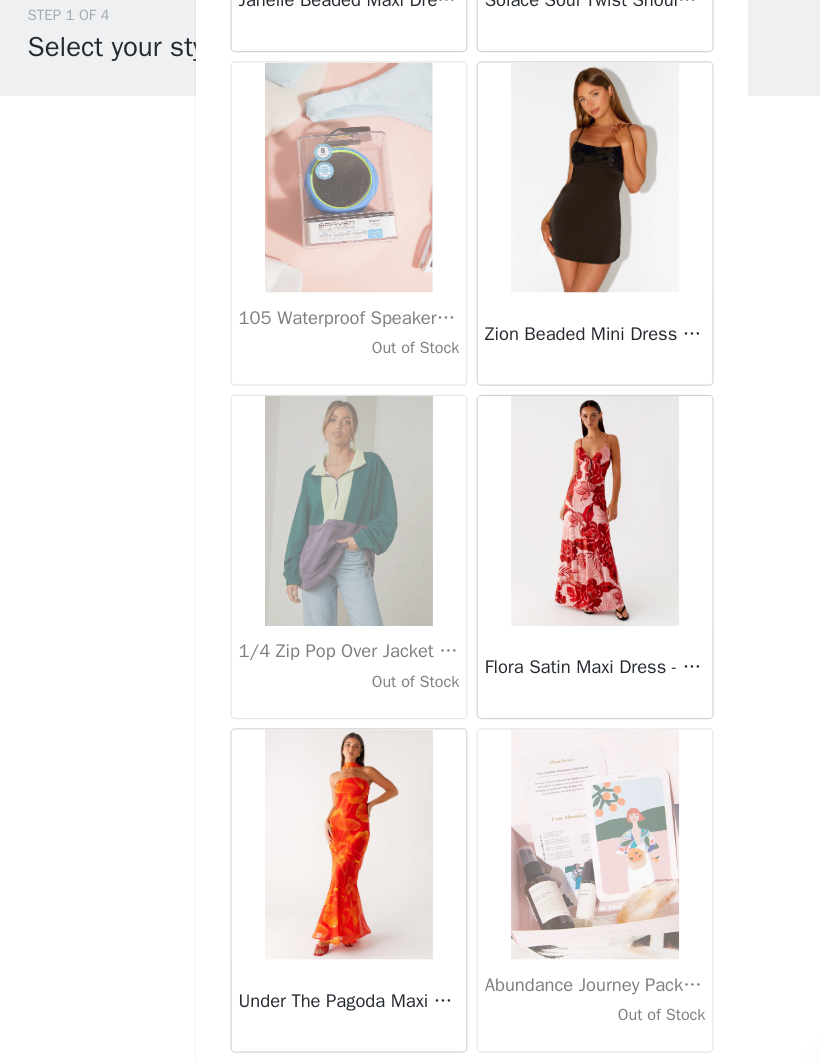 click on "Load More" at bounding box center (410, 1028) 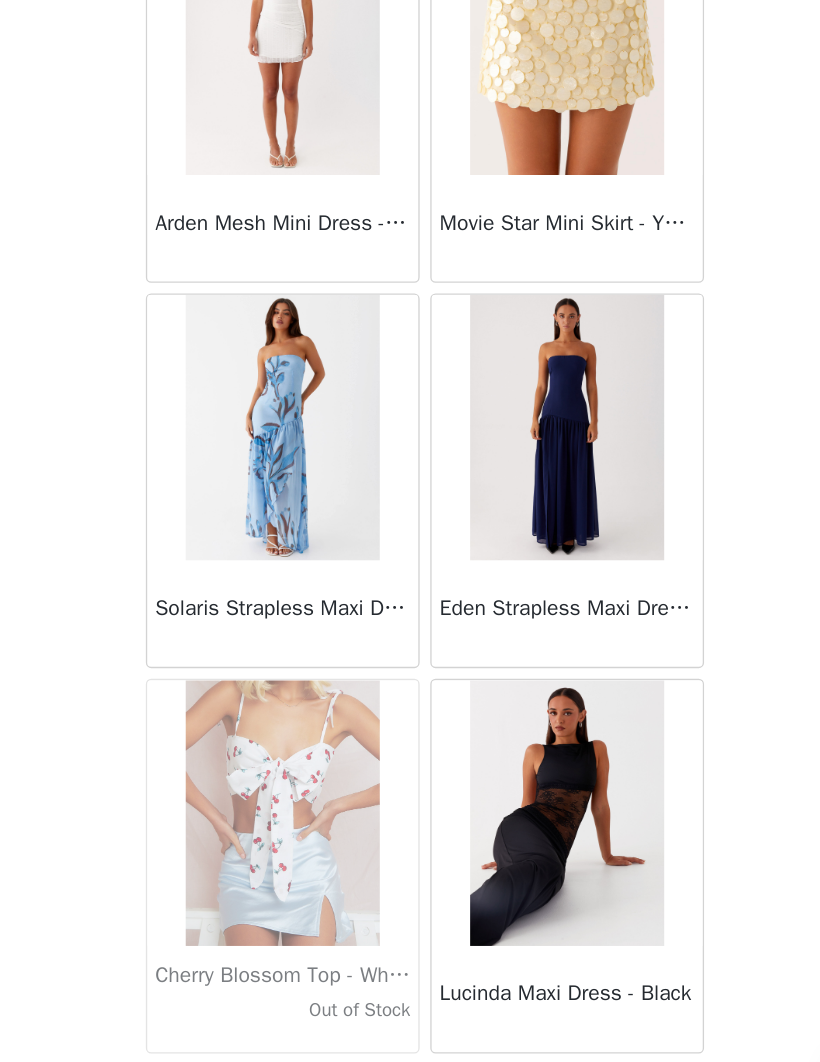 scroll, scrollTop: 71598, scrollLeft: 0, axis: vertical 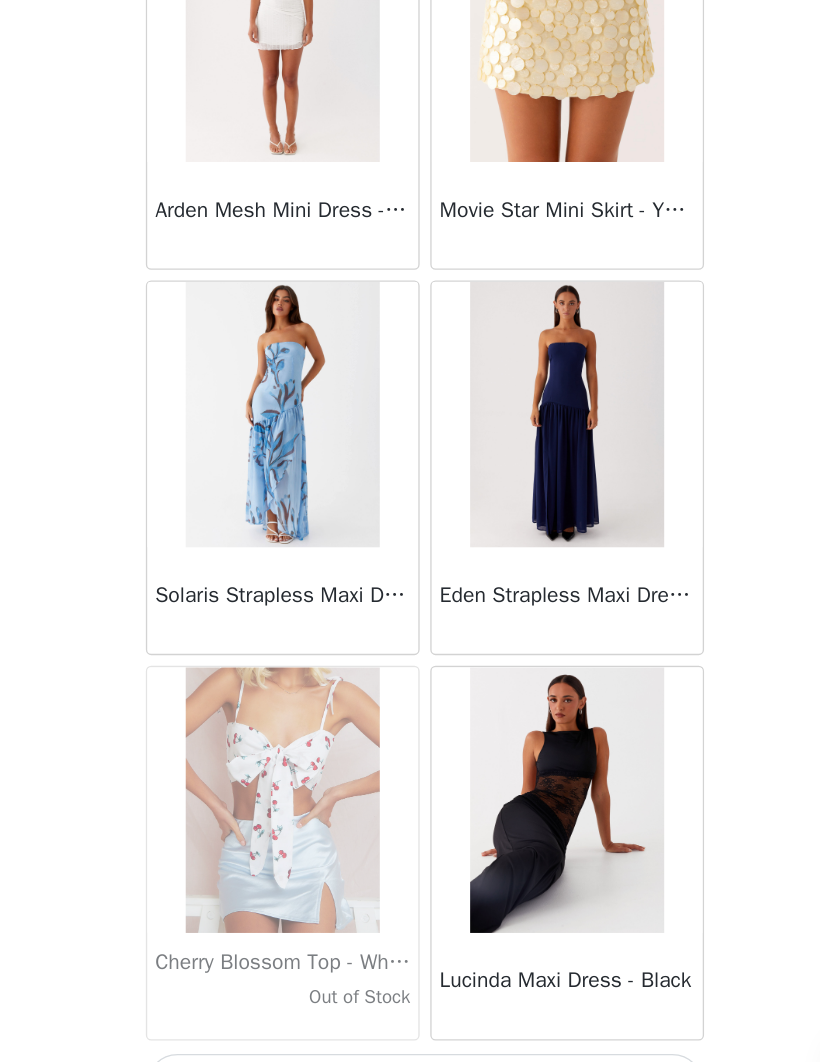 click on "Load More" at bounding box center [410, 1028] 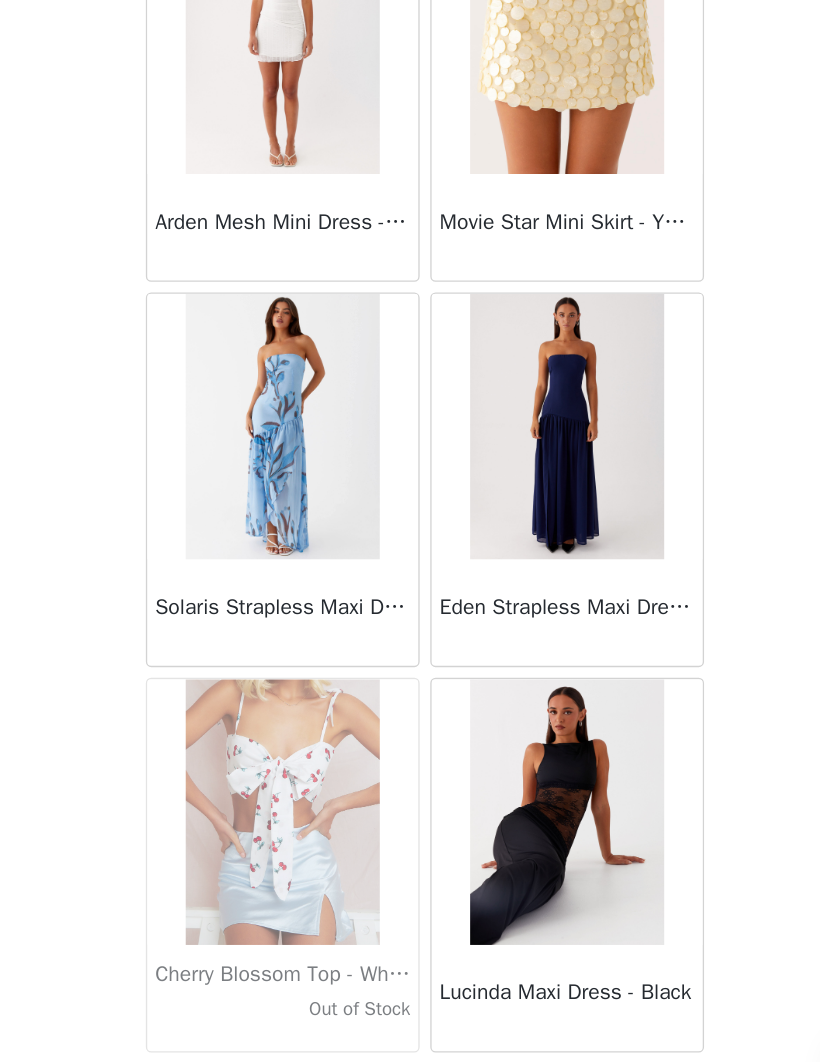 scroll, scrollTop: 71589, scrollLeft: 0, axis: vertical 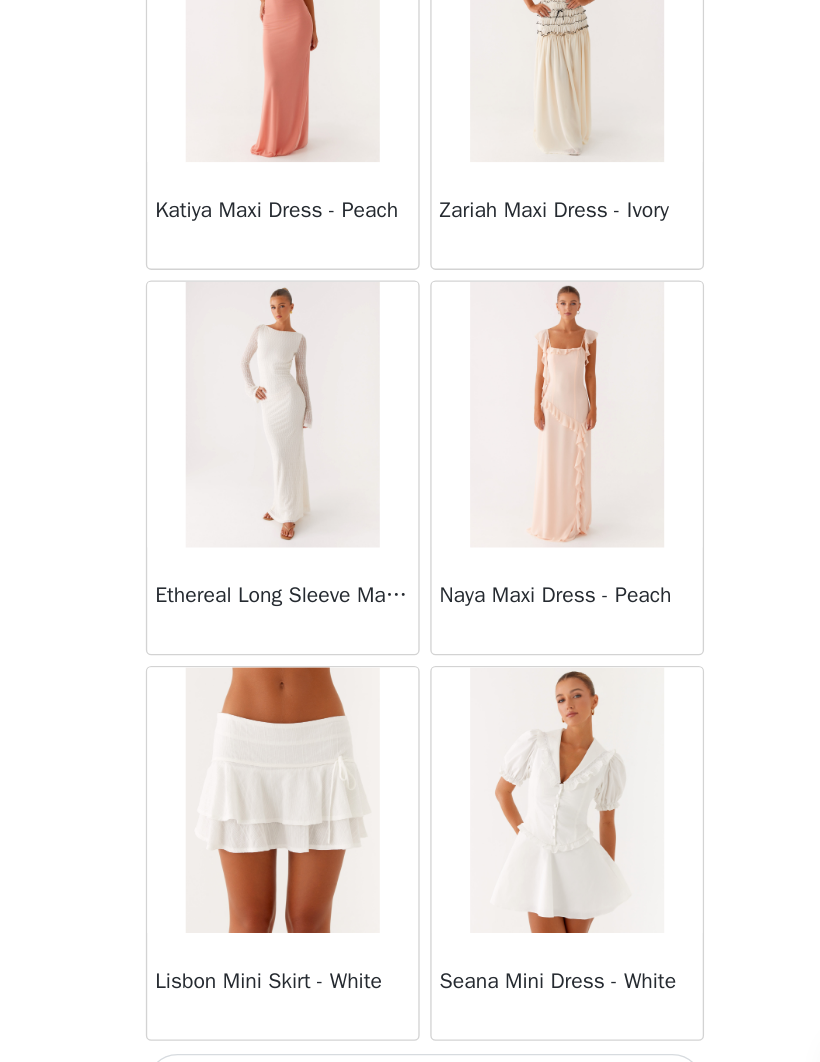 click on "Load More" at bounding box center [410, 1028] 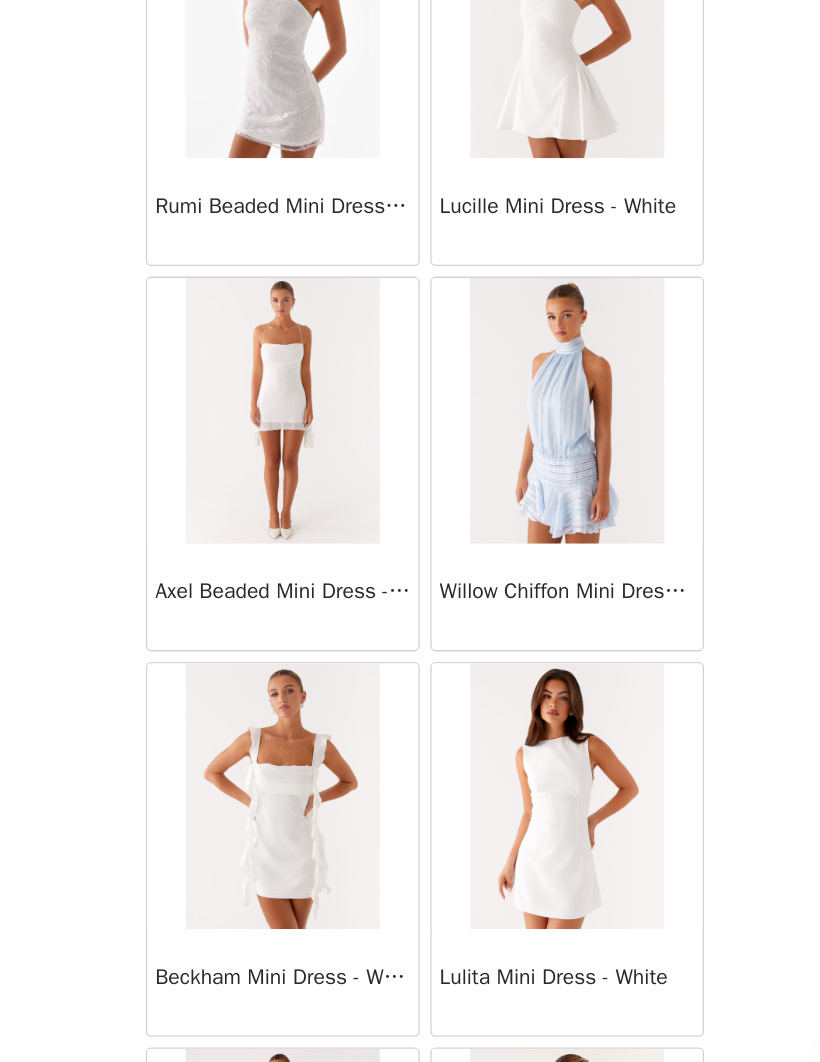 scroll, scrollTop: 75957, scrollLeft: 0, axis: vertical 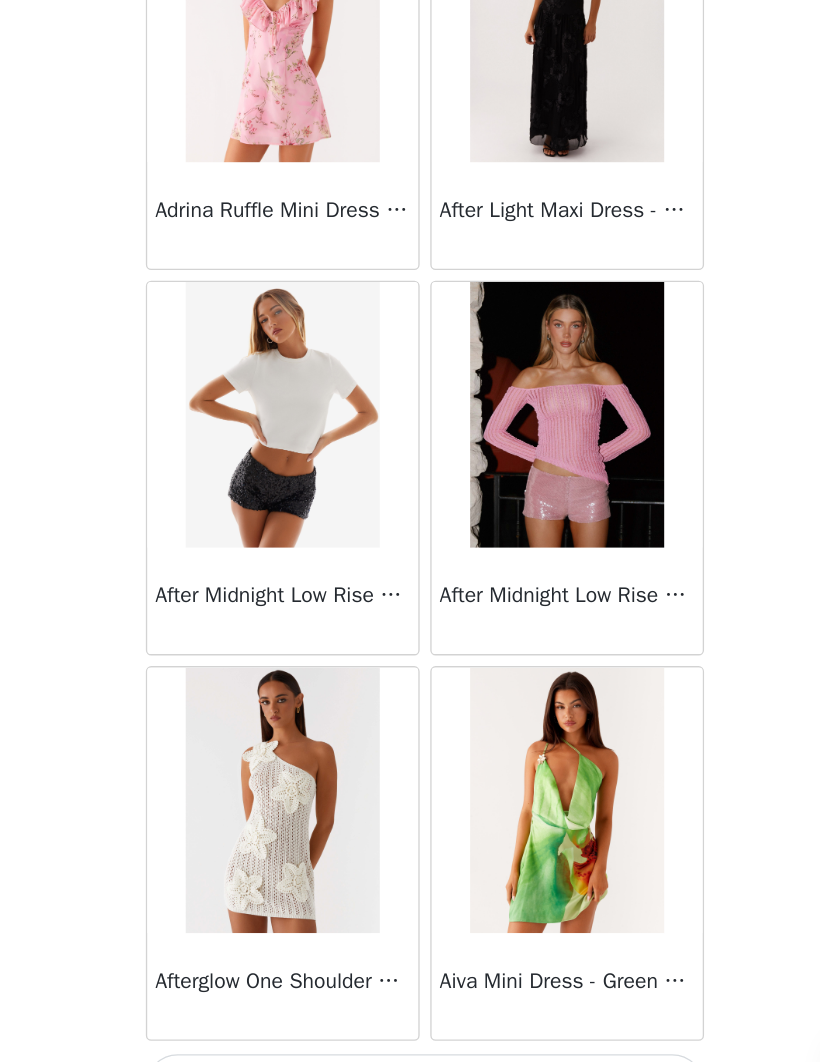 click on "Load More" at bounding box center (410, 1028) 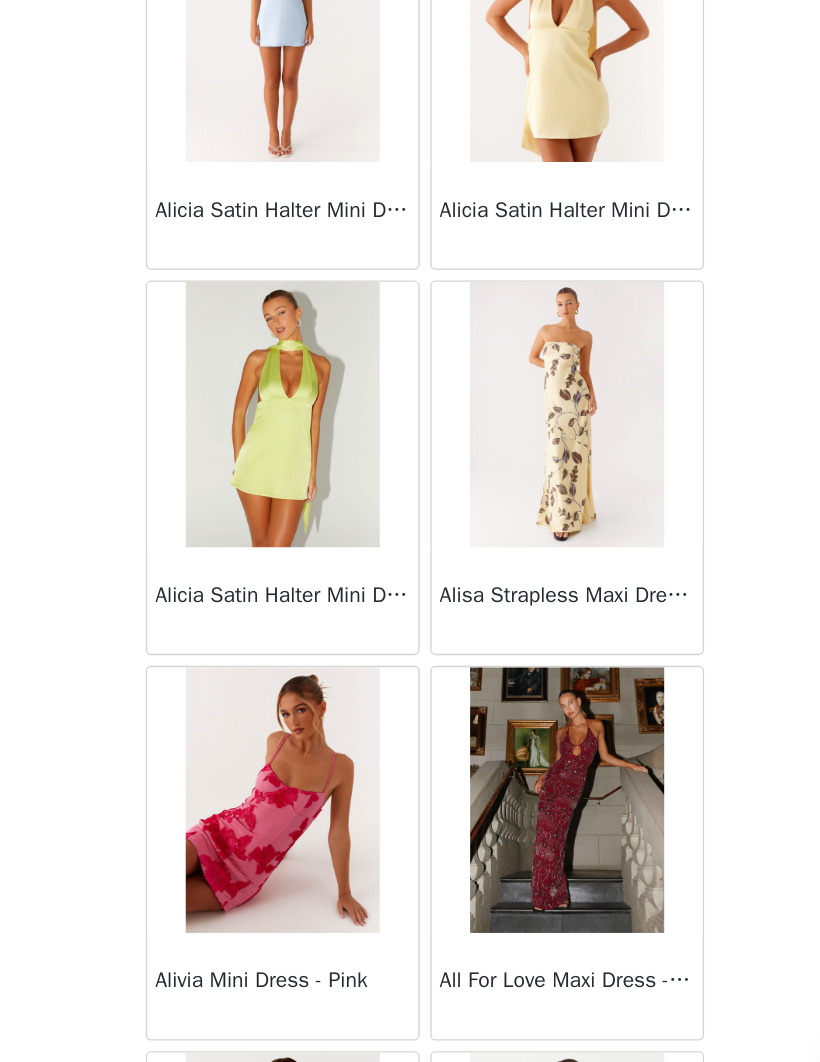 scroll, scrollTop: 80010, scrollLeft: 0, axis: vertical 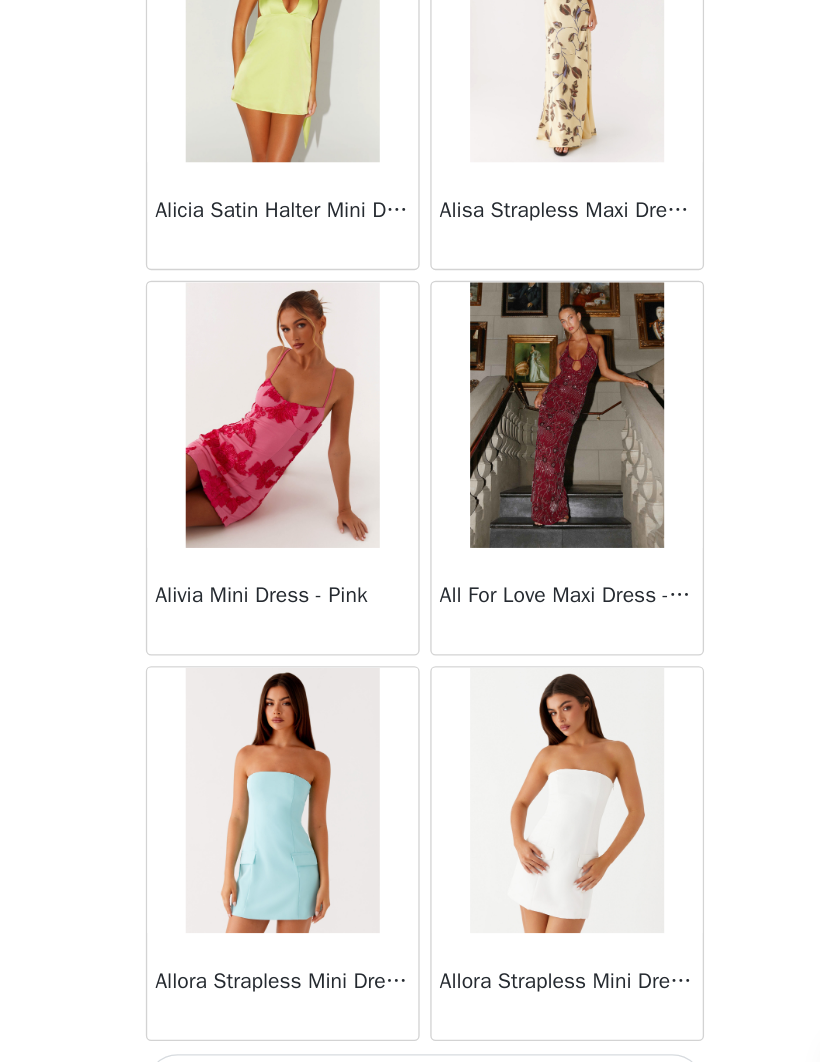 click on "Load More" at bounding box center [410, 1028] 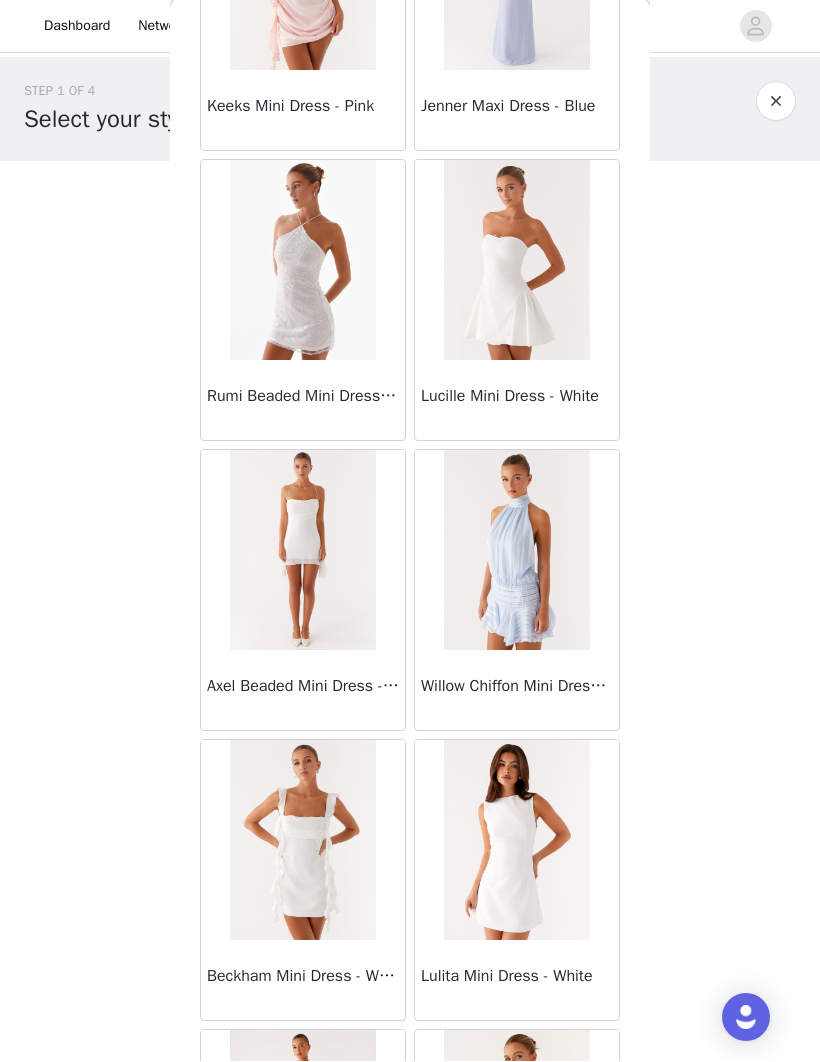 scroll, scrollTop: 75962, scrollLeft: 0, axis: vertical 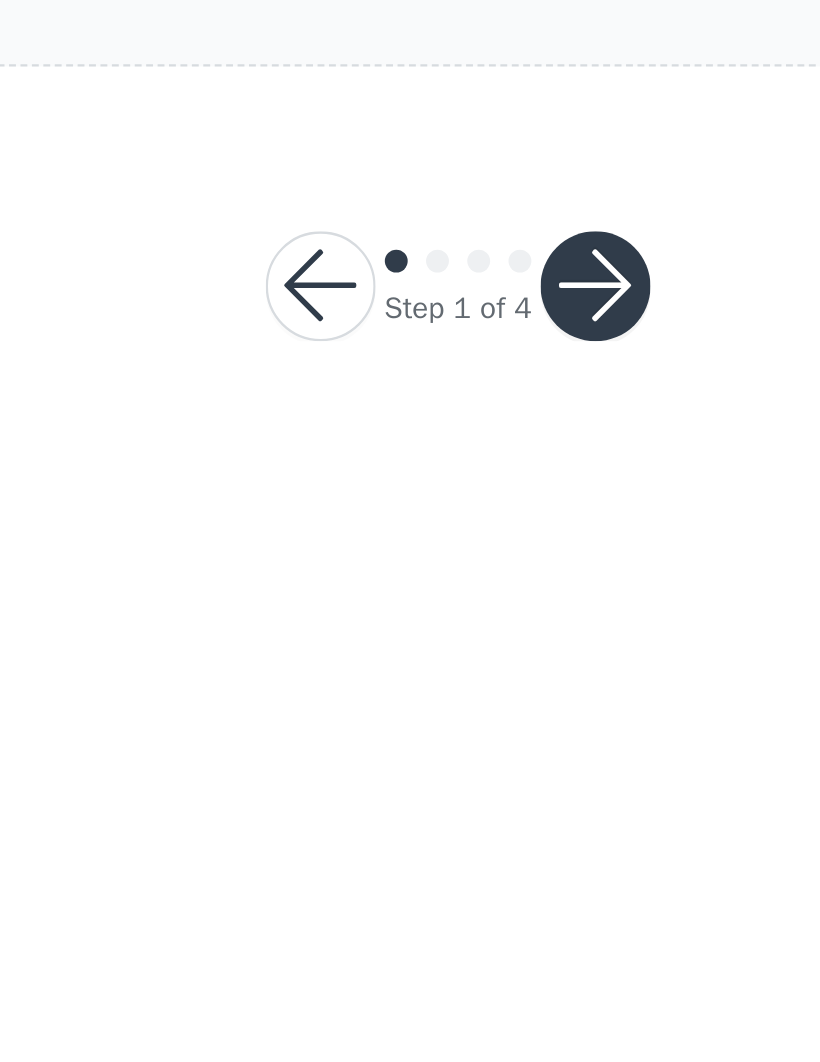 click at bounding box center (470, 447) 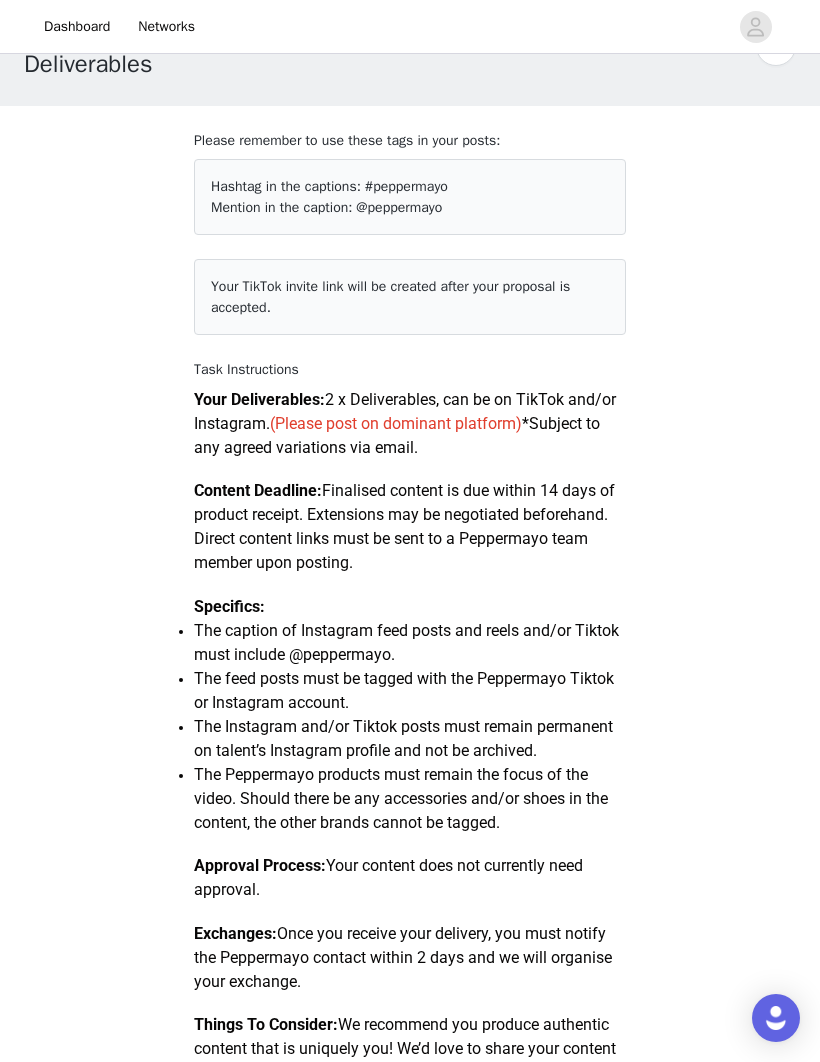 scroll, scrollTop: 0, scrollLeft: 0, axis: both 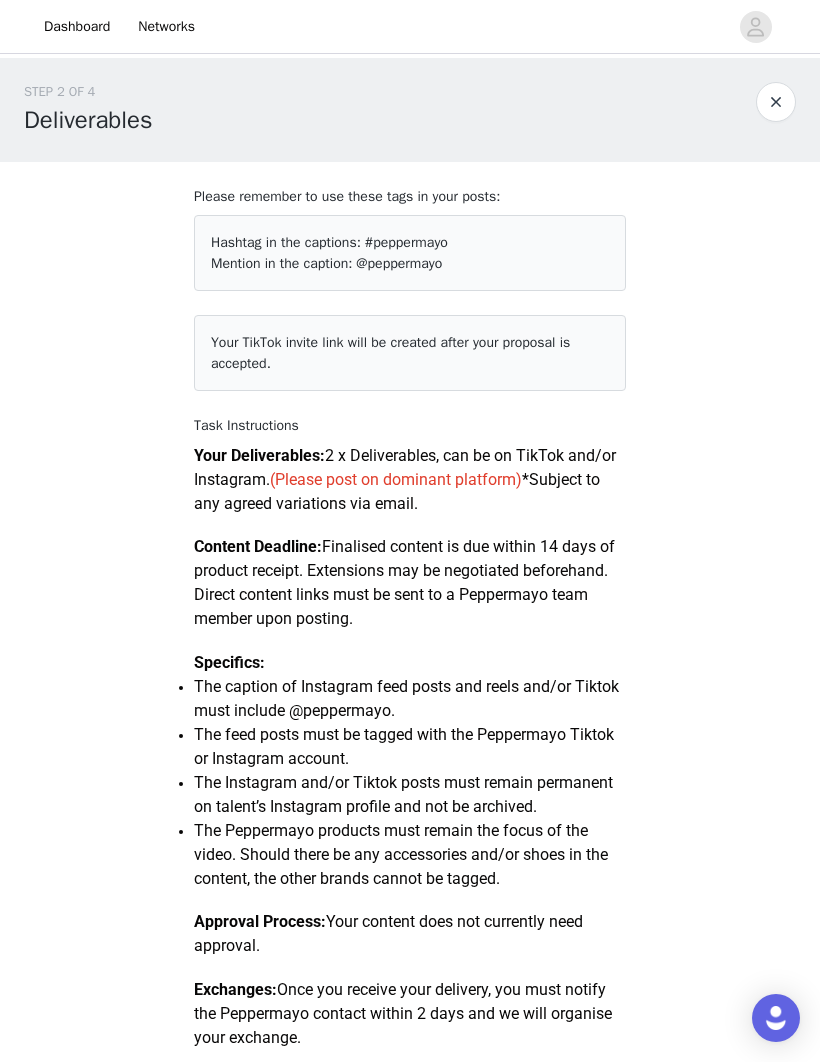click at bounding box center (776, 102) 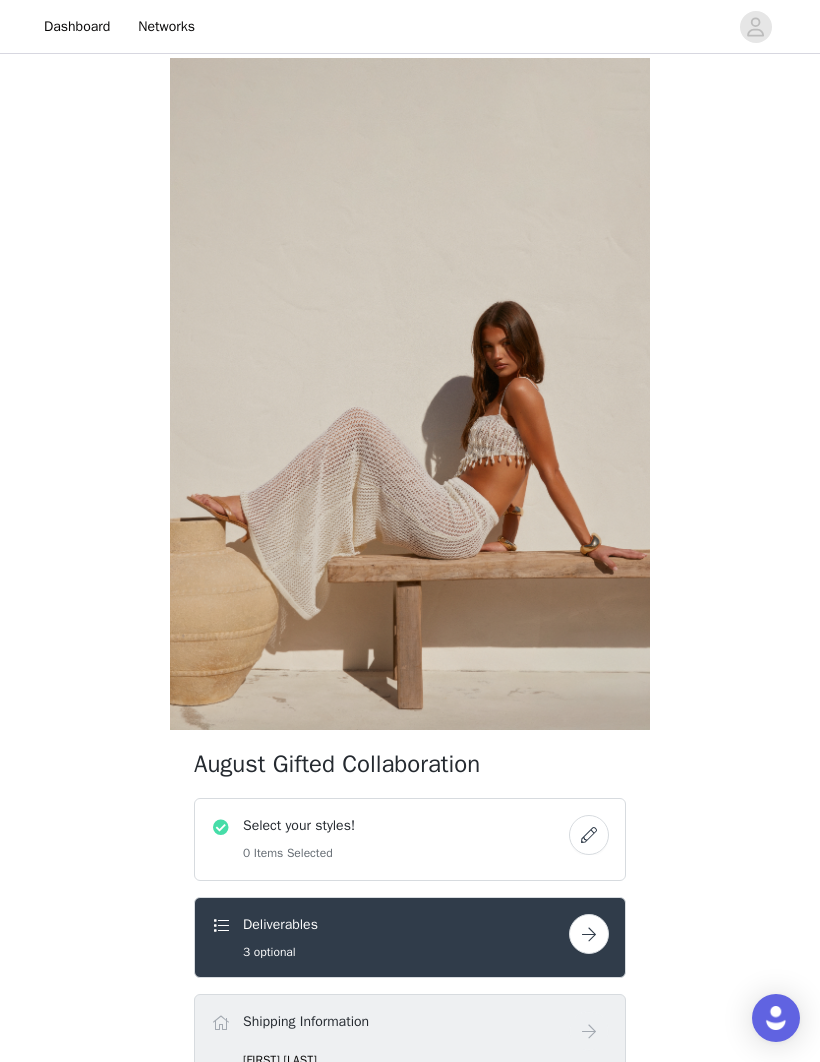 click at bounding box center (589, 835) 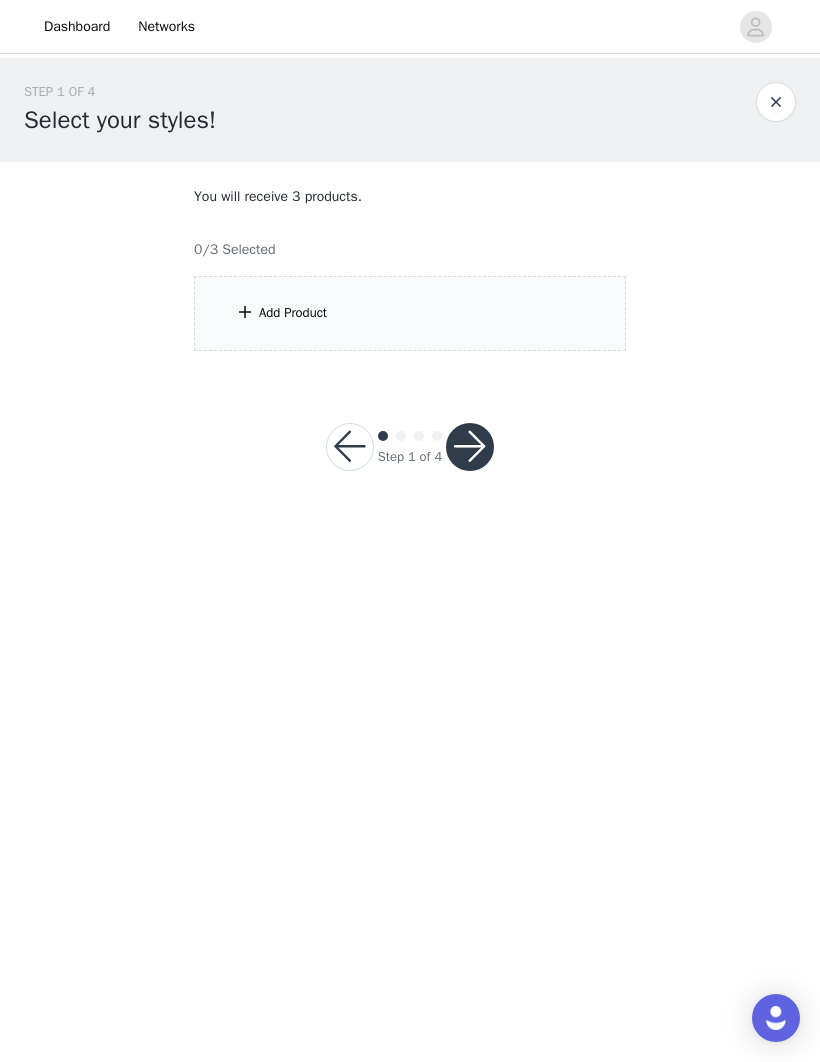 click on "Add Product" at bounding box center (410, 313) 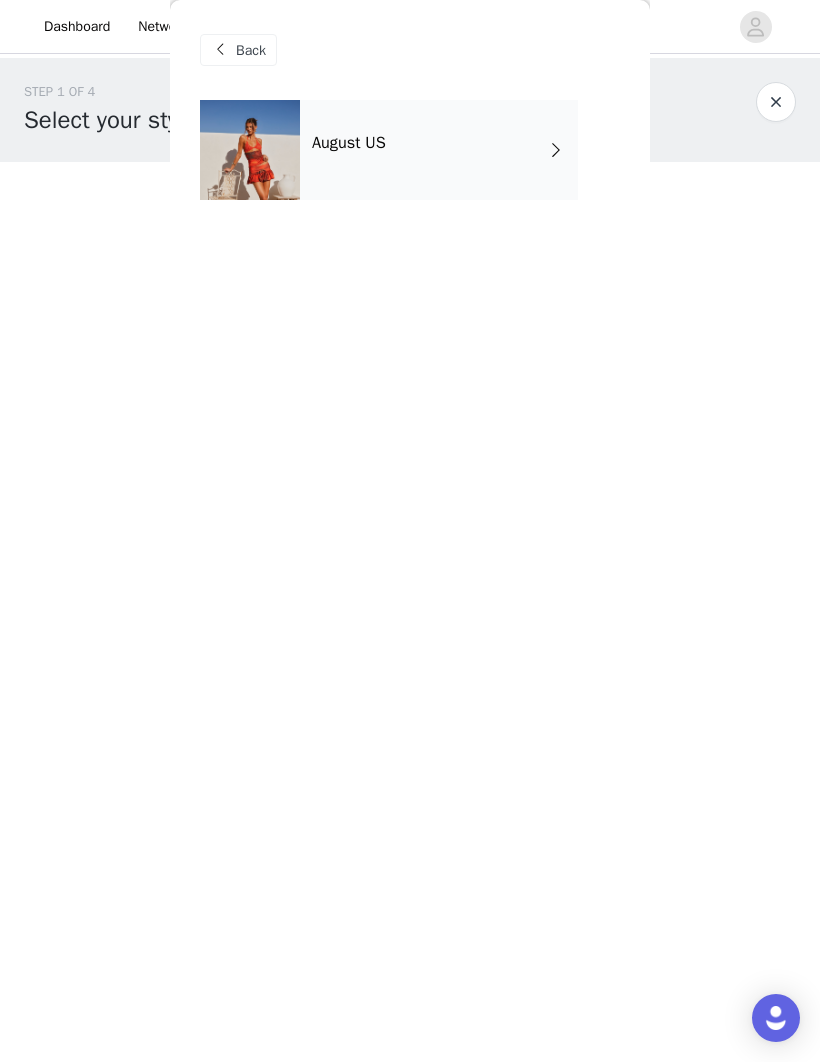 click on "August US" at bounding box center (439, 150) 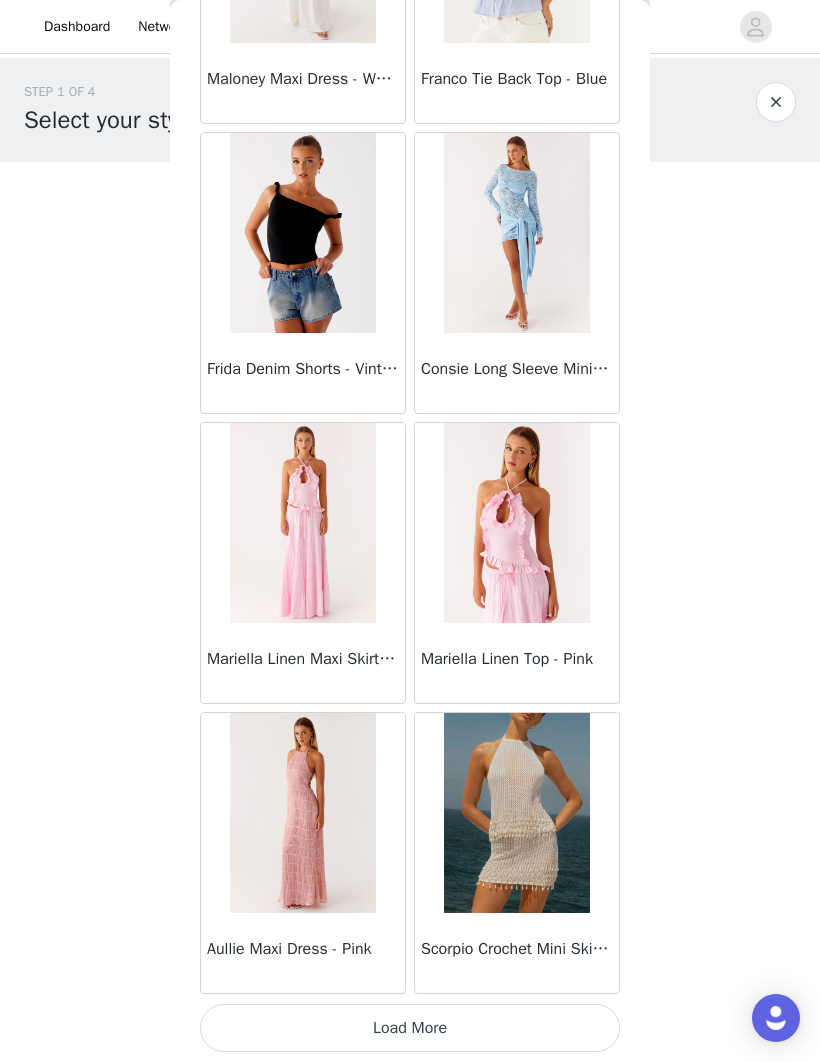 click on "Load More" at bounding box center [410, 1028] 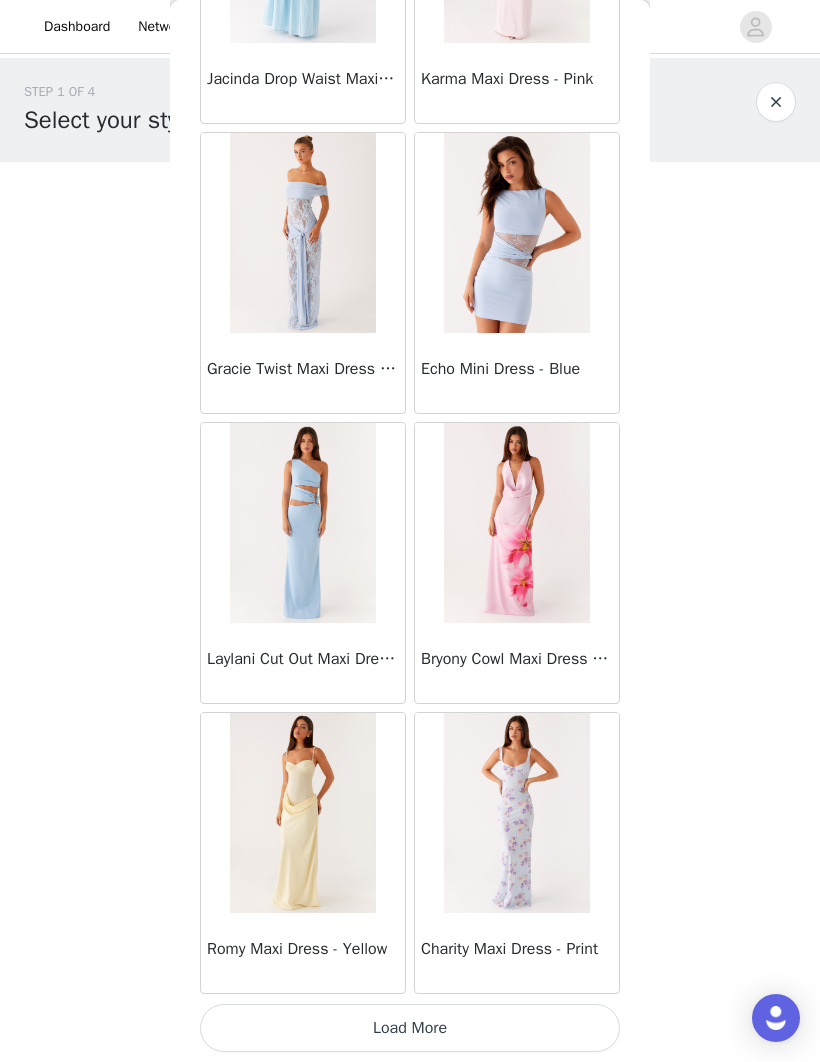 click on "Load More" at bounding box center (410, 1028) 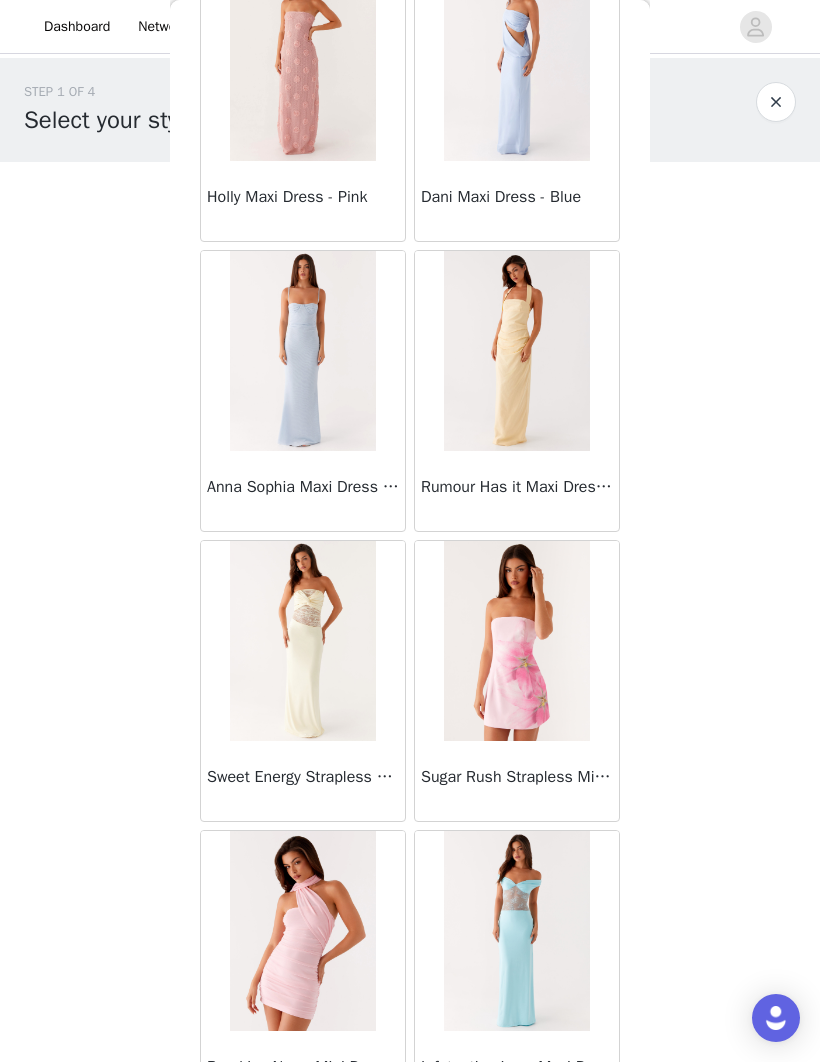 scroll, scrollTop: 6812, scrollLeft: 0, axis: vertical 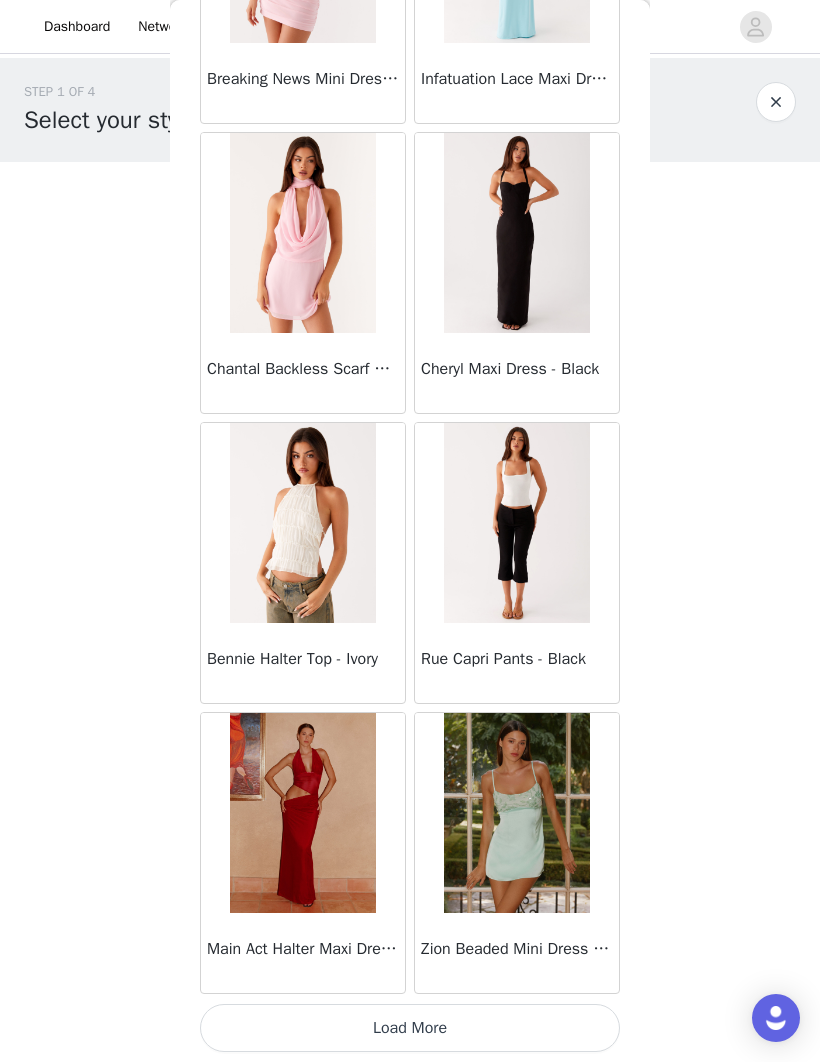 click on "Load More" at bounding box center [410, 1028] 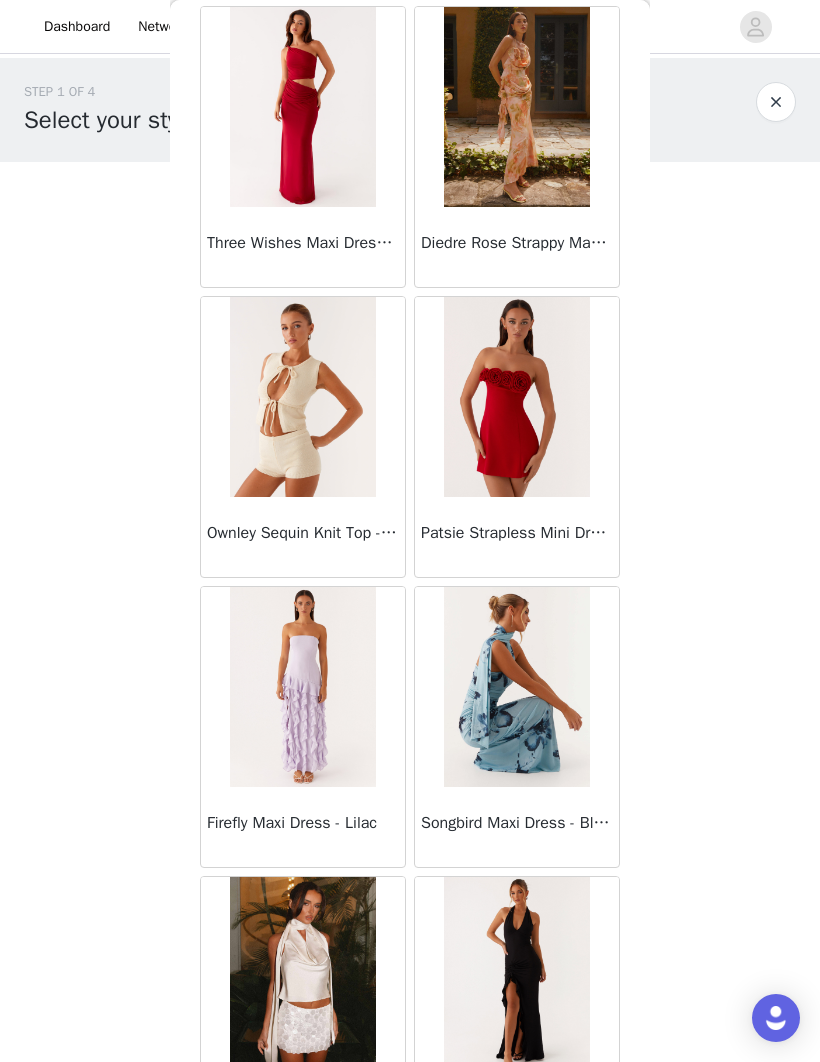 scroll, scrollTop: 10535, scrollLeft: 0, axis: vertical 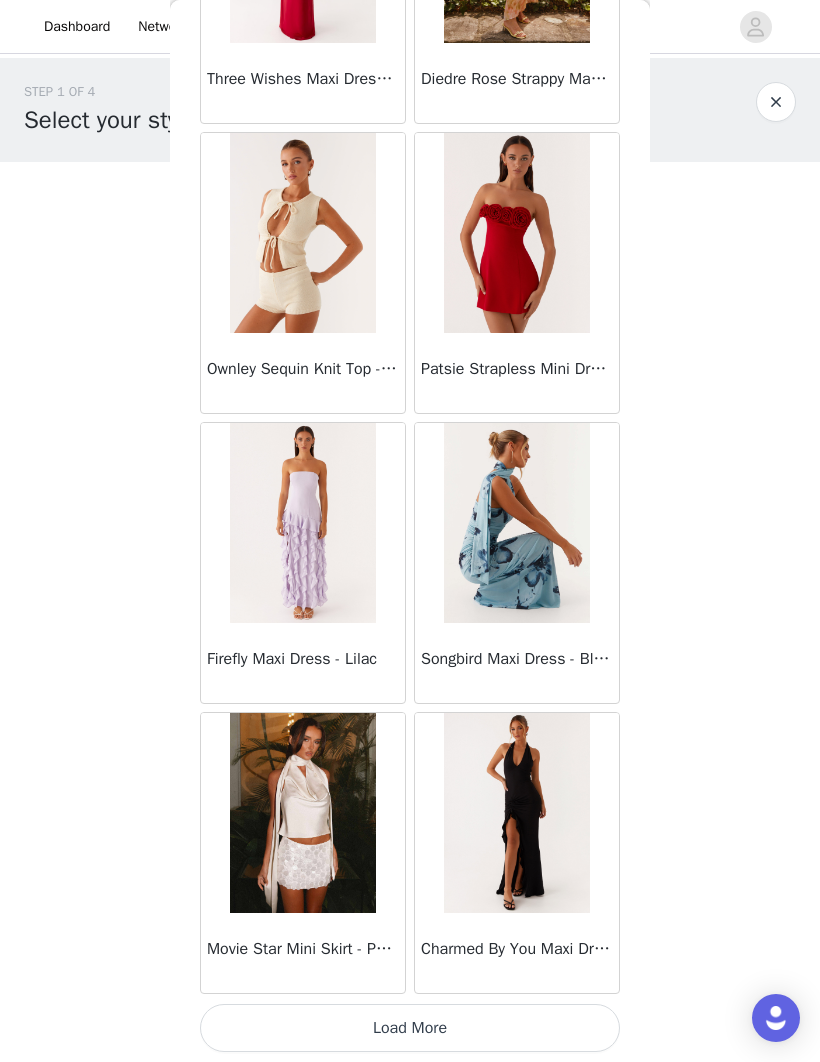 click on "Load More" at bounding box center [410, 1028] 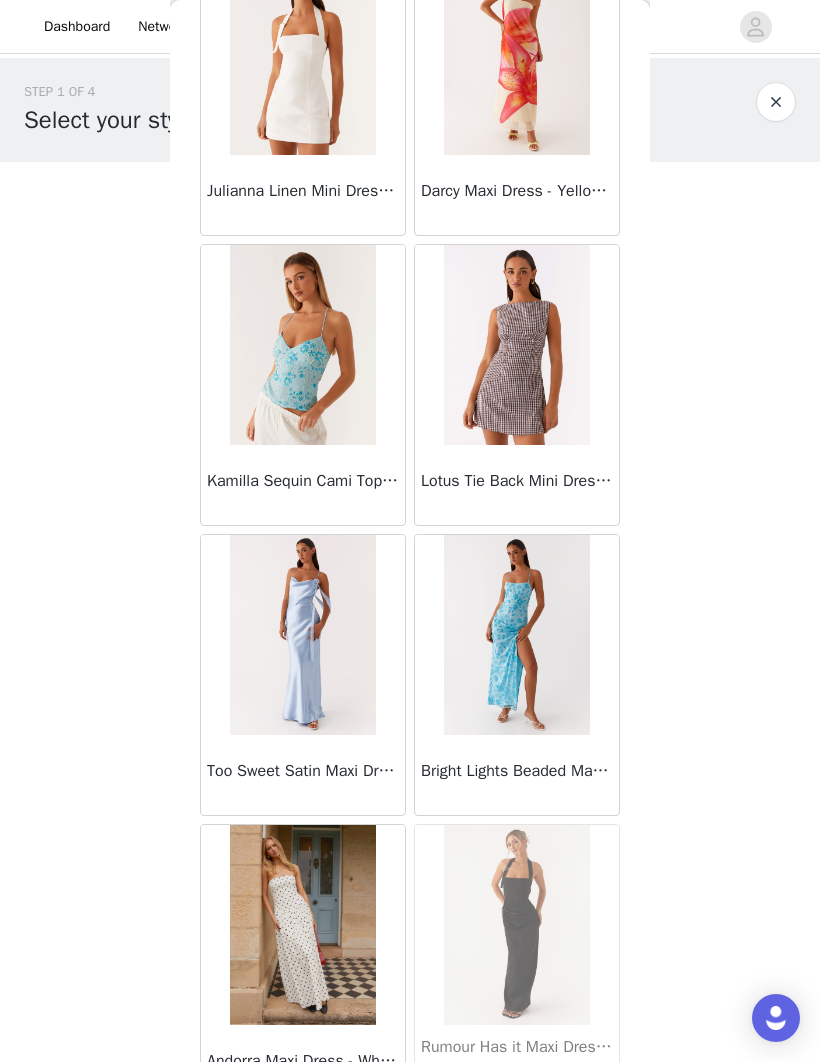 scroll, scrollTop: 13492, scrollLeft: 0, axis: vertical 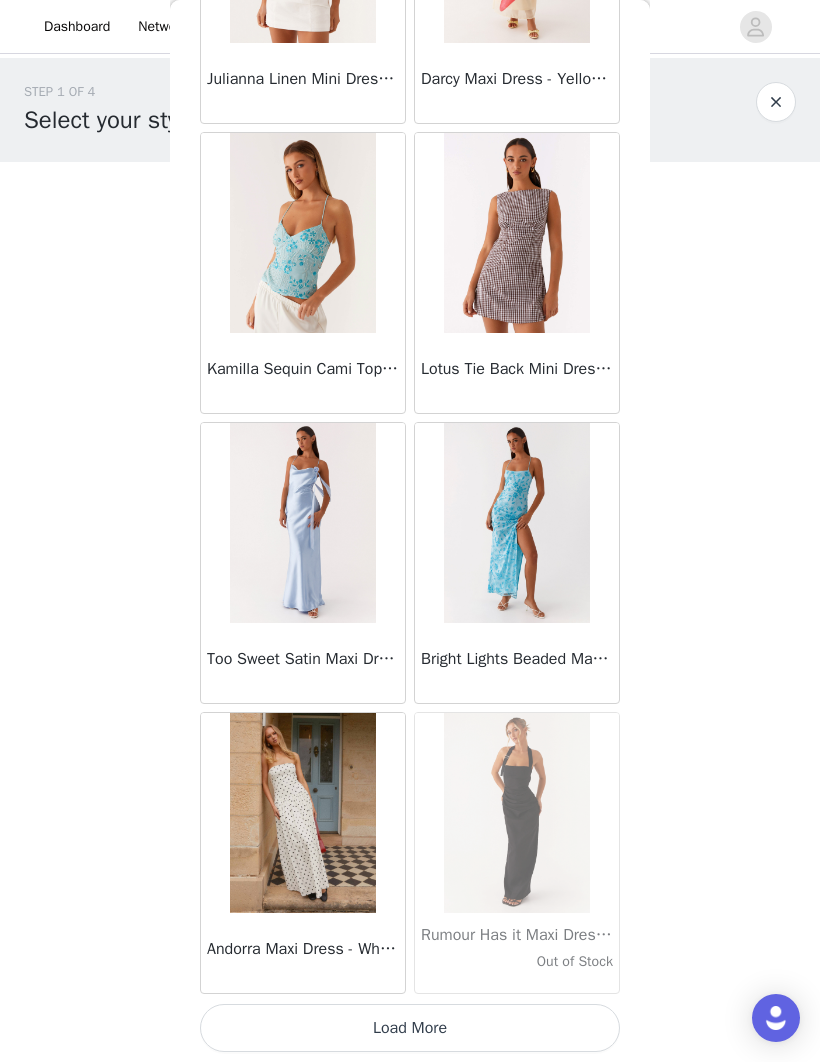 click on "Load More" at bounding box center [410, 1028] 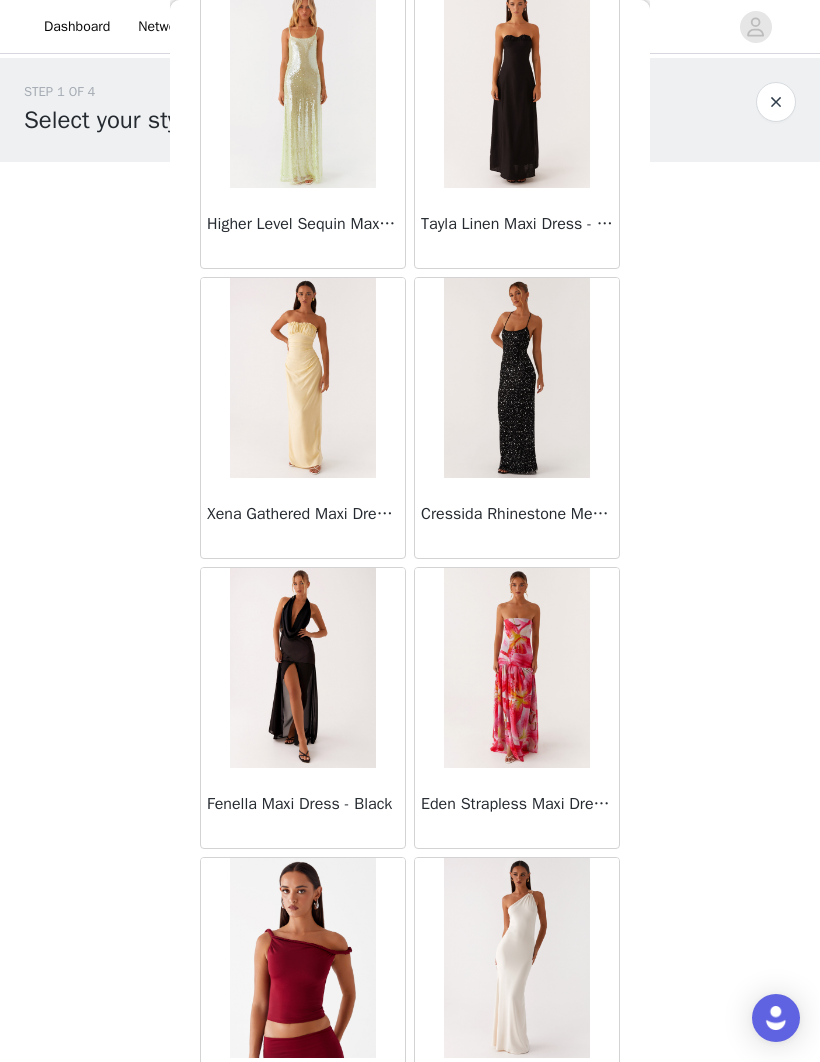 scroll, scrollTop: 14614, scrollLeft: 0, axis: vertical 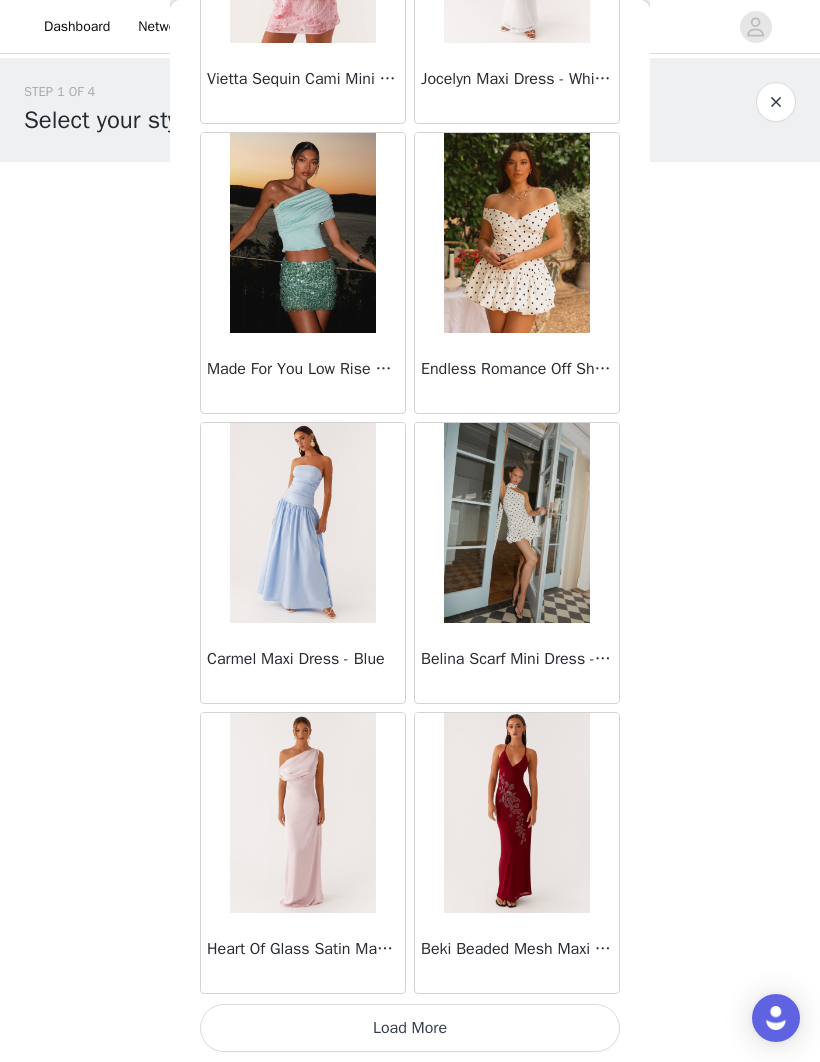 click on "Load More" at bounding box center [410, 1028] 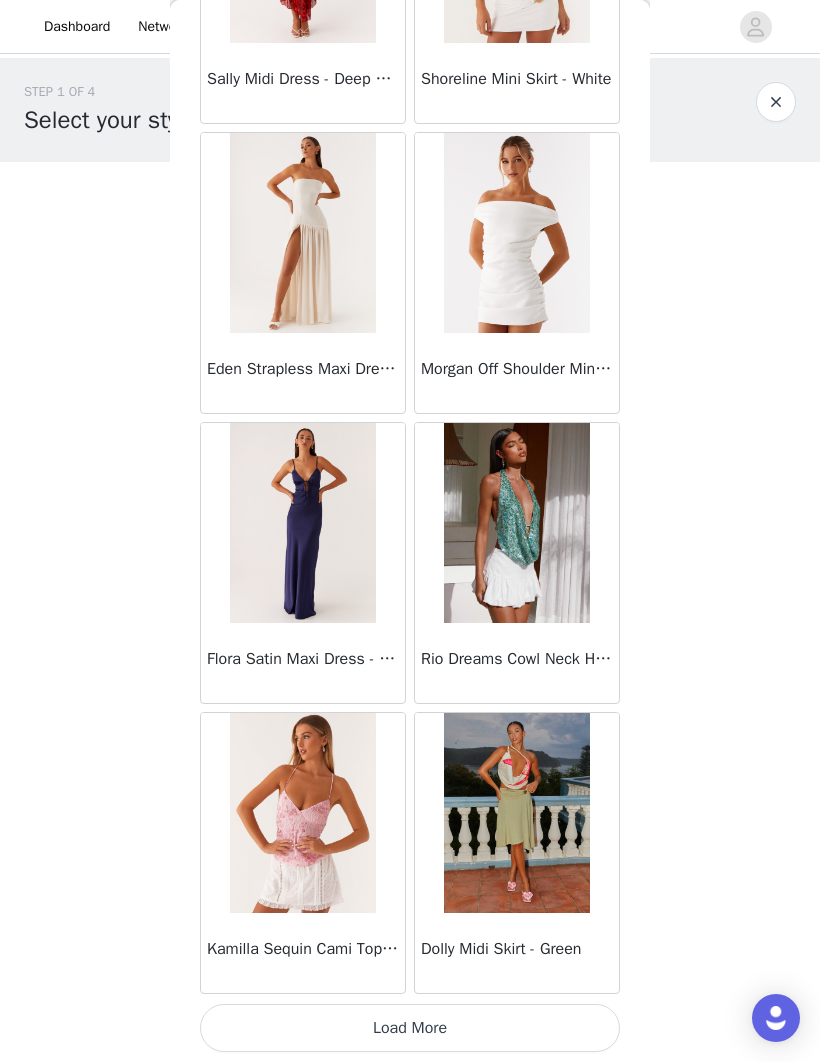 click on "Load More" at bounding box center [410, 1028] 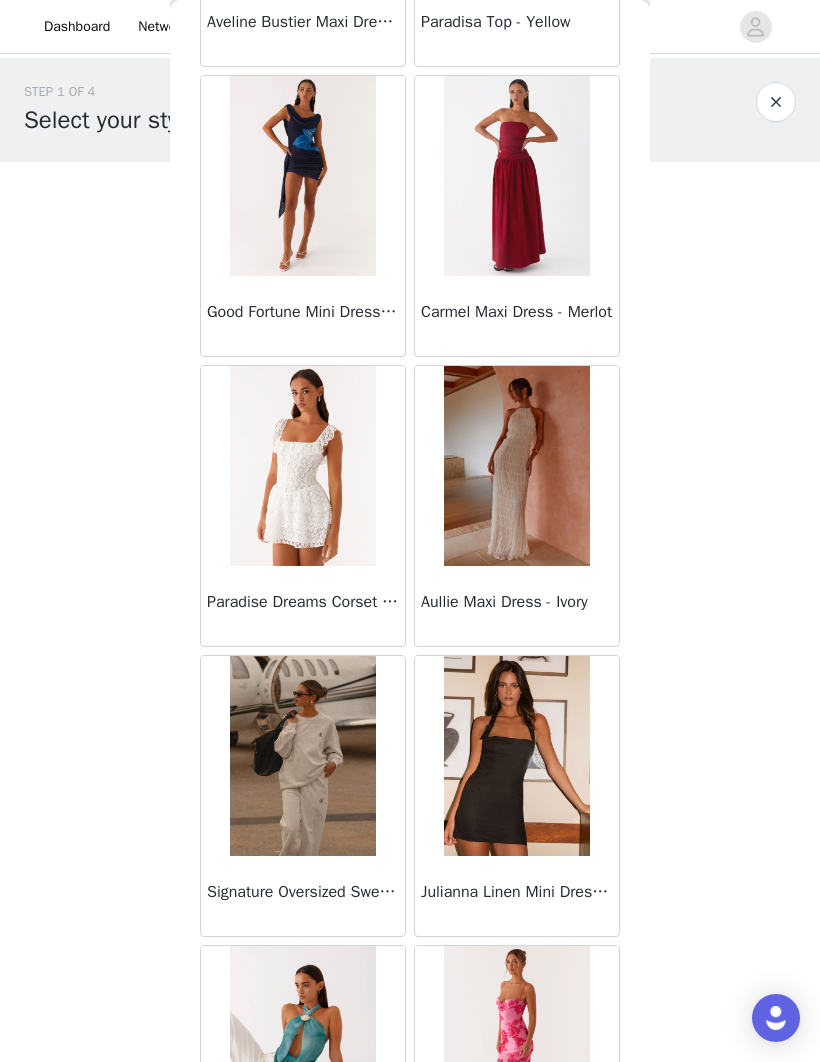 scroll, scrollTop: 20616, scrollLeft: 0, axis: vertical 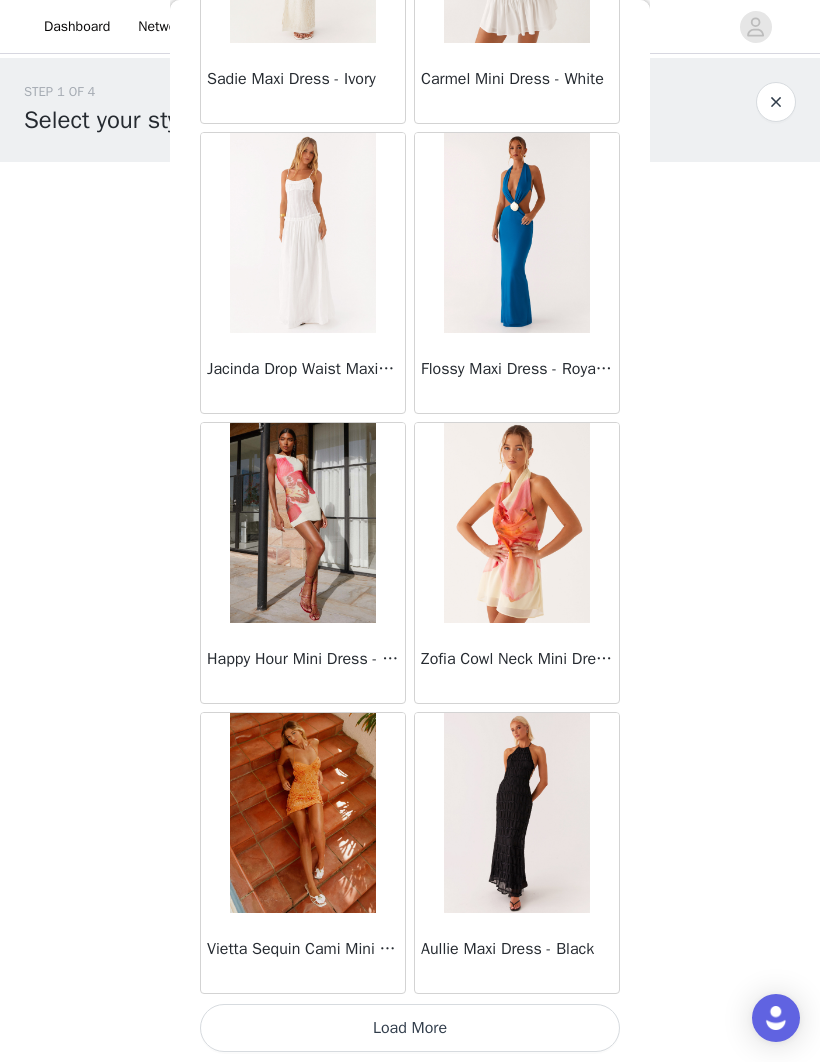 click on "Load More" at bounding box center (410, 1028) 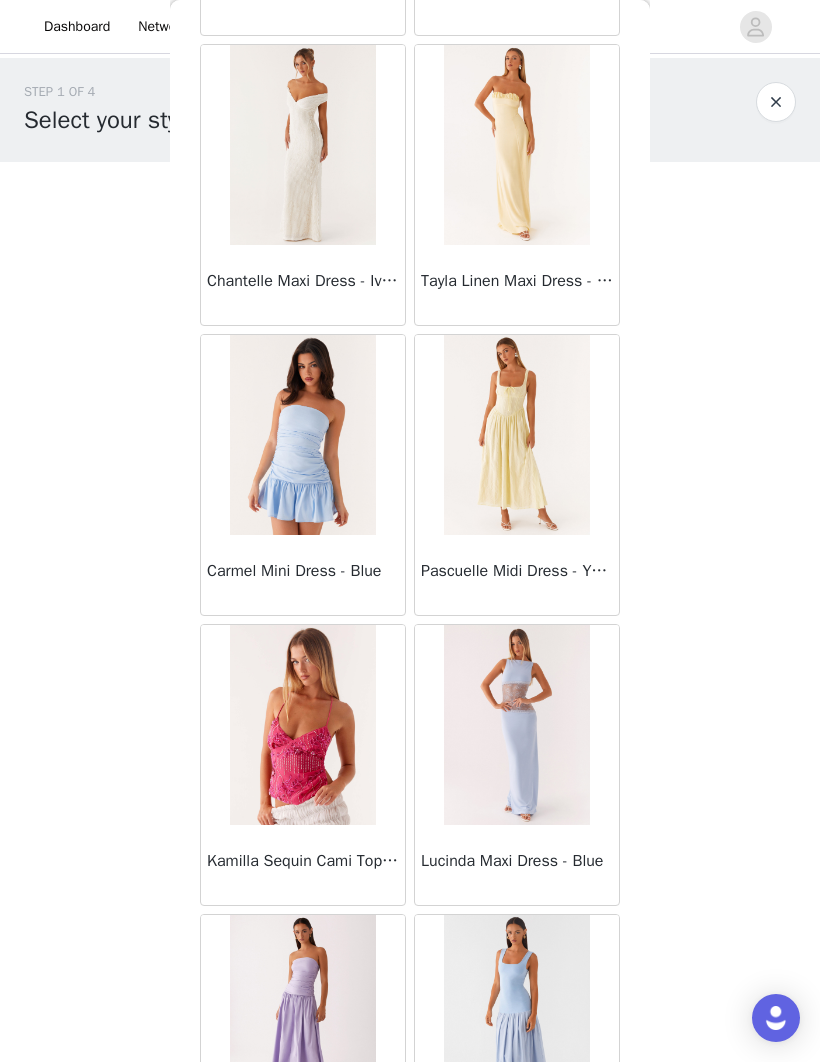 scroll, scrollTop: 24155, scrollLeft: 0, axis: vertical 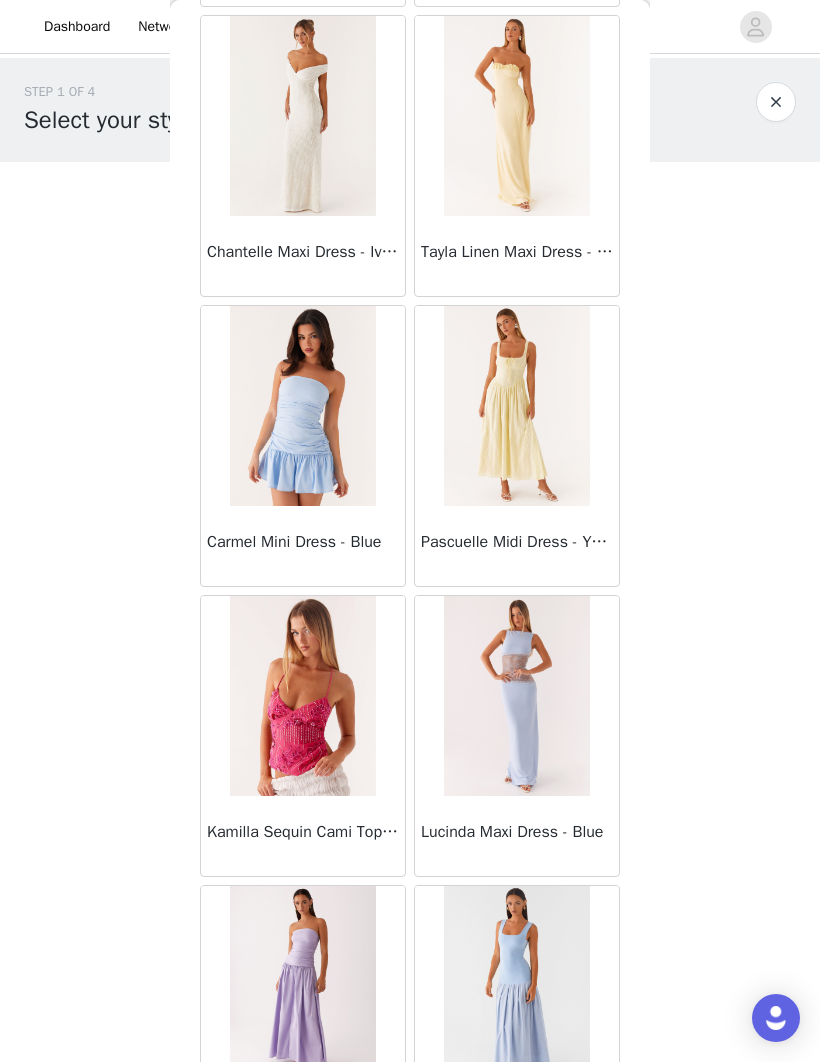 click at bounding box center (302, 406) 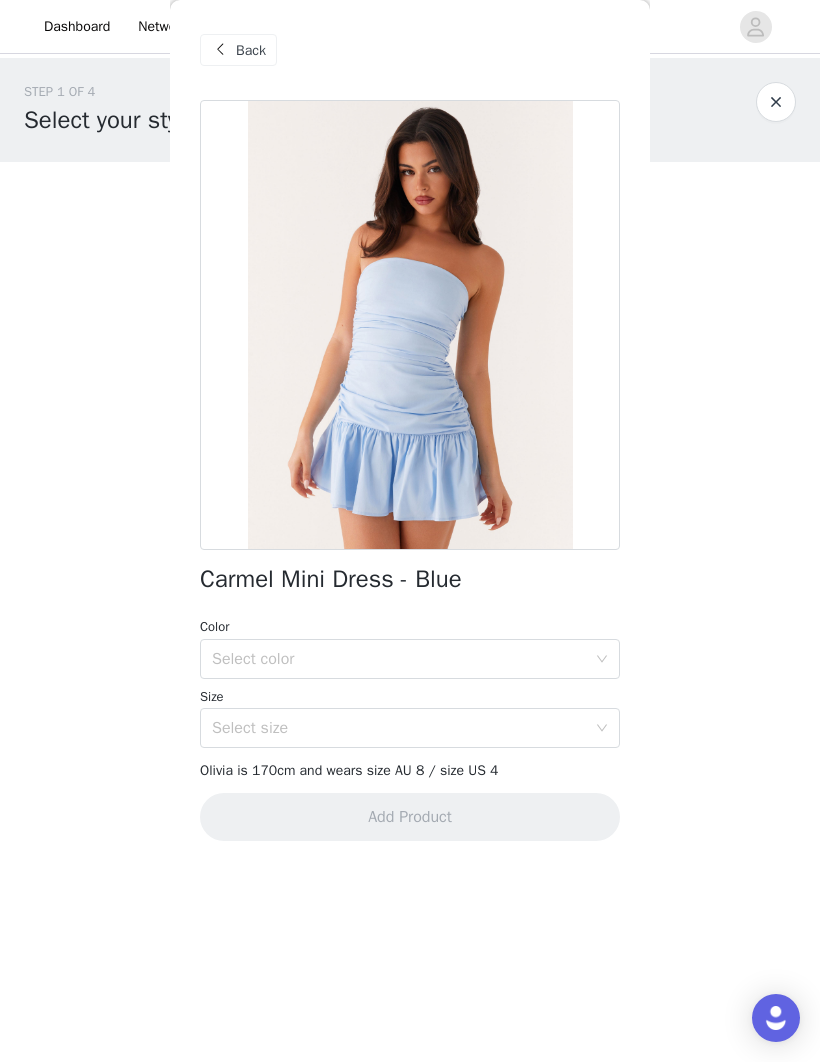 scroll, scrollTop: 12, scrollLeft: 0, axis: vertical 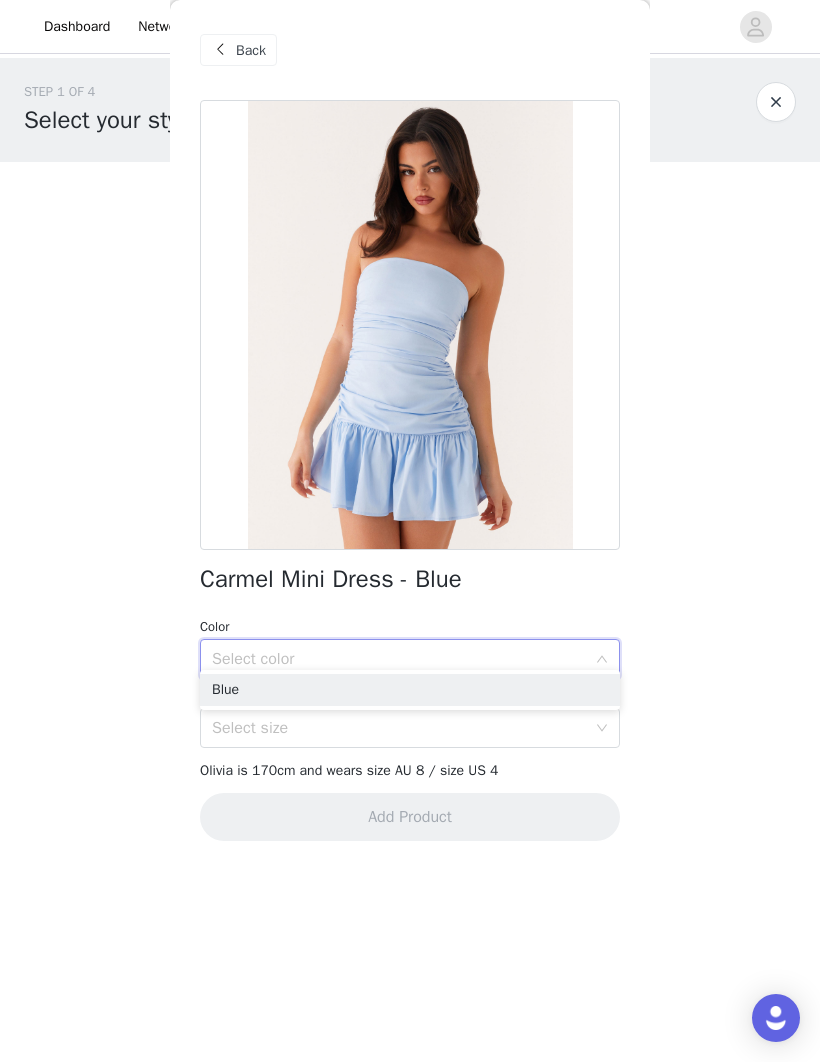 click on "Blue" at bounding box center (410, 690) 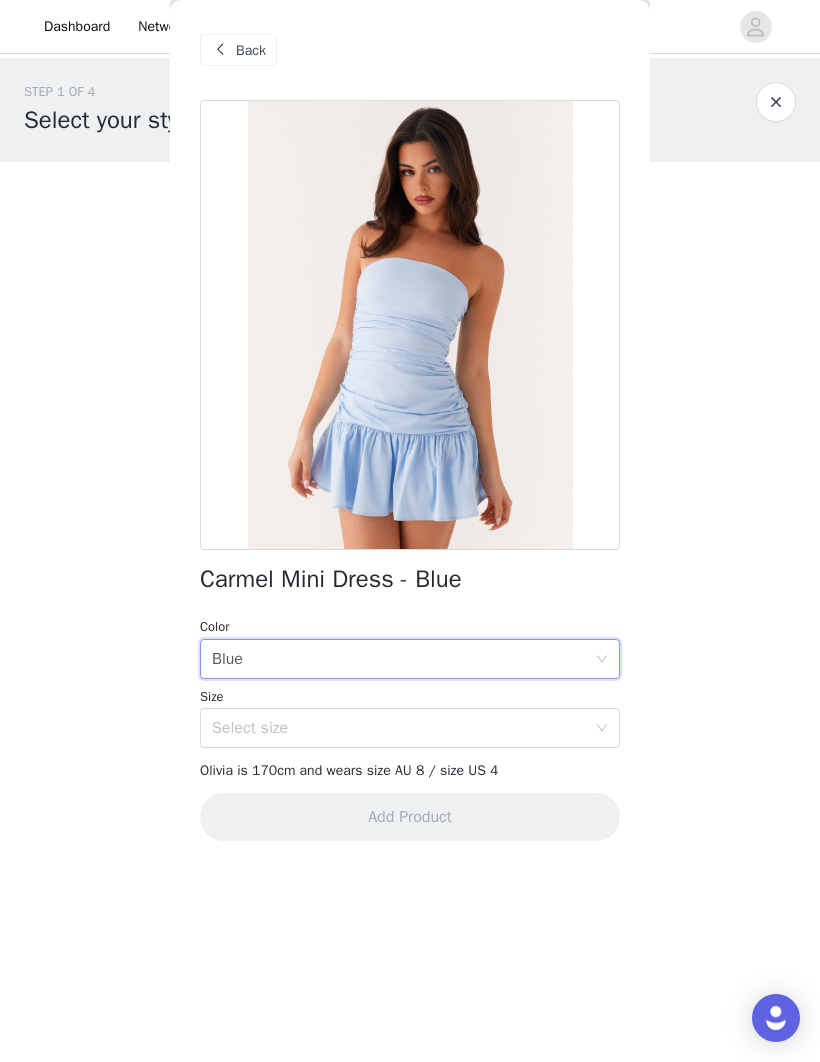 click on "Dashboard Networks
STEP 1 OF 4
Select your styles!
You will receive 3 products.       0/3 Selected           Add Product       Back     Carmel Mini Dress - Blue               Color   Select color Blue Size   Select size   Peppermayo Exclusive The Carmel Mini Dress is effortlessly flattering. Featuring a strapless neckline, ruched sides, and a flared skirt, it’s designed to flow with you from golden skies to balmy nights full of unforgettable moments. - Mini length- Strapless neckline- Silicone taping- Ruched sides- Flare skirt- Drop waist- Side hook and eye, invisible zipper- Lined bodice- 65% cotton, 32% nylon, 3% spandex- Lining: 88% polyester, 12% spandex Size AU 8 / US 4 garment measurements: Bust: 78 cm / 30.7 inWaist: 66 cm / 26 inHip: 92 cm / 36.2 inHem: 206 cm / 81.1 inLength: 63 cm / 24.8 in Olivia is 170cm and wears size AU 8 / size US 4   Add Product" at bounding box center (410, 531) 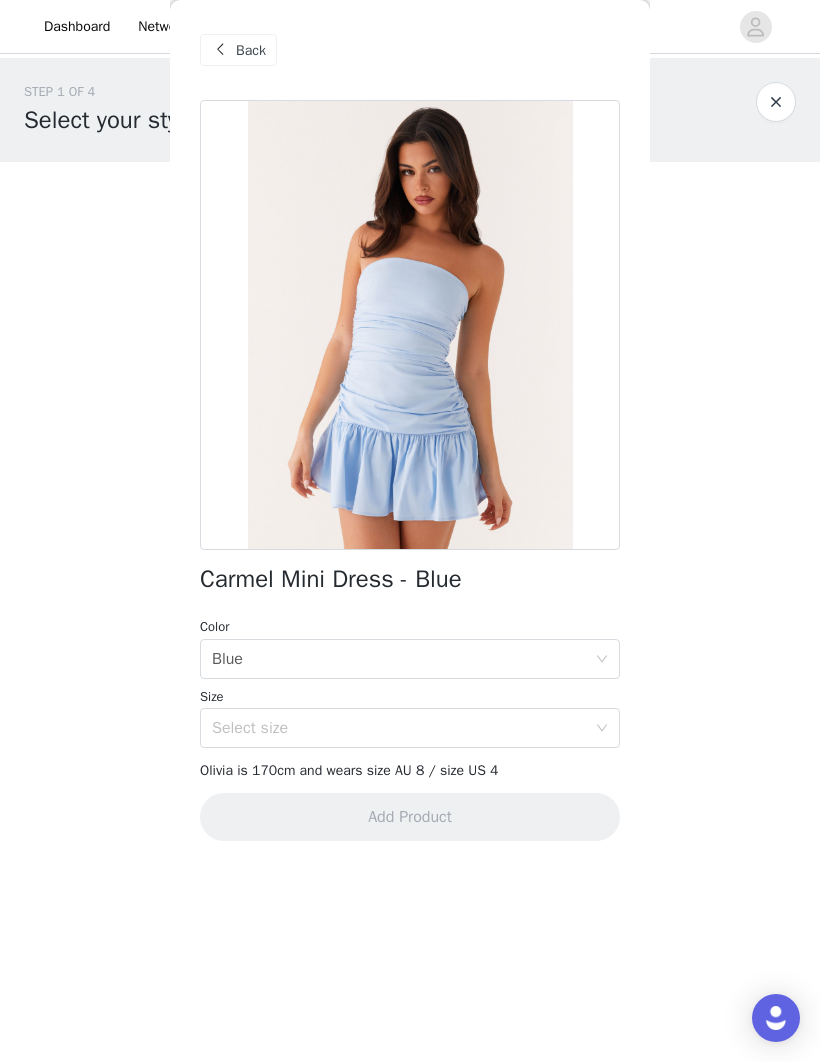 click on "Select size" at bounding box center [399, 728] 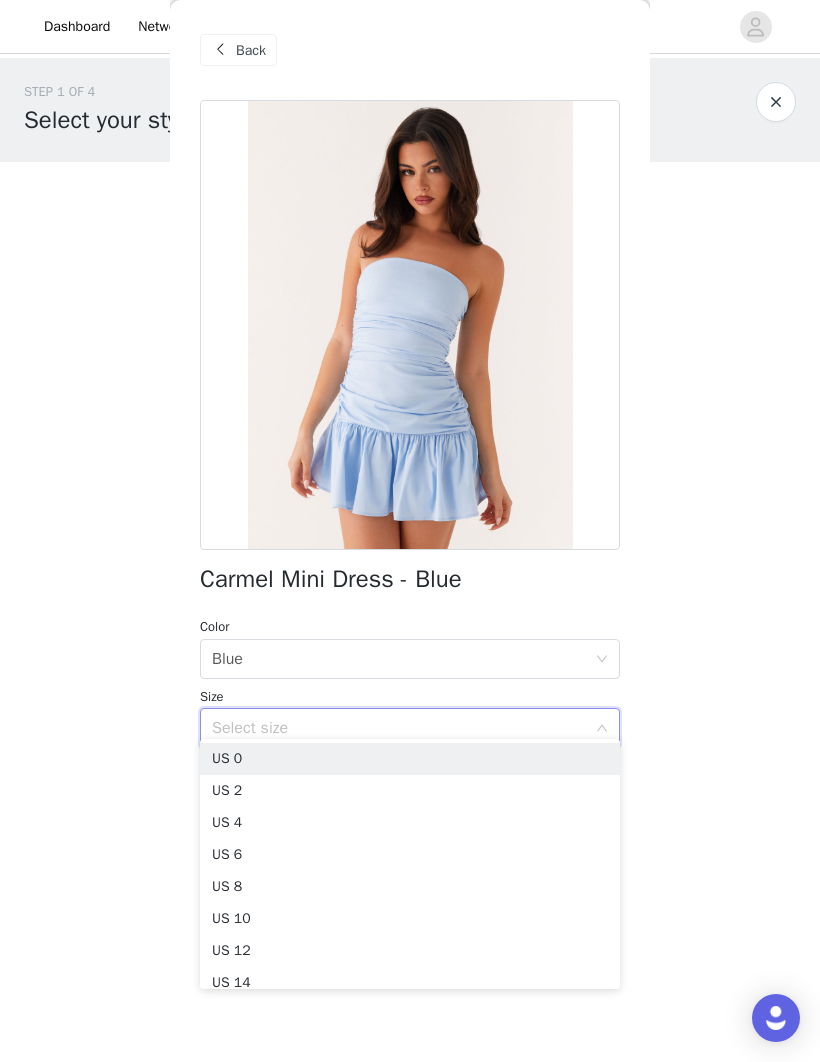 click on "Select size" at bounding box center (399, 728) 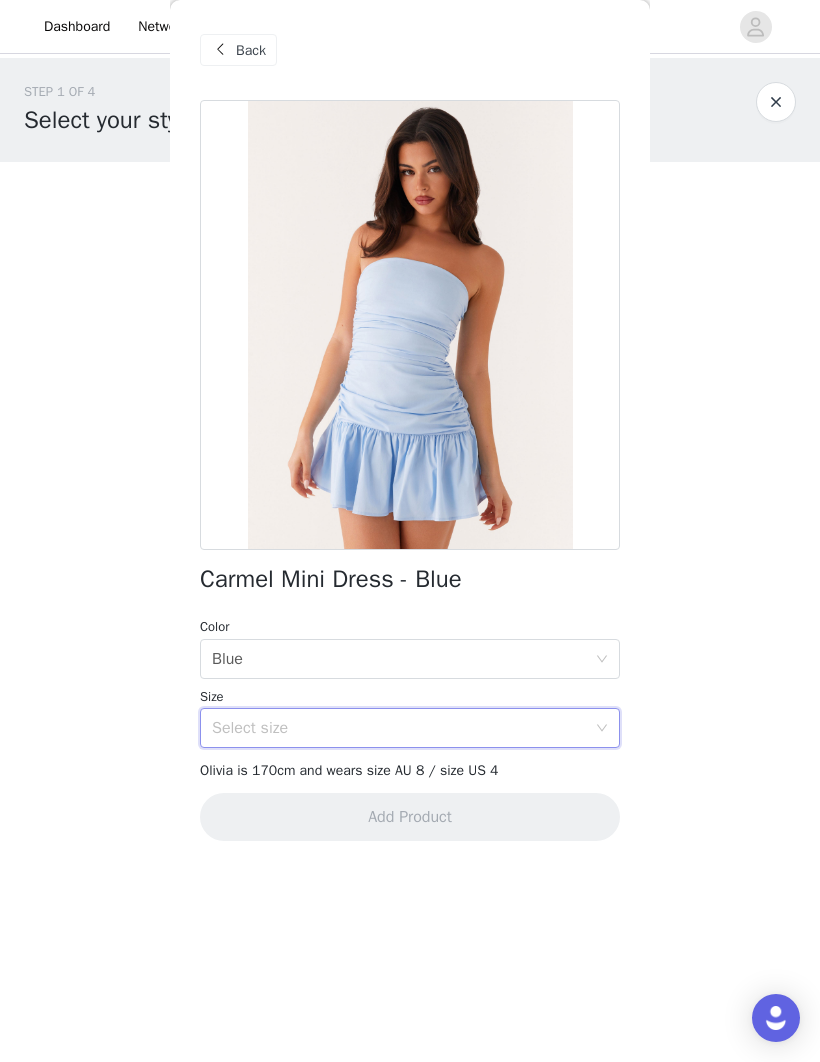 click on "Select size" at bounding box center [399, 728] 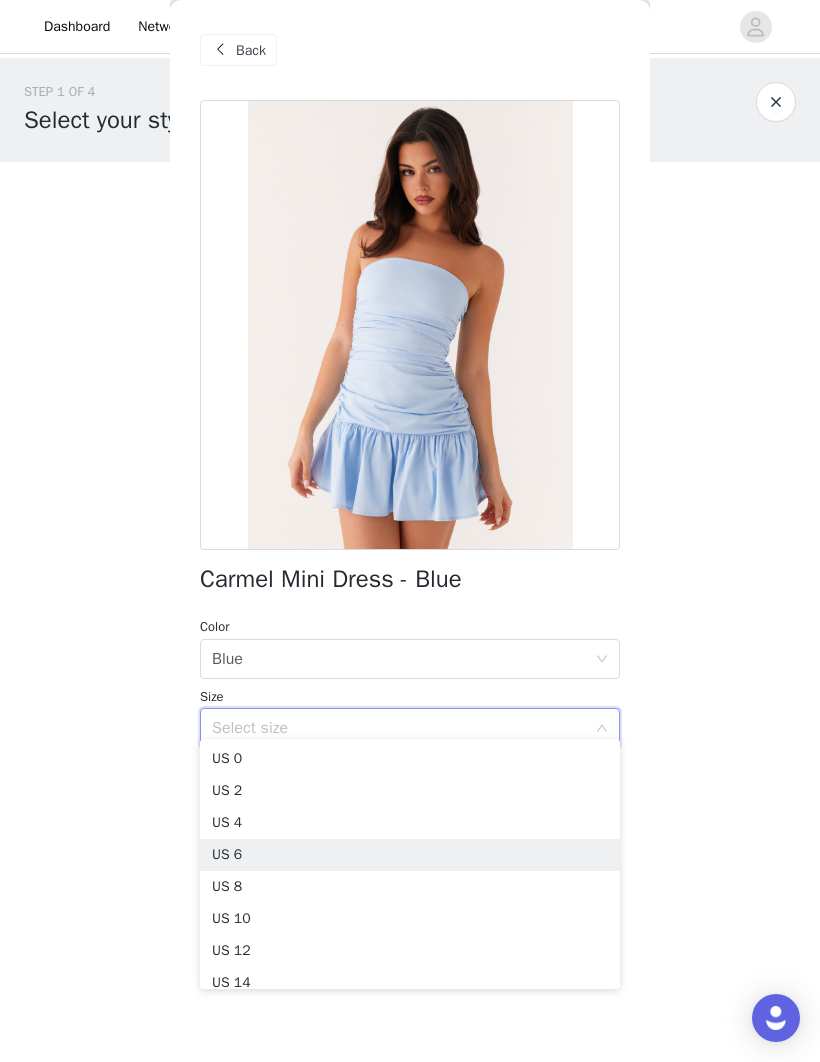 click on "US 6" at bounding box center [410, 855] 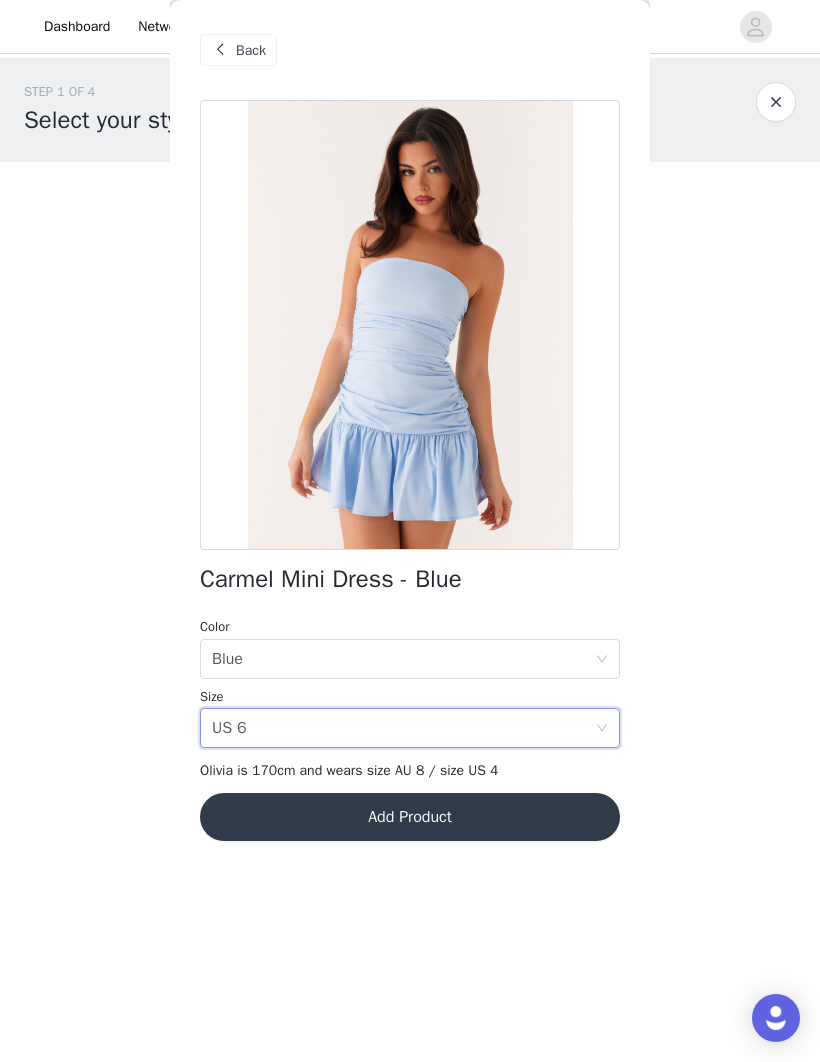 click on "Add Product" at bounding box center (410, 817) 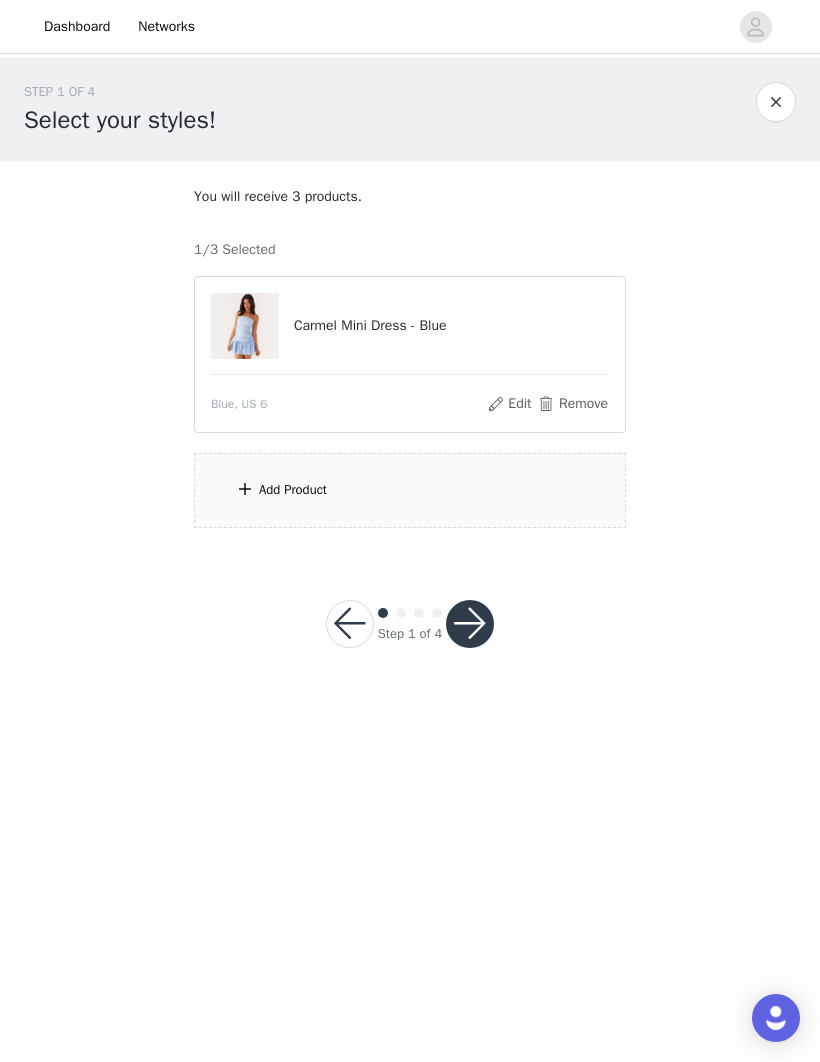 click on "Add Product" at bounding box center (410, 490) 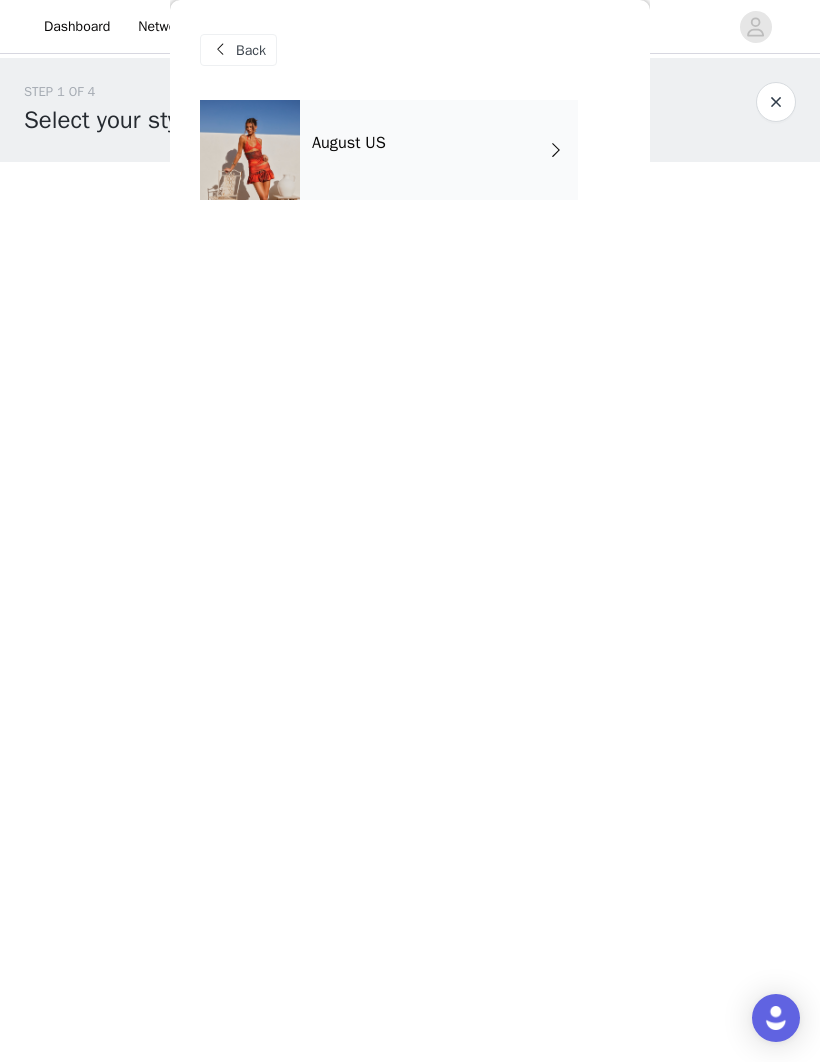 click on "August US" at bounding box center [439, 150] 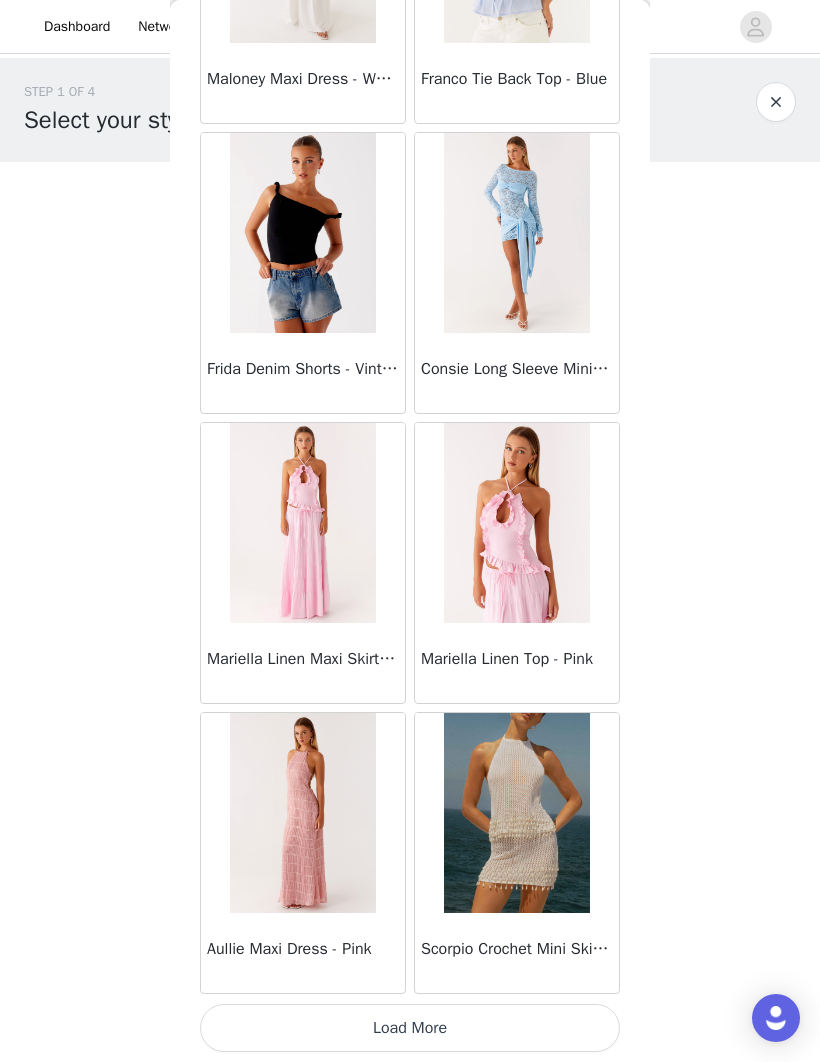 click on "Load More" at bounding box center (410, 1028) 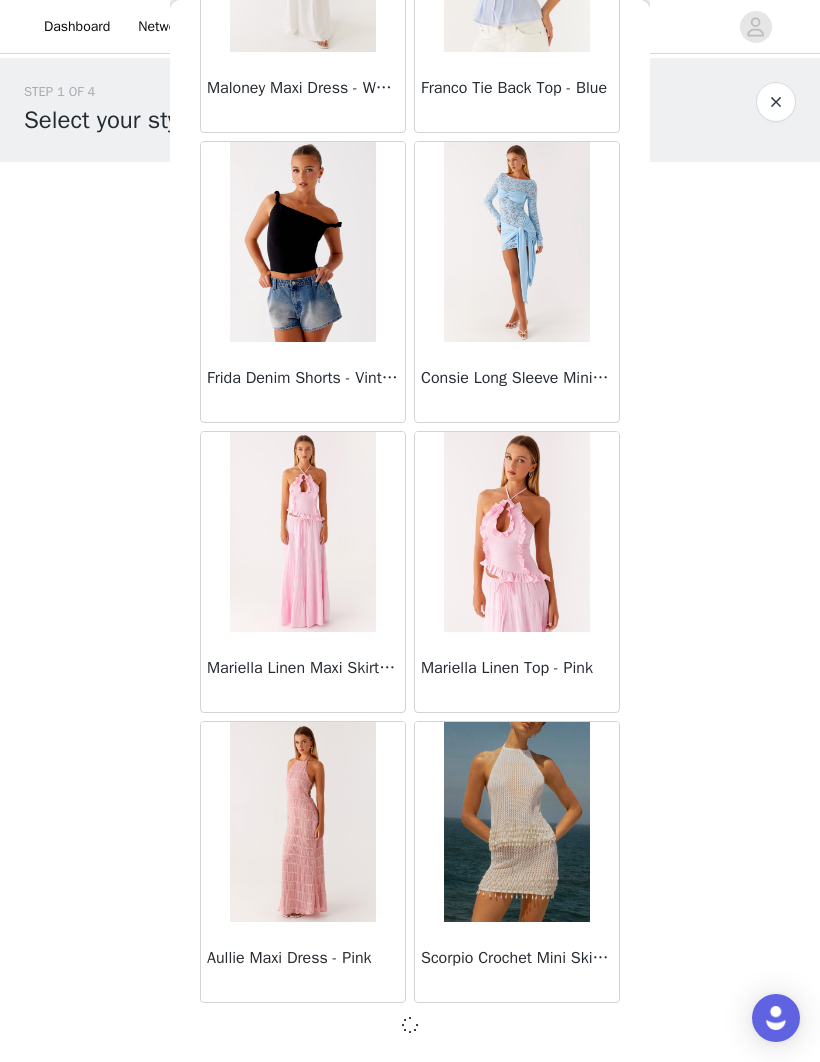 scroll, scrollTop: 1989, scrollLeft: 0, axis: vertical 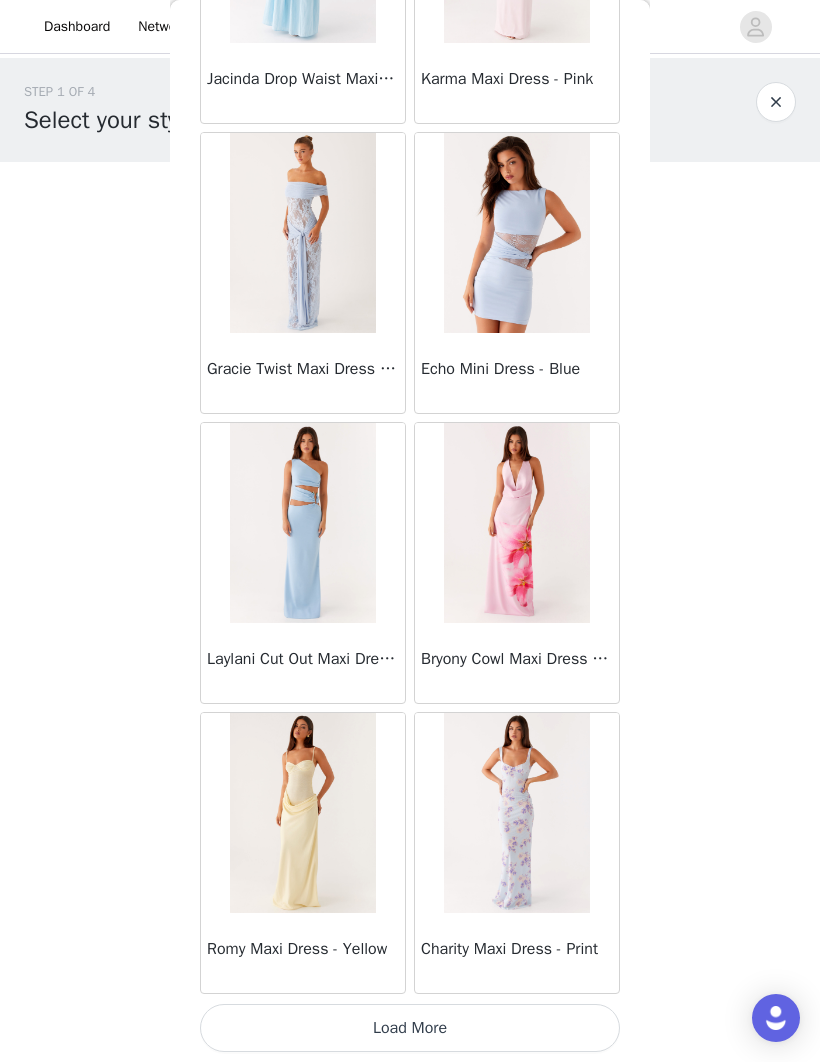 click on "Load More" at bounding box center [410, 1028] 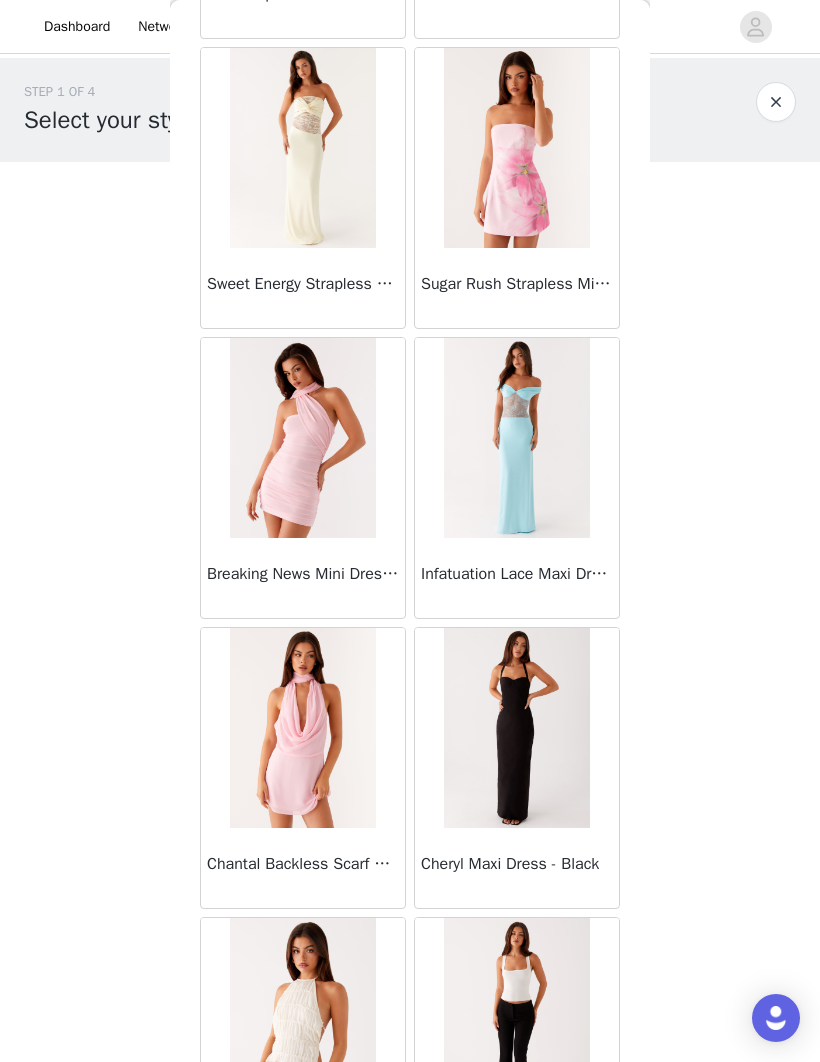 scroll, scrollTop: 7304, scrollLeft: 0, axis: vertical 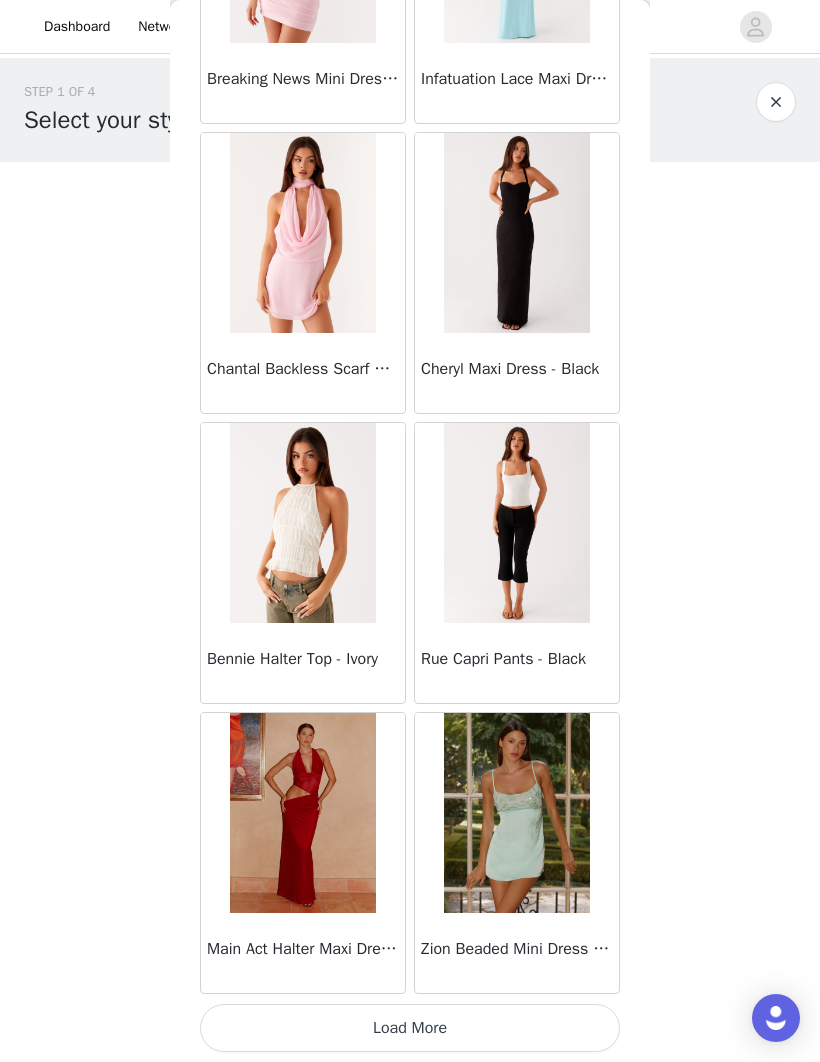 click on "Load More" at bounding box center [410, 1028] 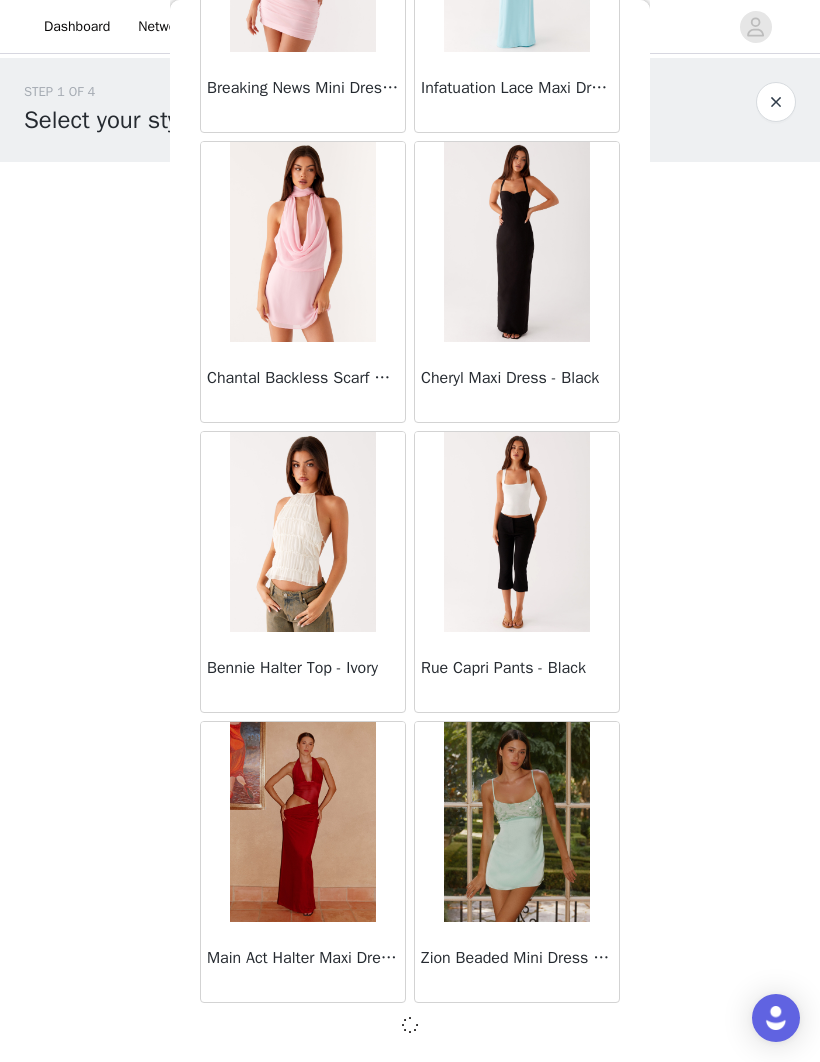 scroll, scrollTop: 7789, scrollLeft: 0, axis: vertical 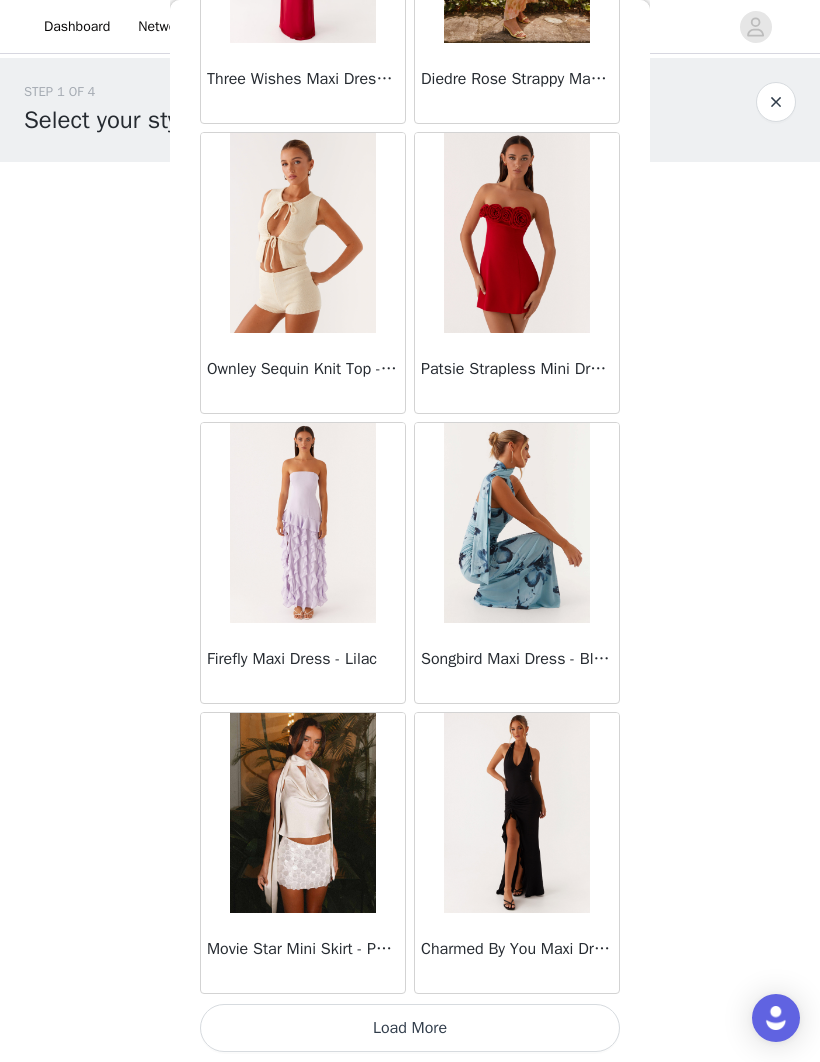 click on "Load More" at bounding box center (410, 1028) 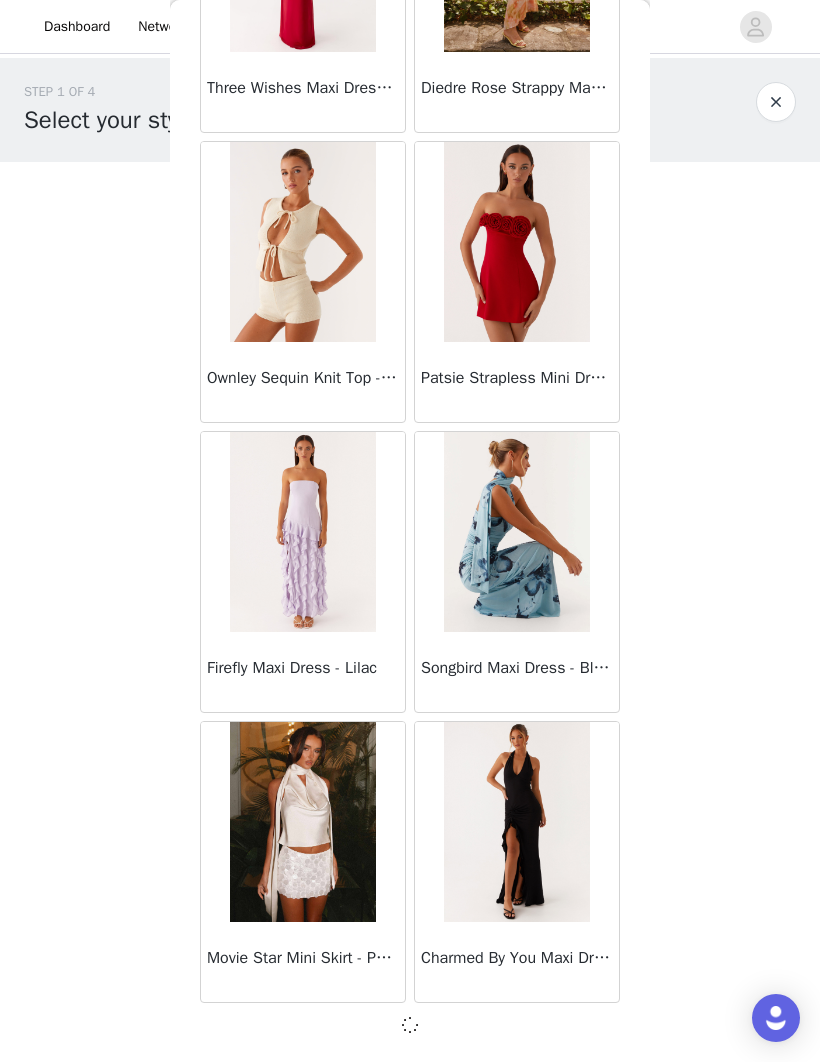 scroll, scrollTop: 10689, scrollLeft: 0, axis: vertical 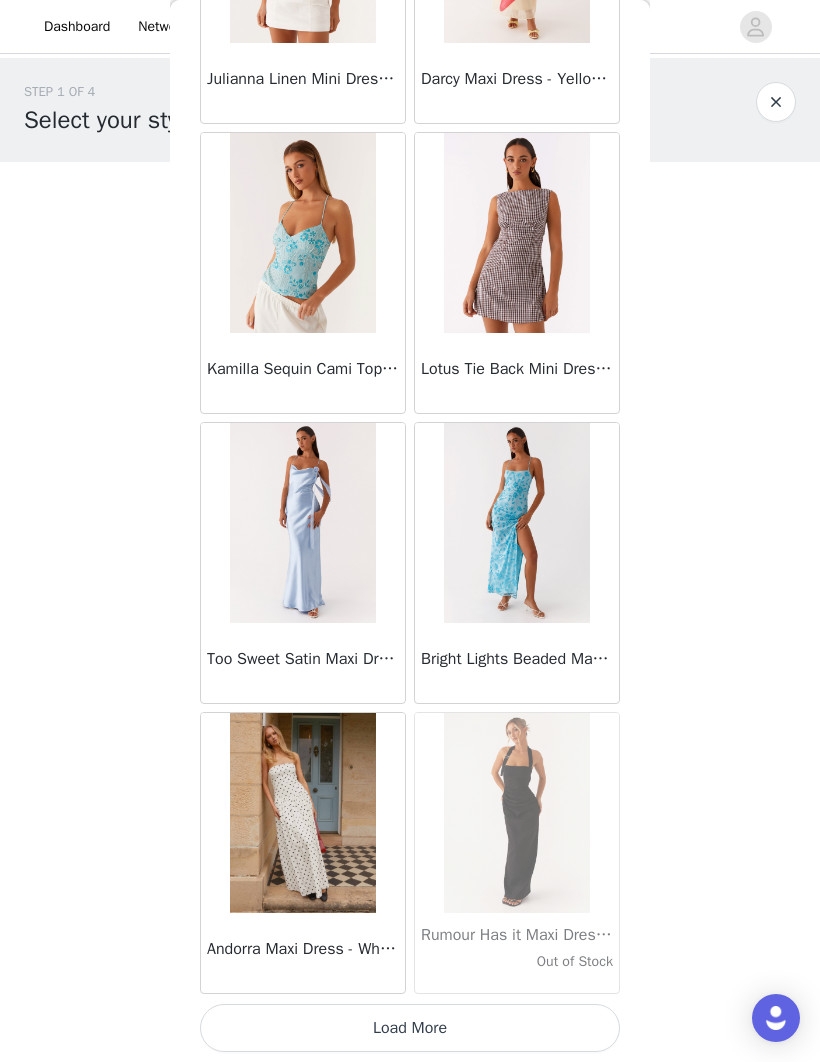 click on "Load More" at bounding box center [410, 1028] 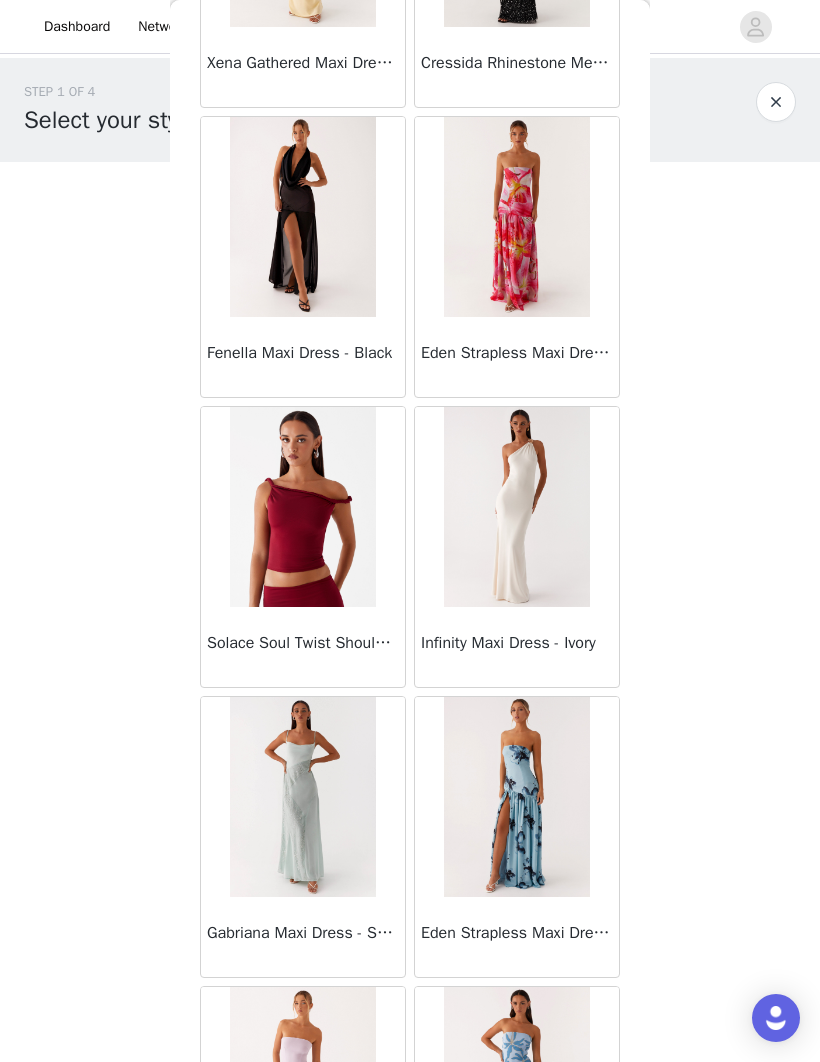 scroll, scrollTop: 15080, scrollLeft: 0, axis: vertical 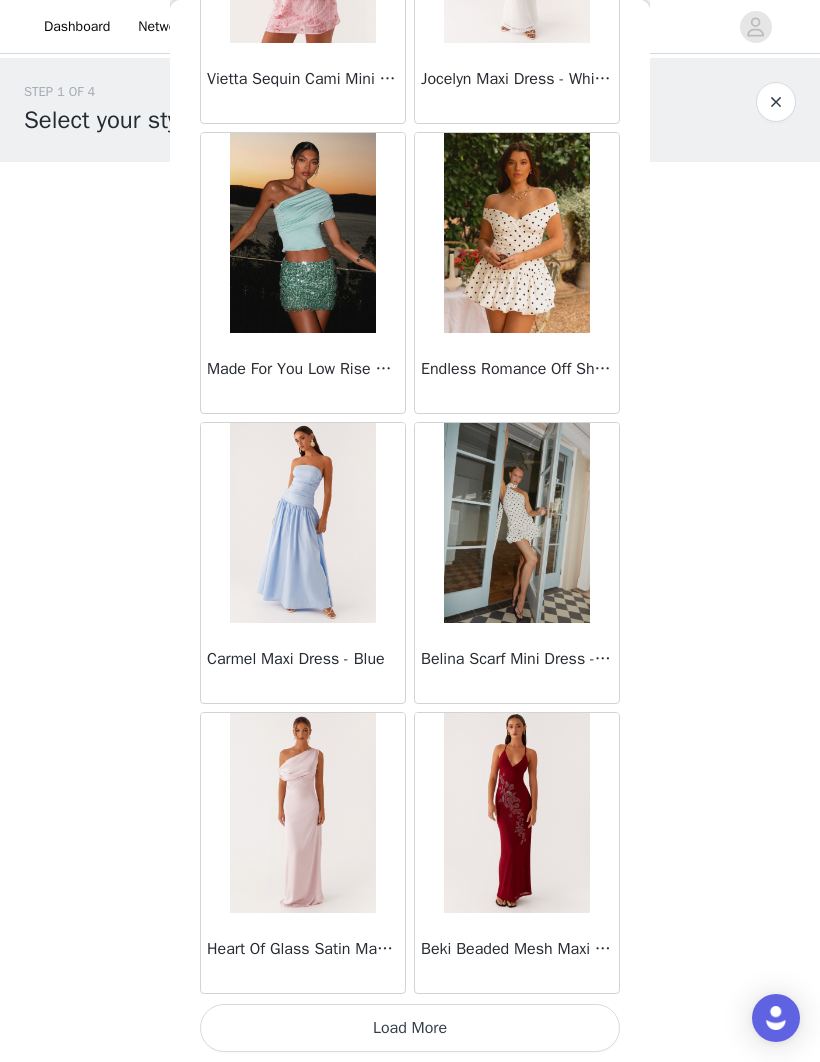 click on "Load More" at bounding box center (410, 1028) 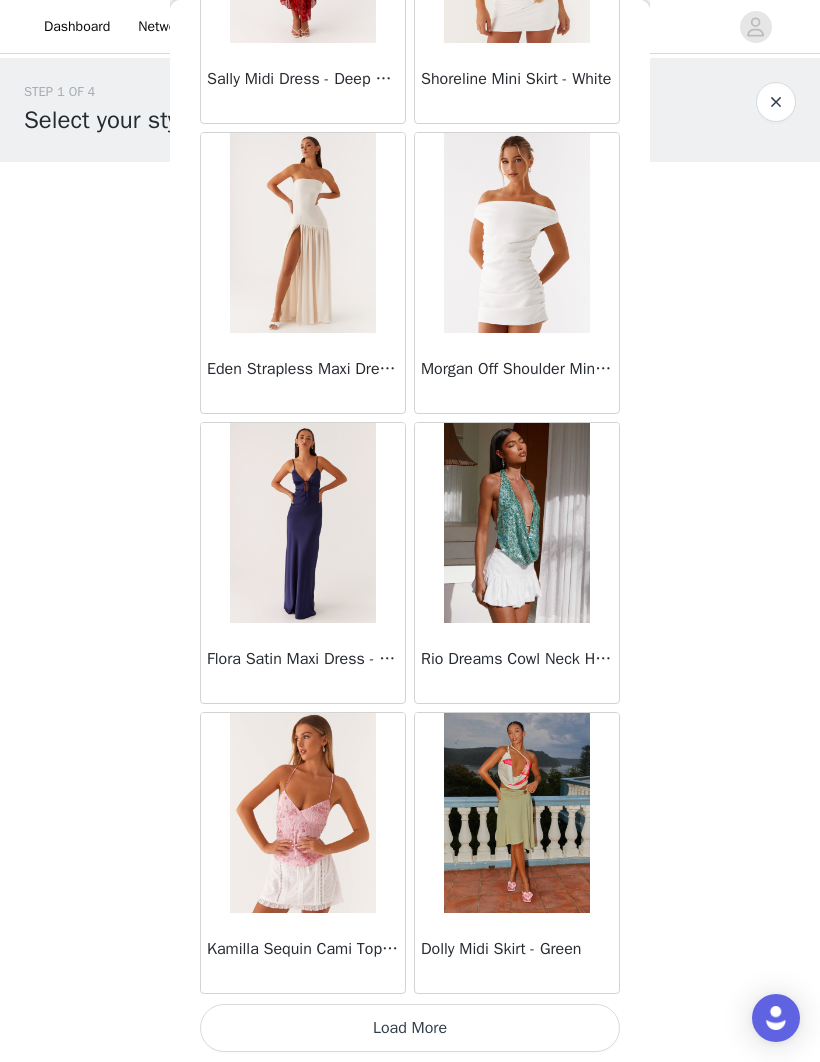 scroll, scrollTop: 19398, scrollLeft: 0, axis: vertical 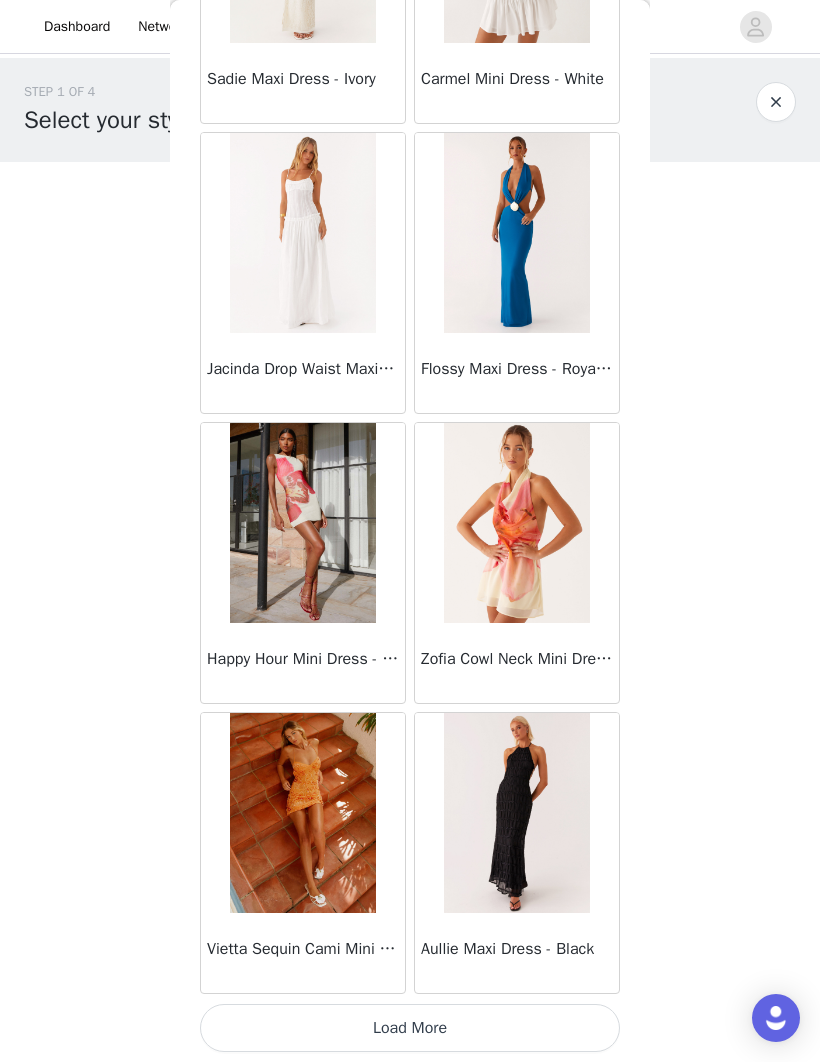 click on "Load More" at bounding box center (410, 1028) 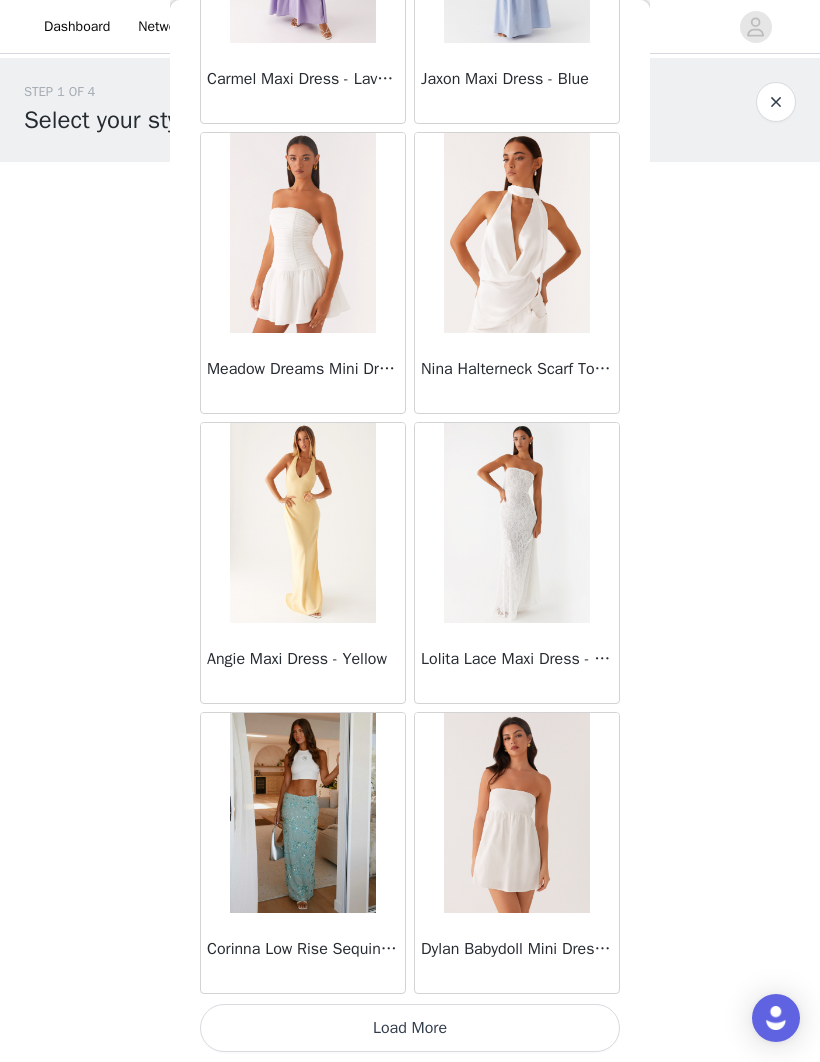 click on "Load More" at bounding box center (410, 1028) 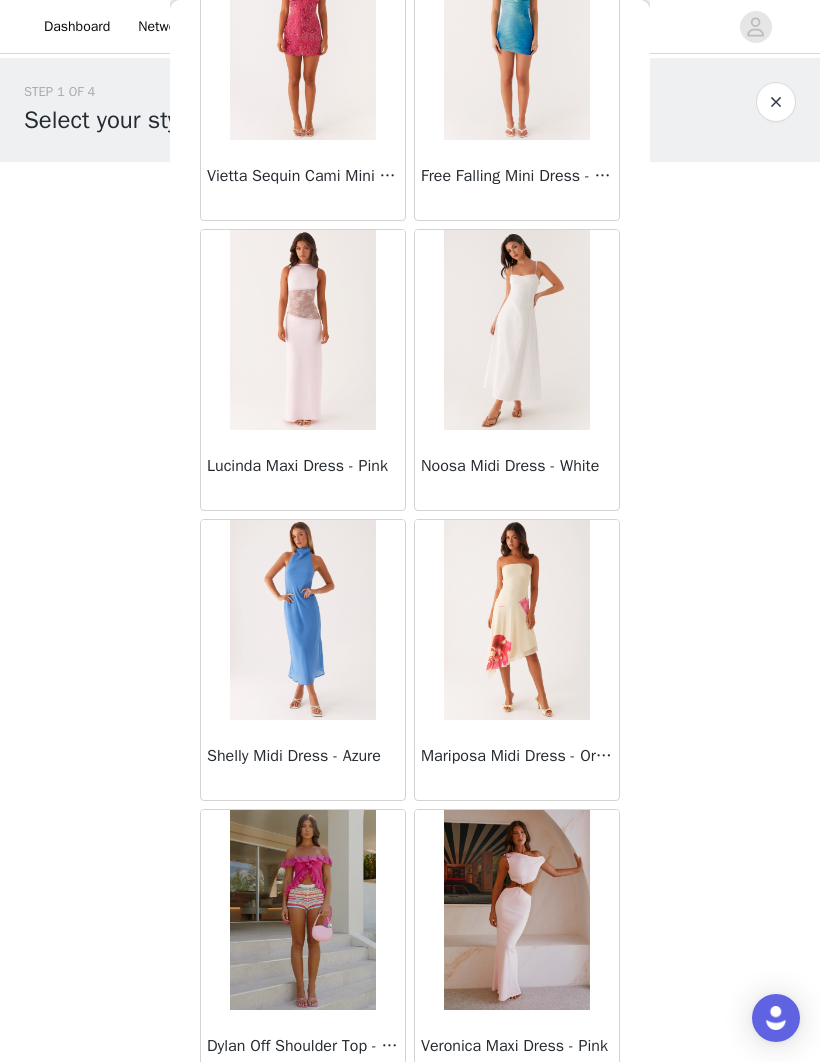 scroll, scrollTop: 27951, scrollLeft: 0, axis: vertical 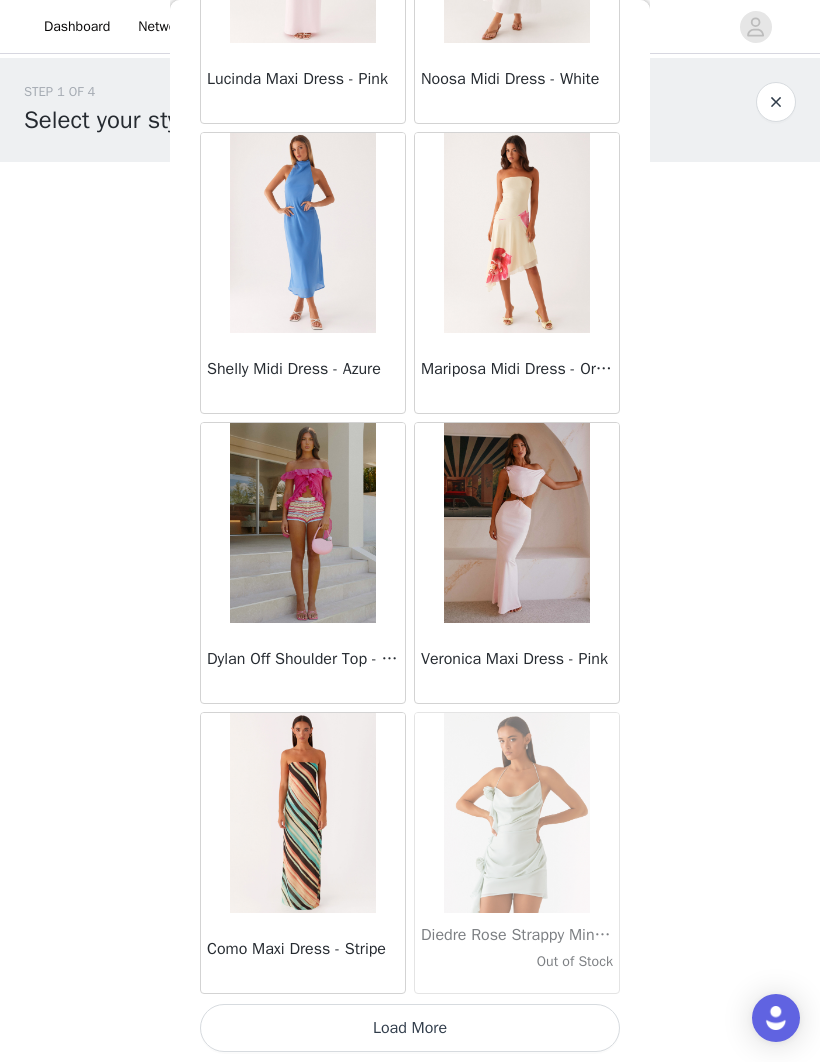 click on "Load More" at bounding box center (410, 1028) 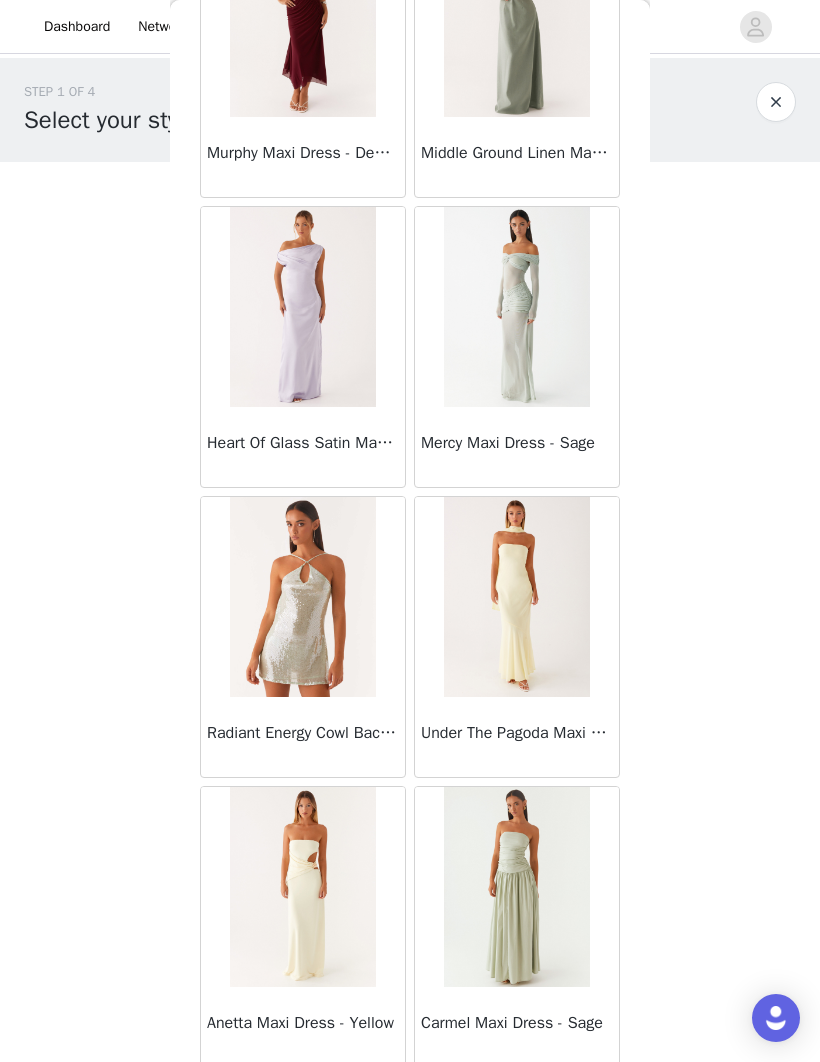 scroll, scrollTop: 29833, scrollLeft: 0, axis: vertical 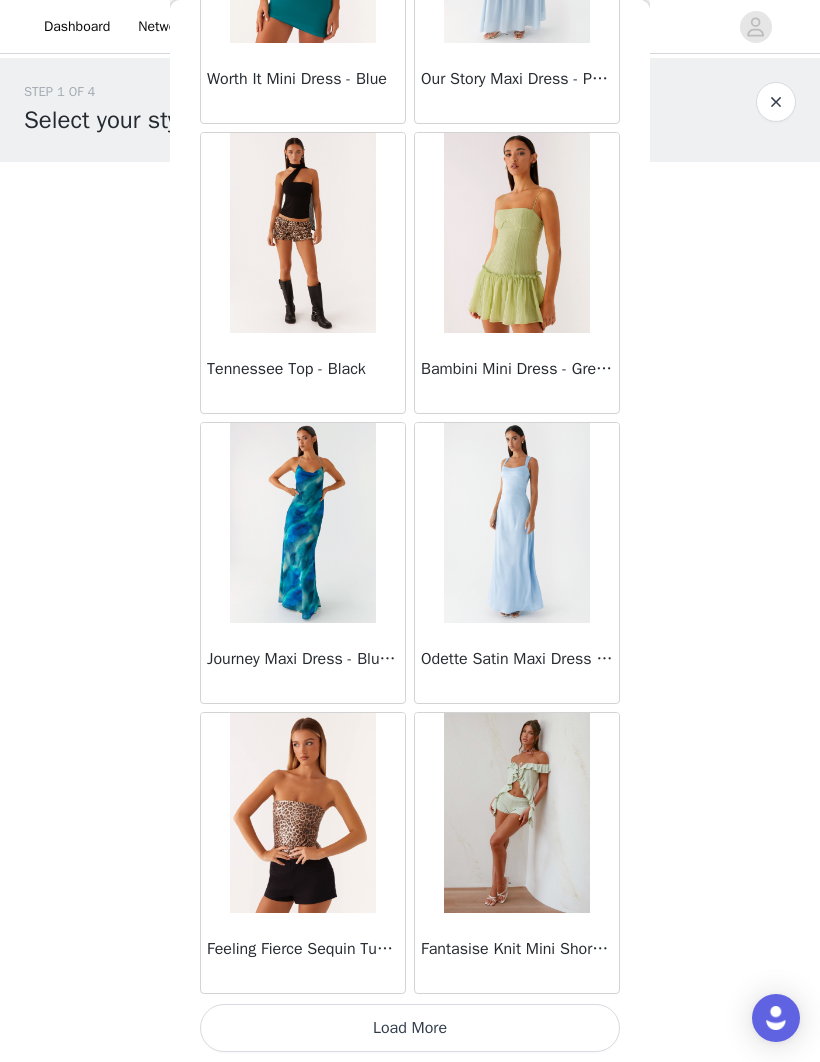click on "Load More" at bounding box center (410, 1028) 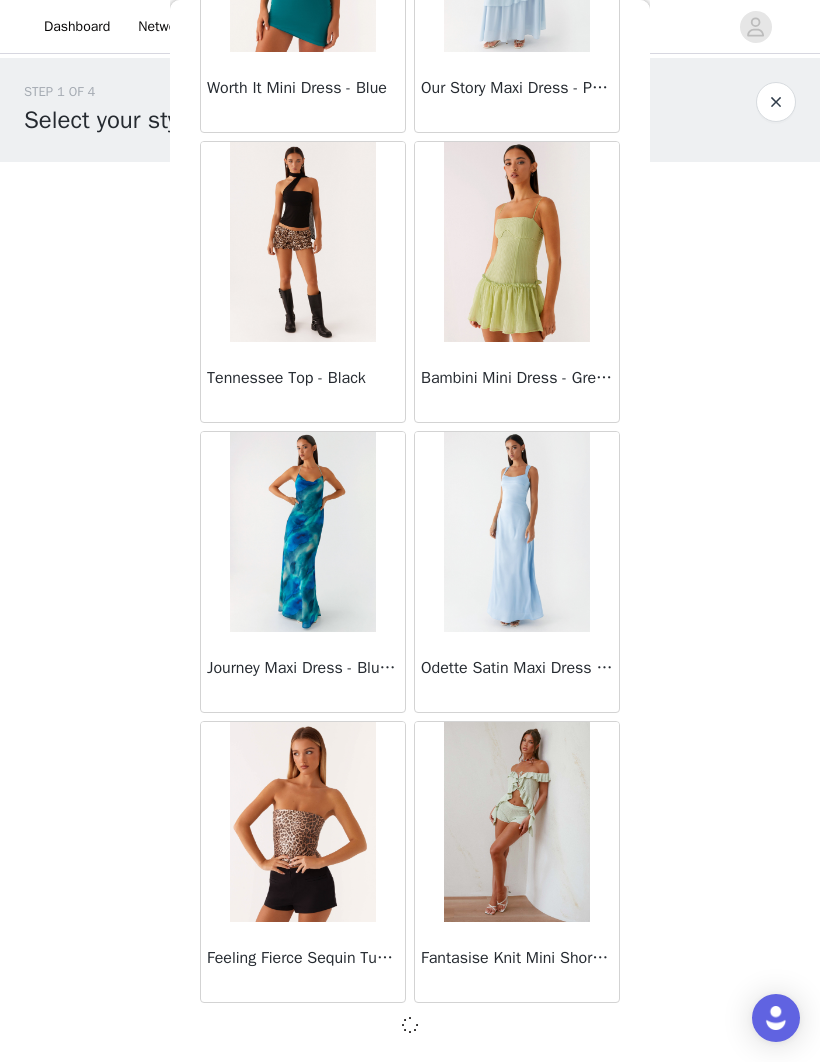 scroll, scrollTop: 30989, scrollLeft: 0, axis: vertical 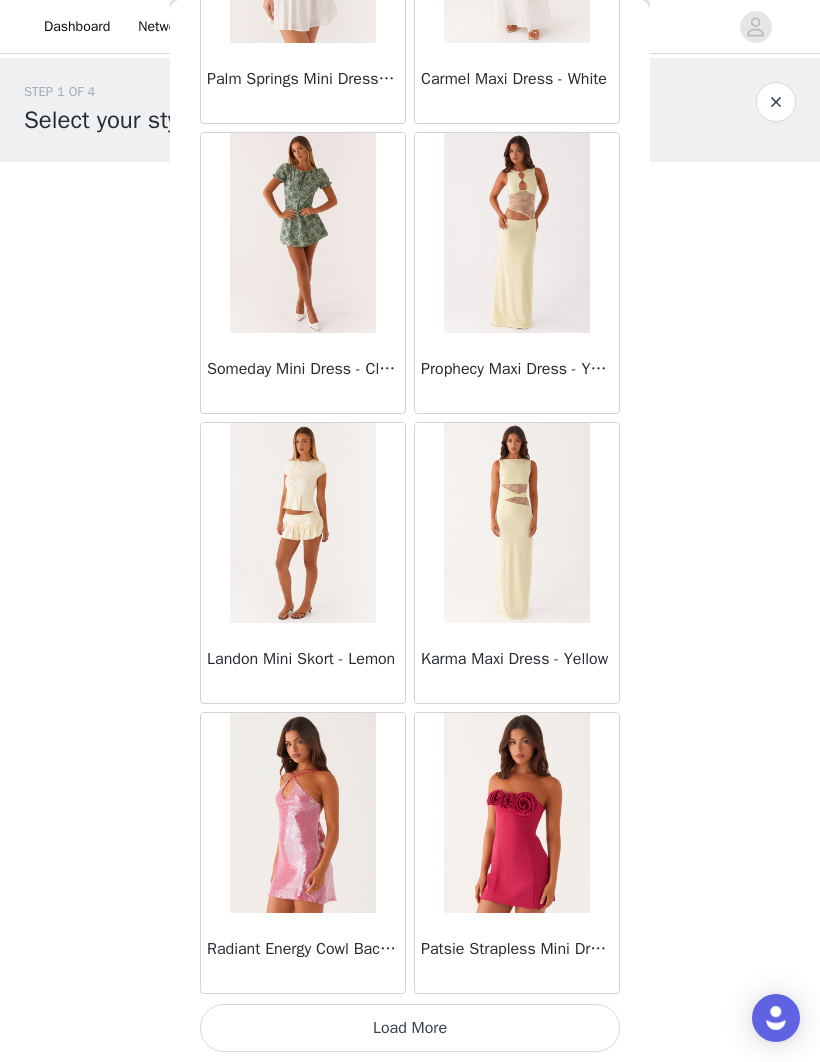 click on "Load More" at bounding box center (410, 1028) 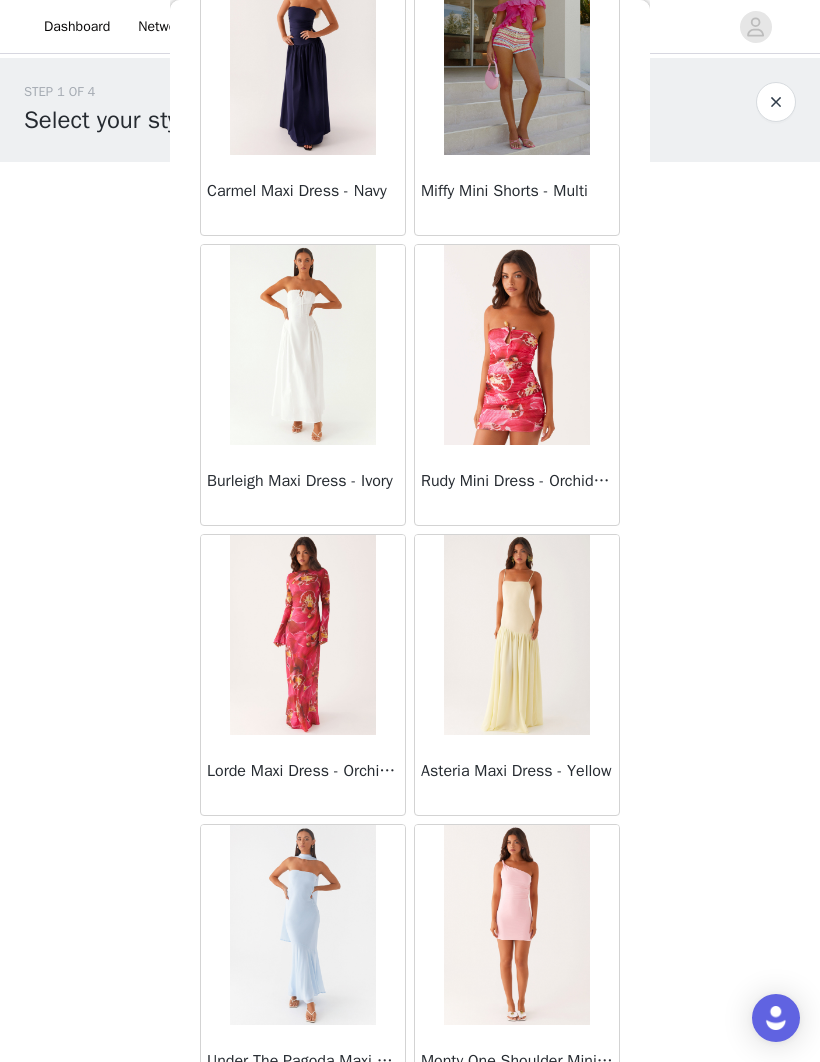 scroll, scrollTop: 35537, scrollLeft: 0, axis: vertical 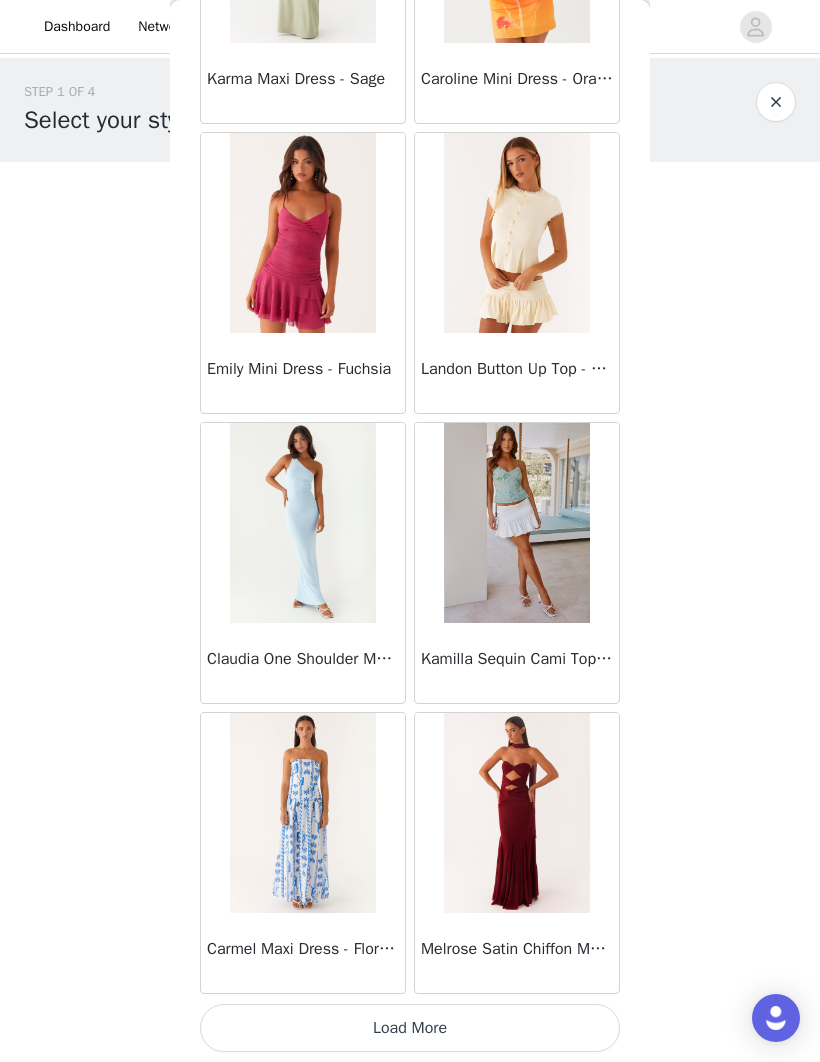 click on "Load More" at bounding box center (410, 1028) 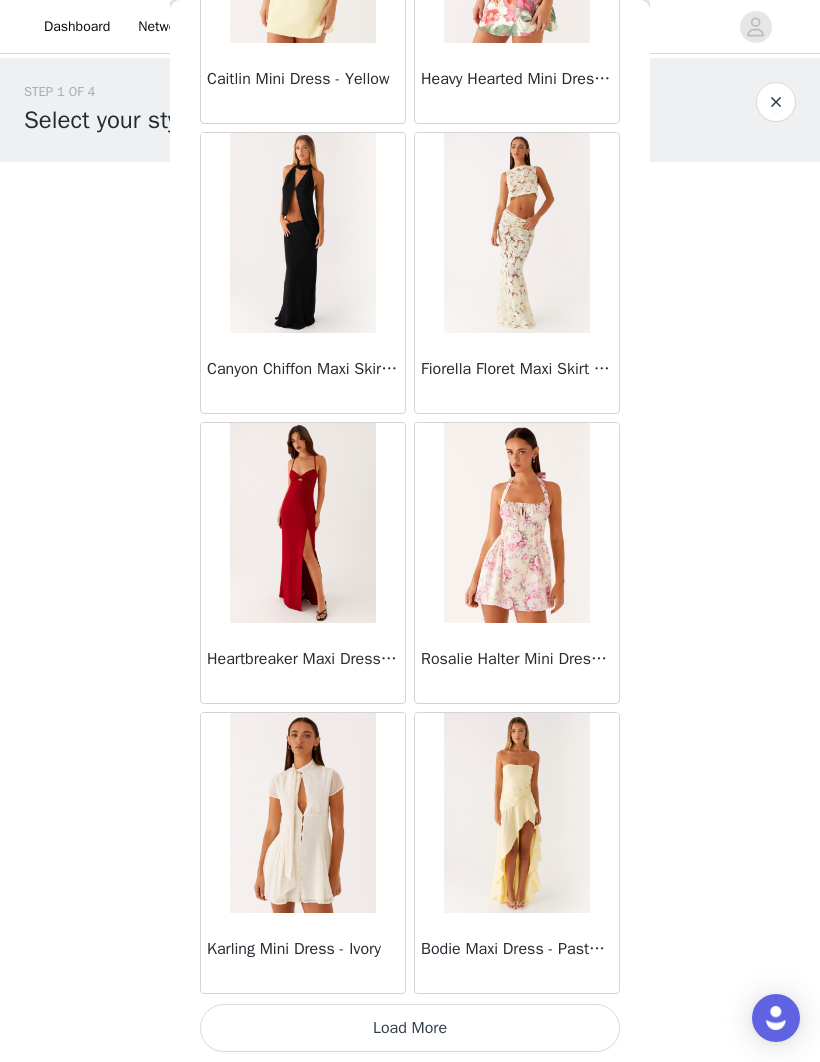 click on "Load More" at bounding box center [410, 1028] 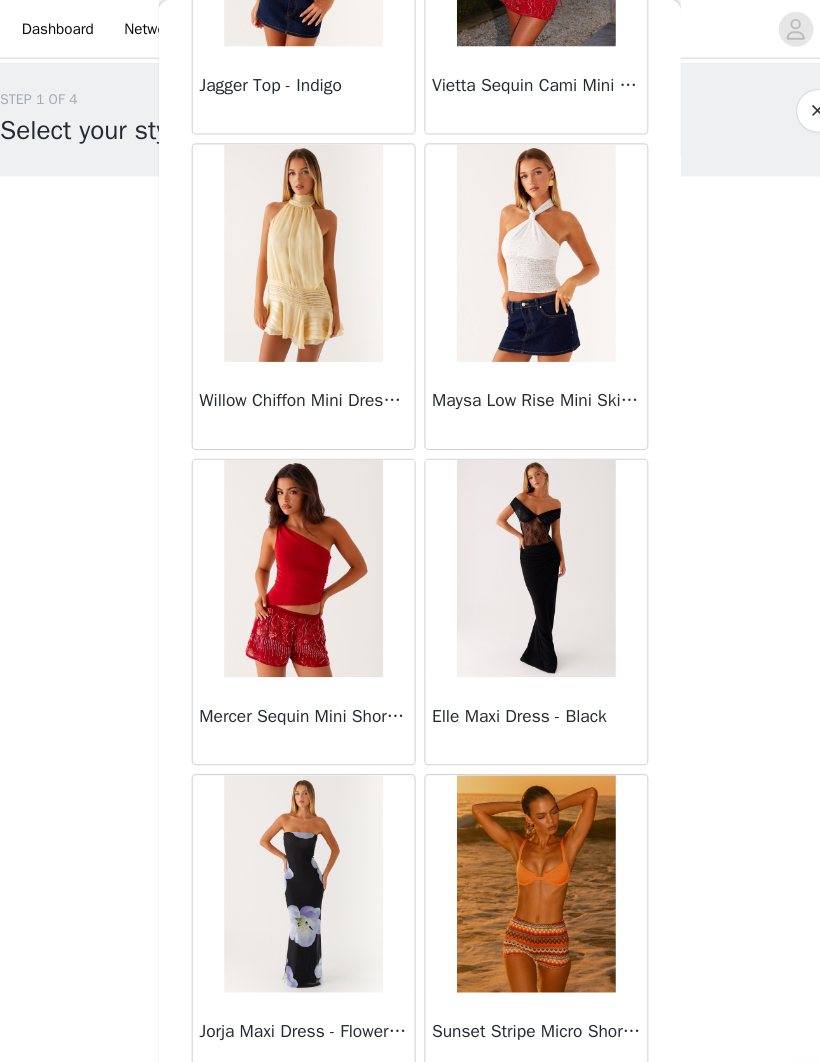 scroll, scrollTop: 42598, scrollLeft: 0, axis: vertical 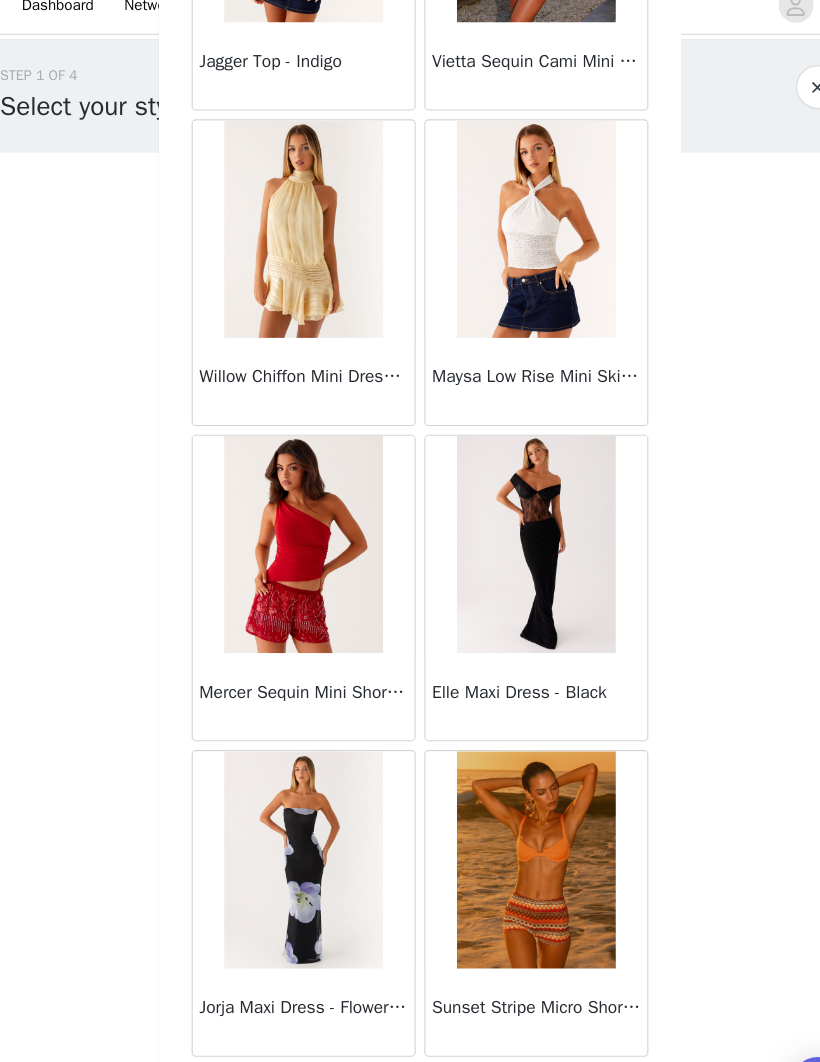 click on "Load More" at bounding box center (410, 1028) 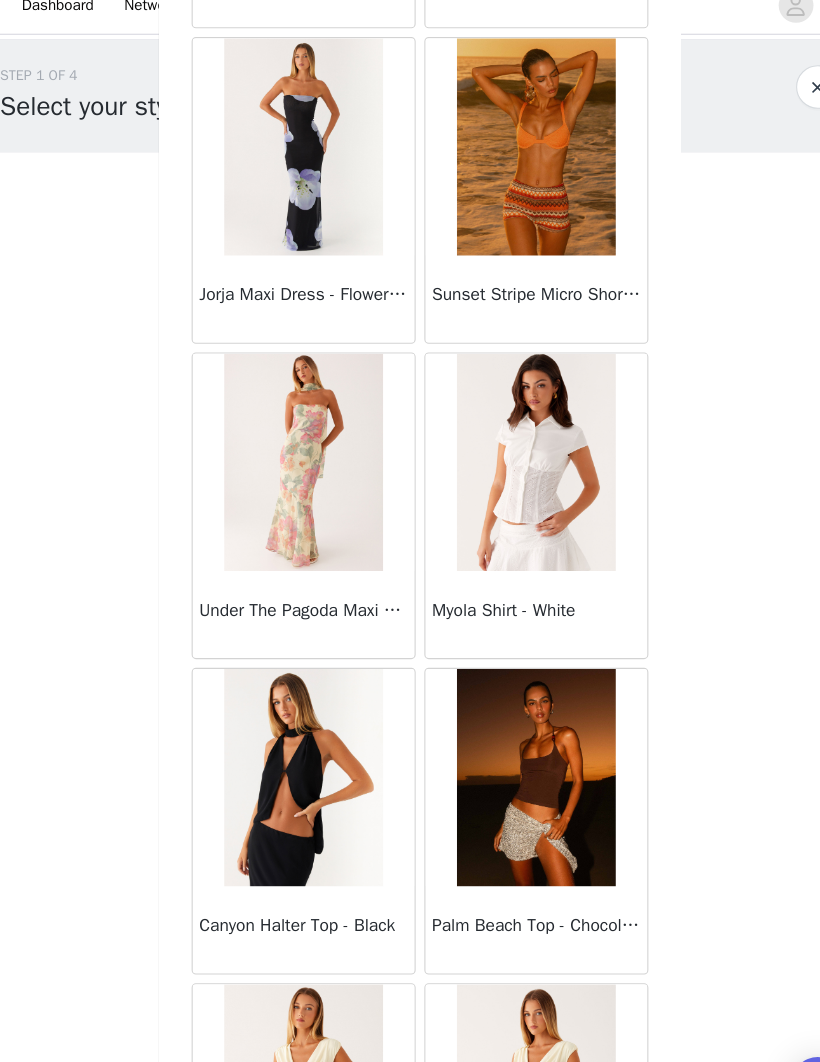 scroll, scrollTop: 43398, scrollLeft: 0, axis: vertical 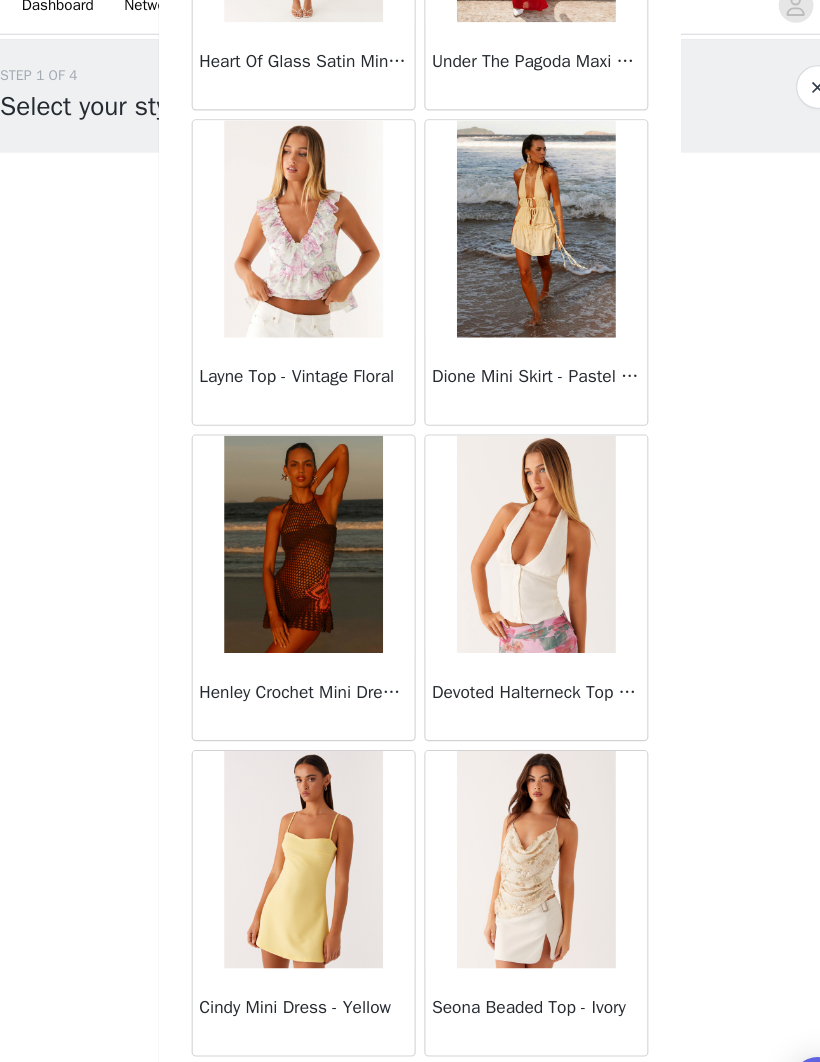 click on "Load More" at bounding box center (410, 1028) 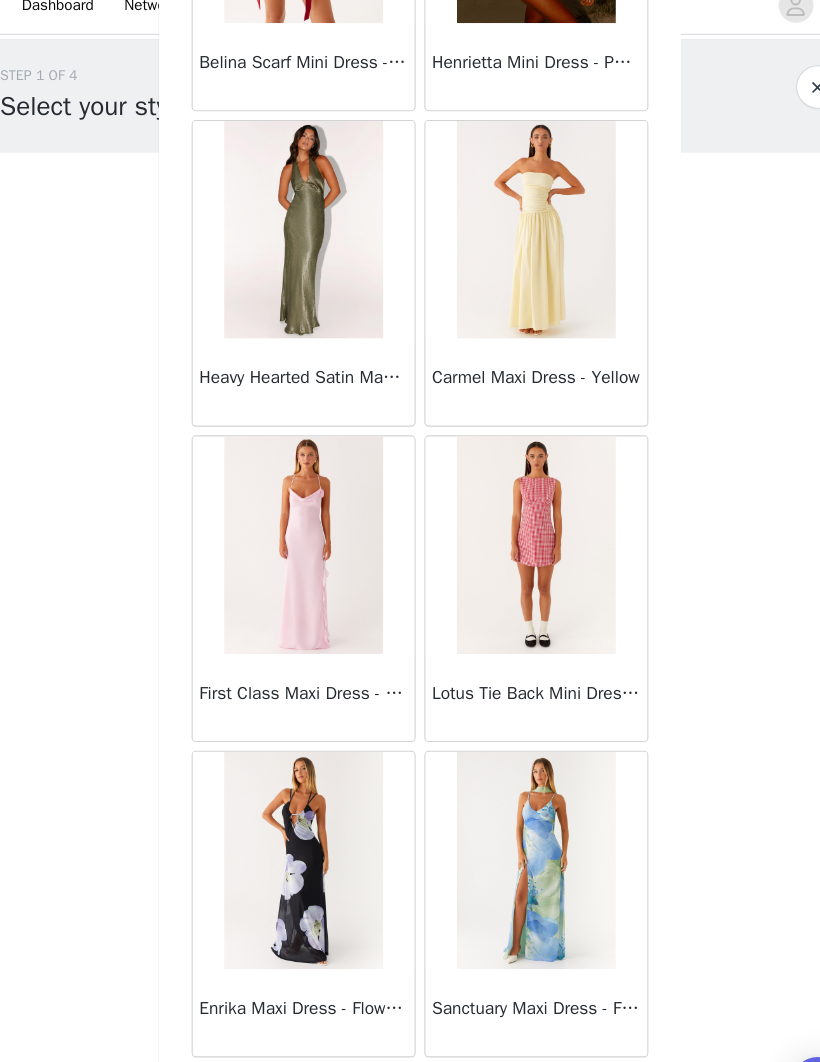 click on "Load More" at bounding box center [410, 1028] 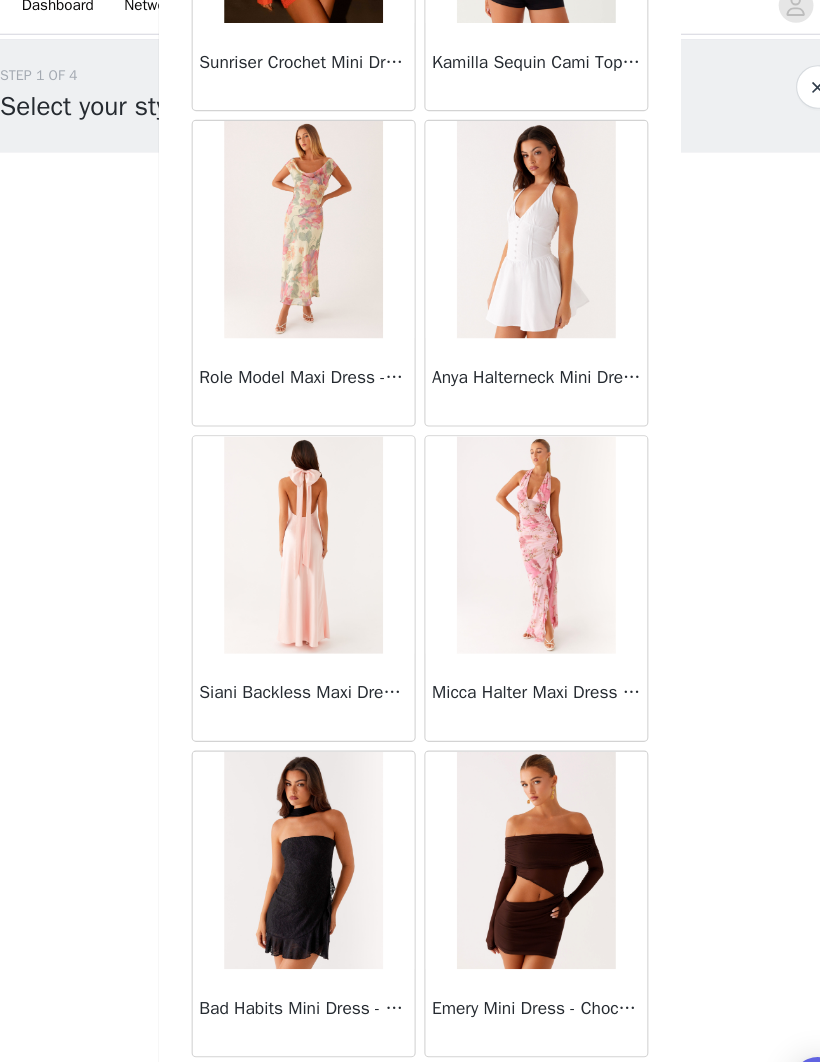 click on "Load More" at bounding box center (410, 1028) 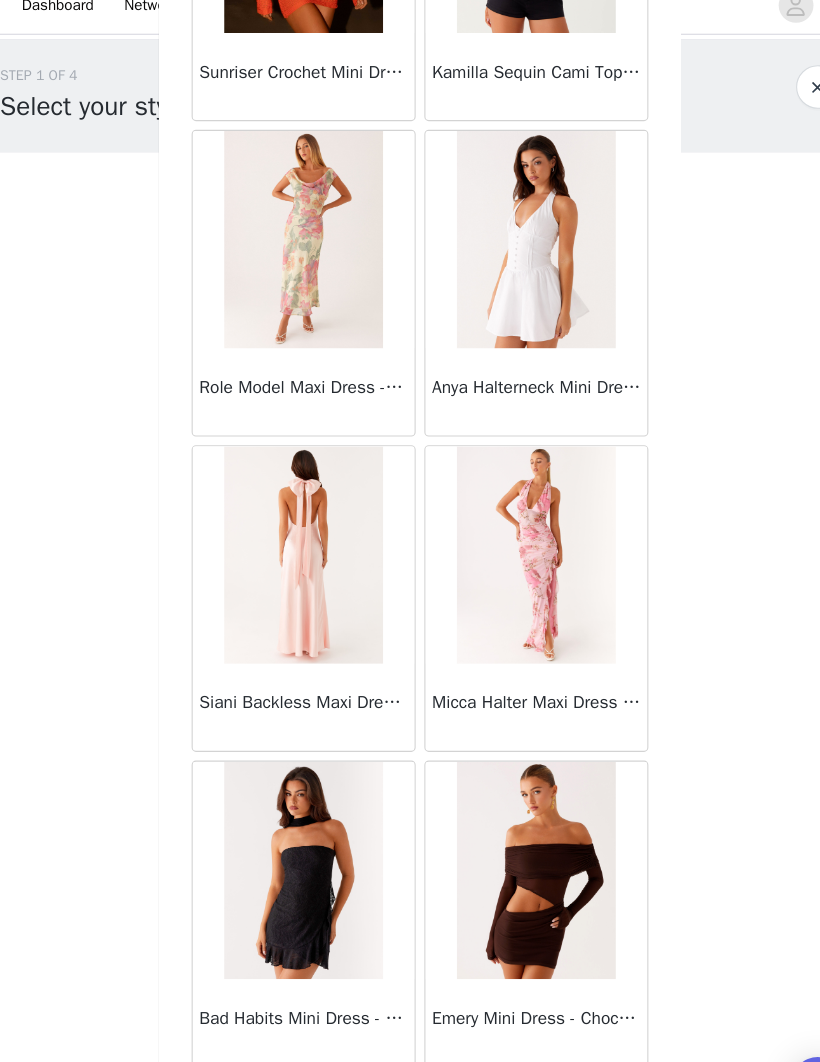 scroll, scrollTop: 51289, scrollLeft: 0, axis: vertical 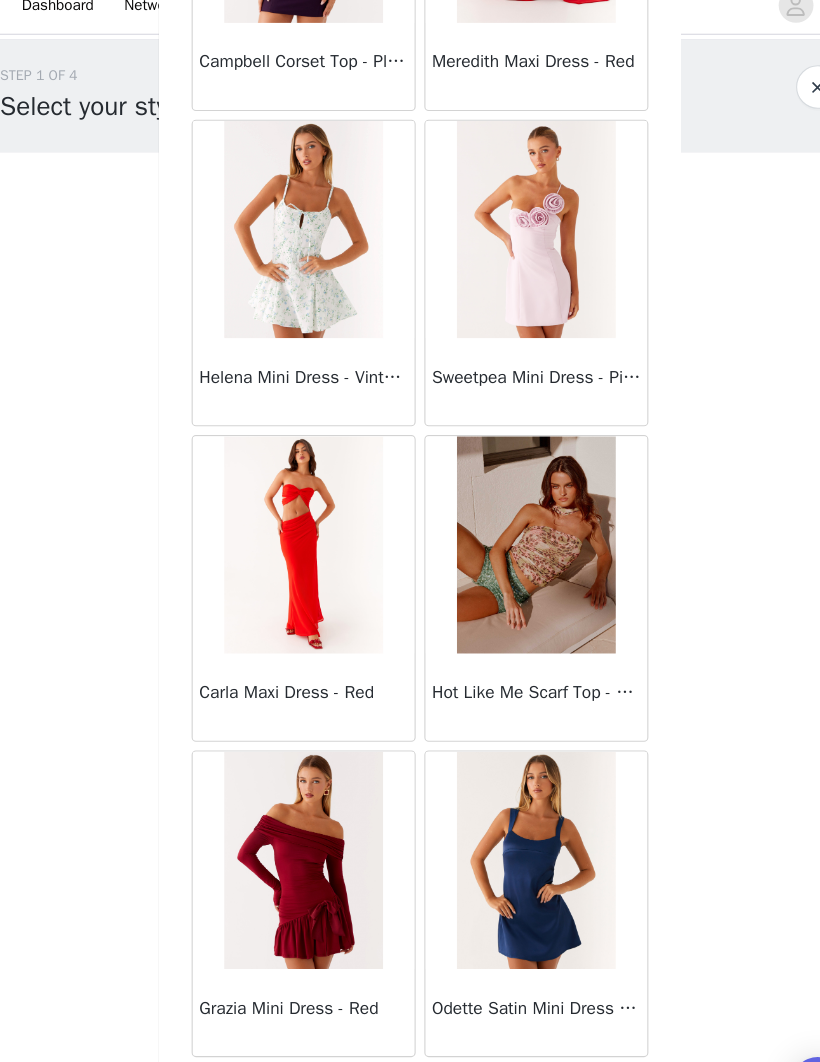 click on "Load More" at bounding box center [410, 1028] 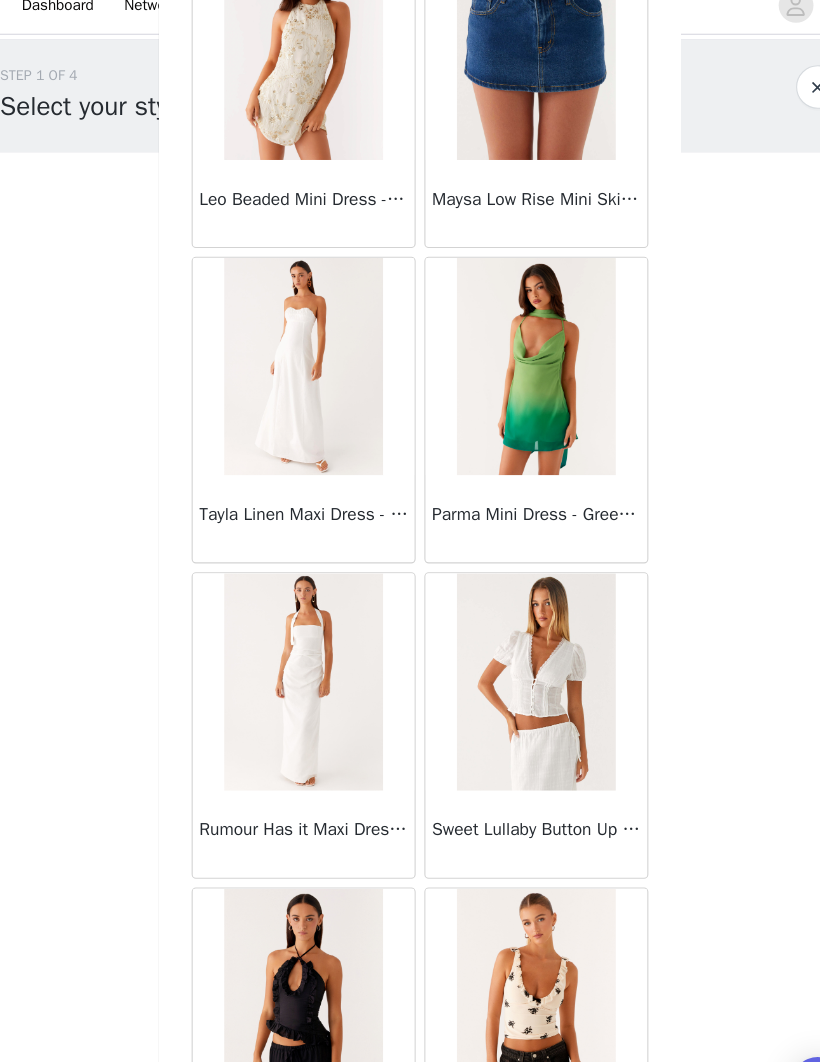 scroll, scrollTop: 56391, scrollLeft: 0, axis: vertical 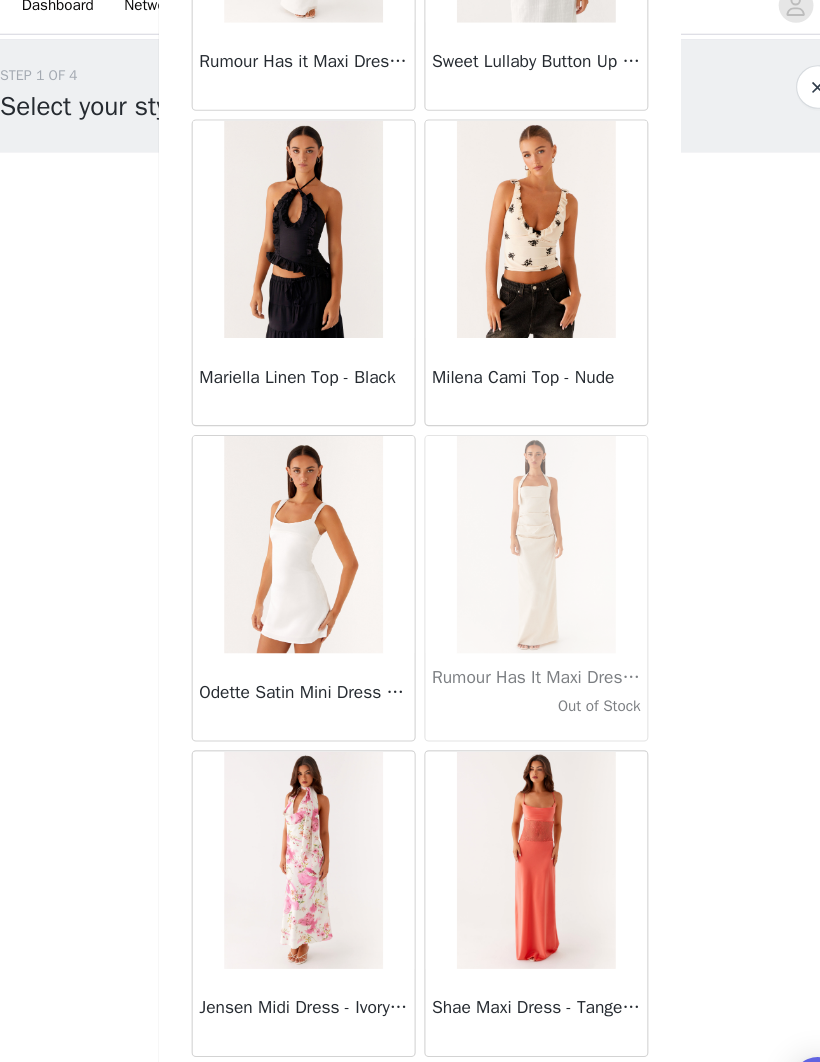 click on "Load More" at bounding box center [410, 1028] 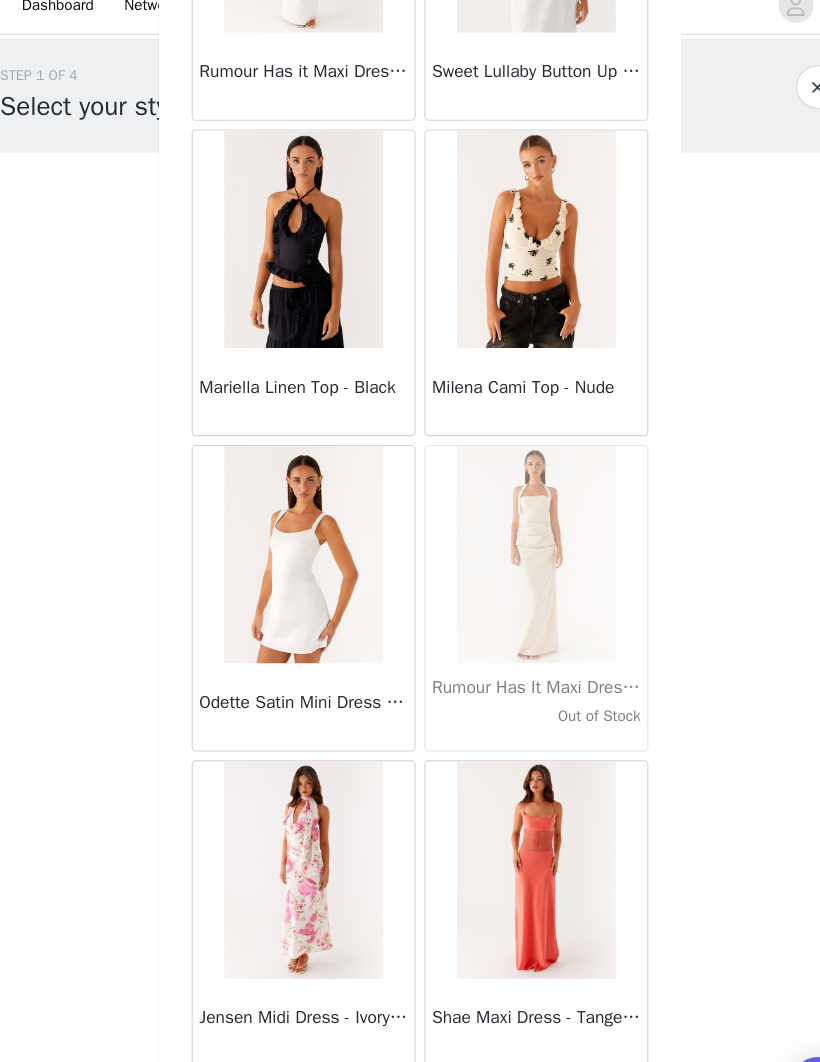 scroll, scrollTop: 57089, scrollLeft: 0, axis: vertical 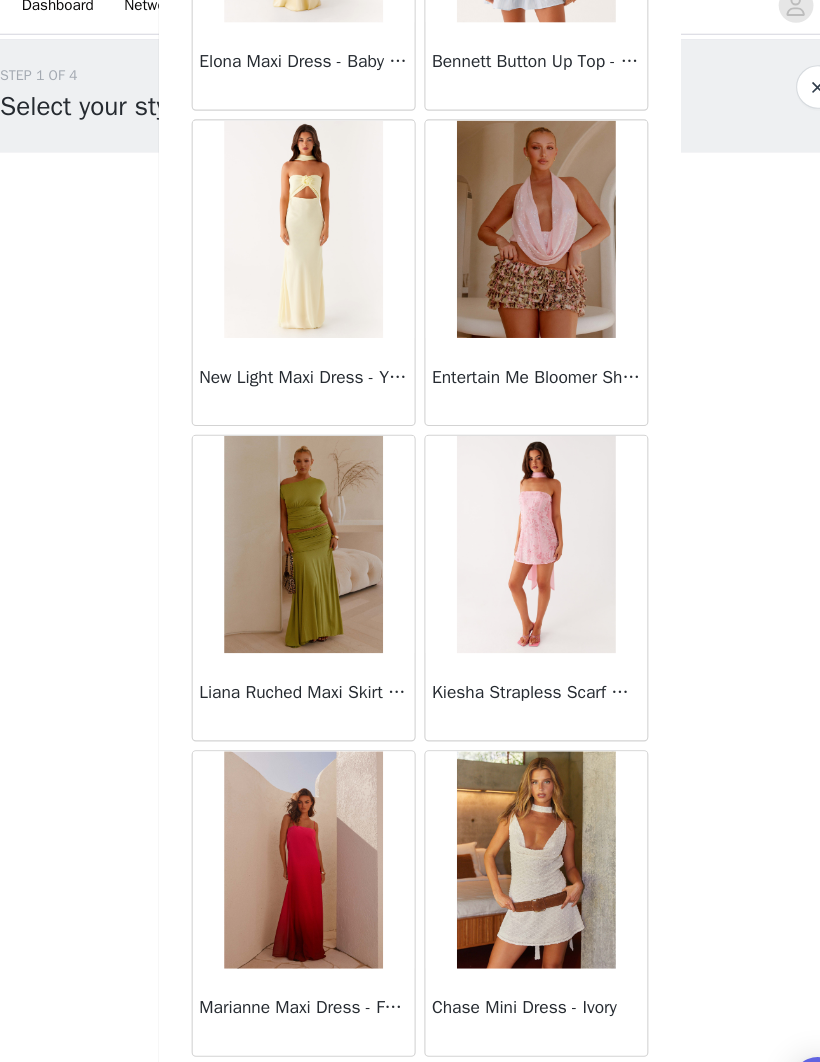 click on "Load More" at bounding box center [410, 1028] 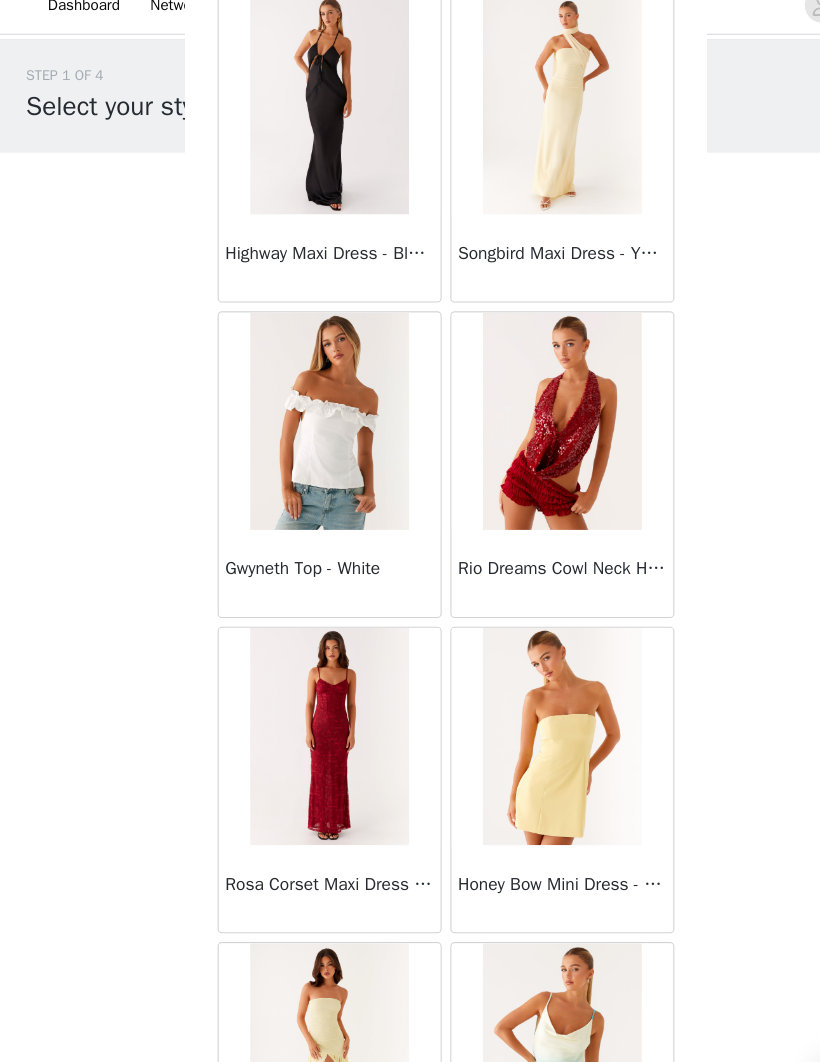 scroll, scrollTop: 61316, scrollLeft: 0, axis: vertical 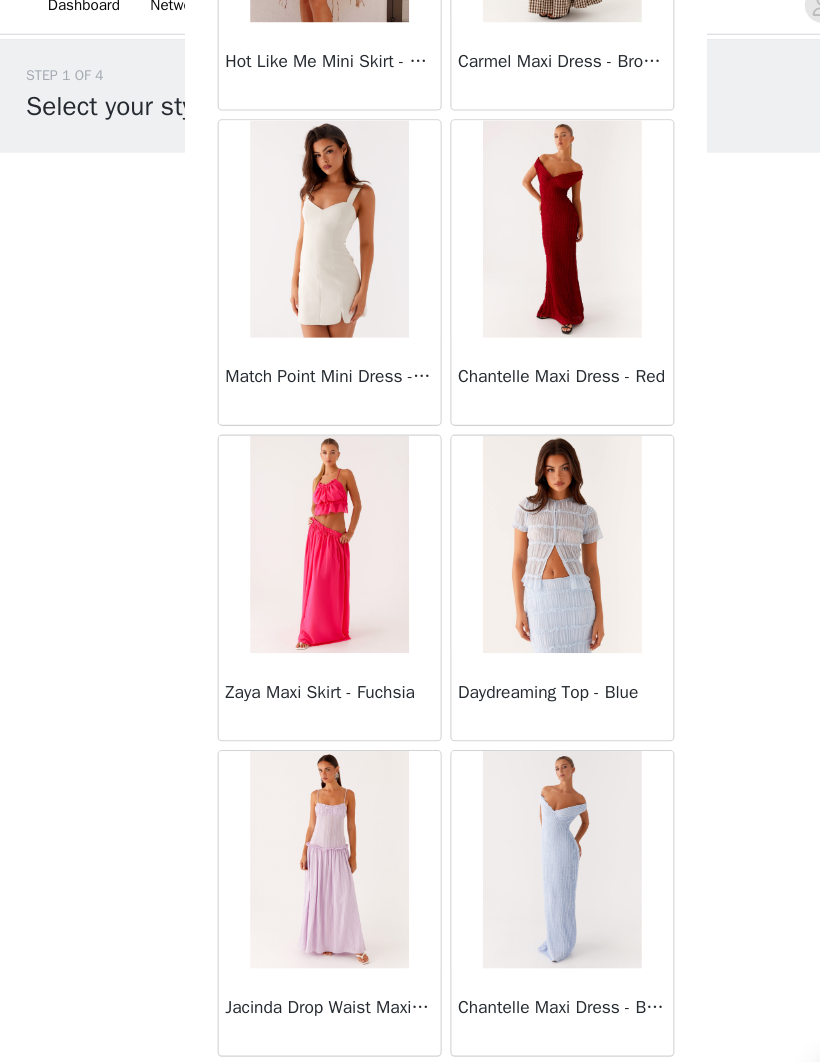 click on "Load More" at bounding box center [410, 1028] 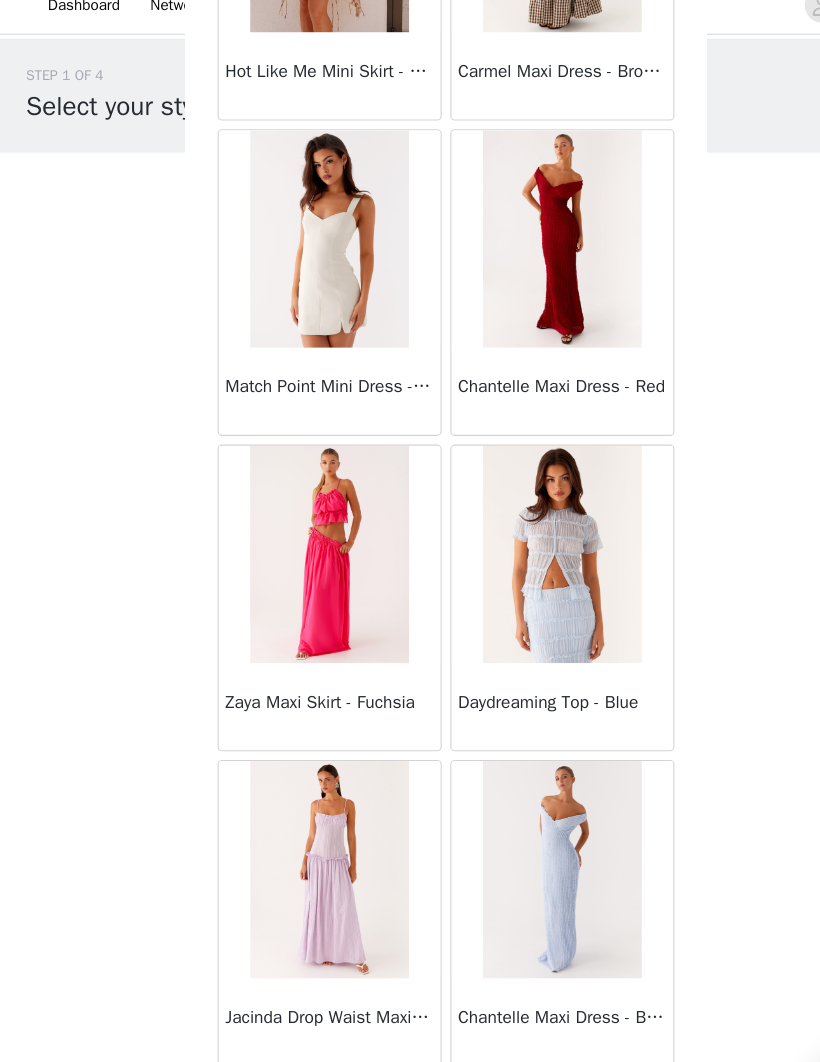 scroll, scrollTop: 62889, scrollLeft: 0, axis: vertical 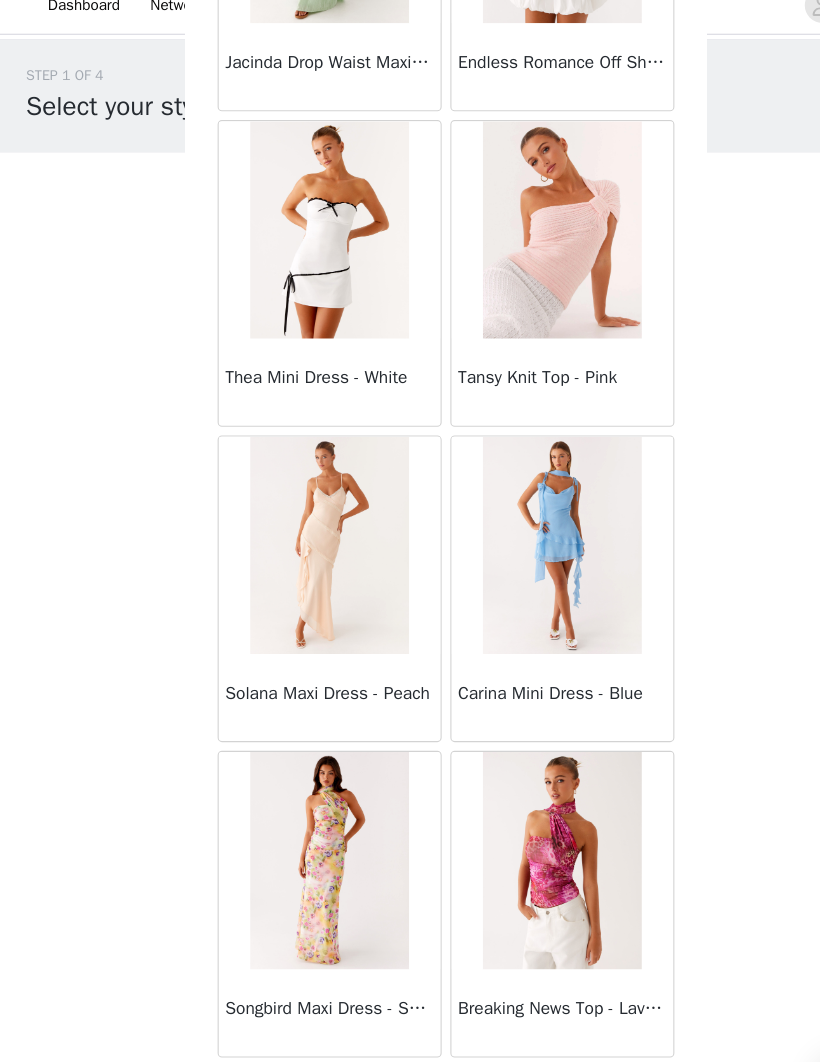 click on "Load More" at bounding box center [410, 1028] 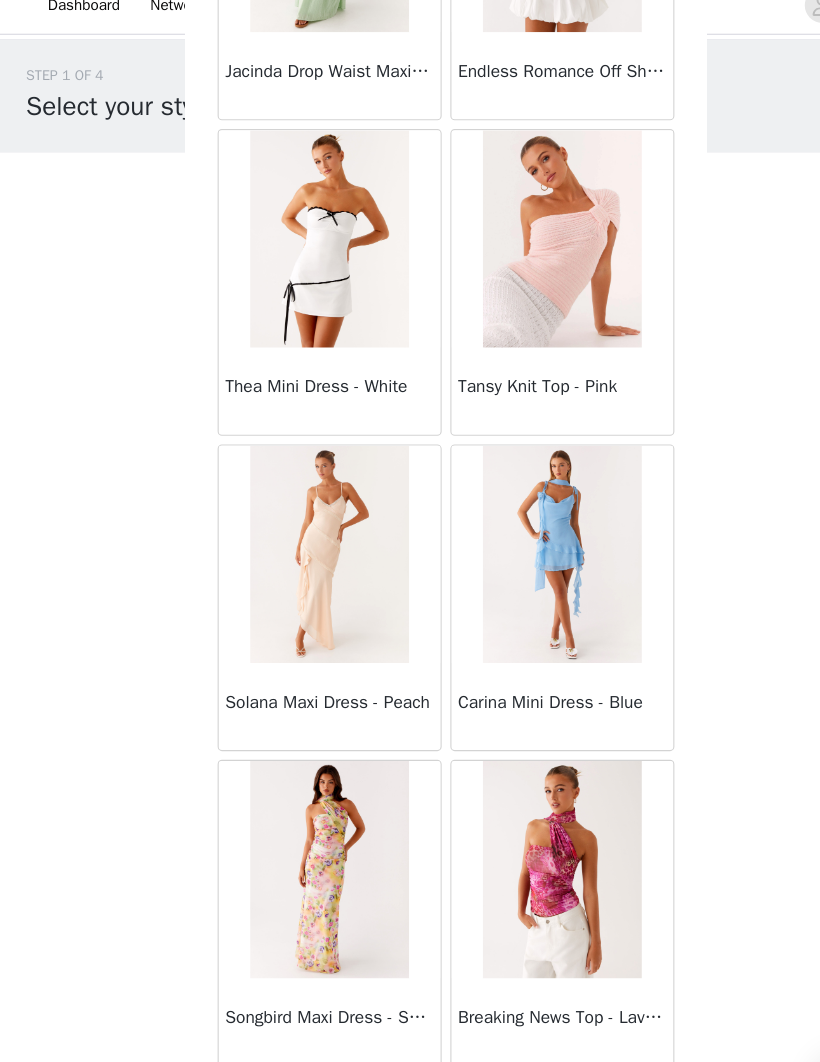 scroll, scrollTop: 65789, scrollLeft: 0, axis: vertical 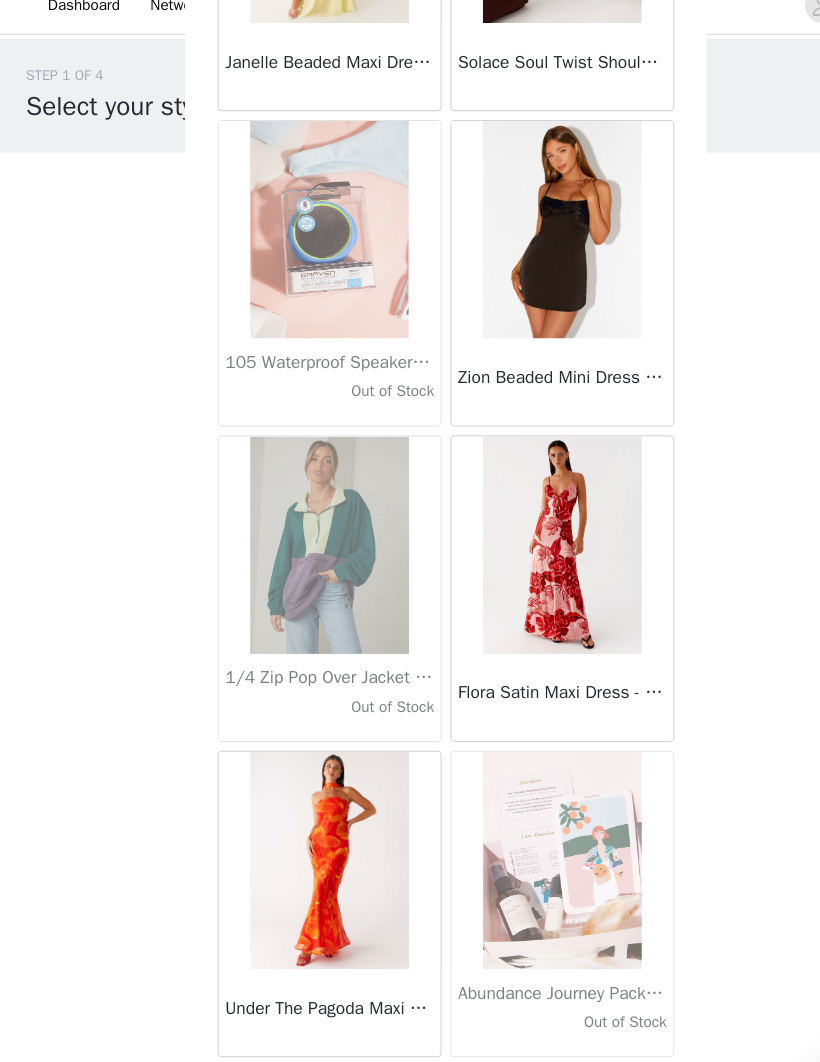 click on "Load More" at bounding box center [410, 1028] 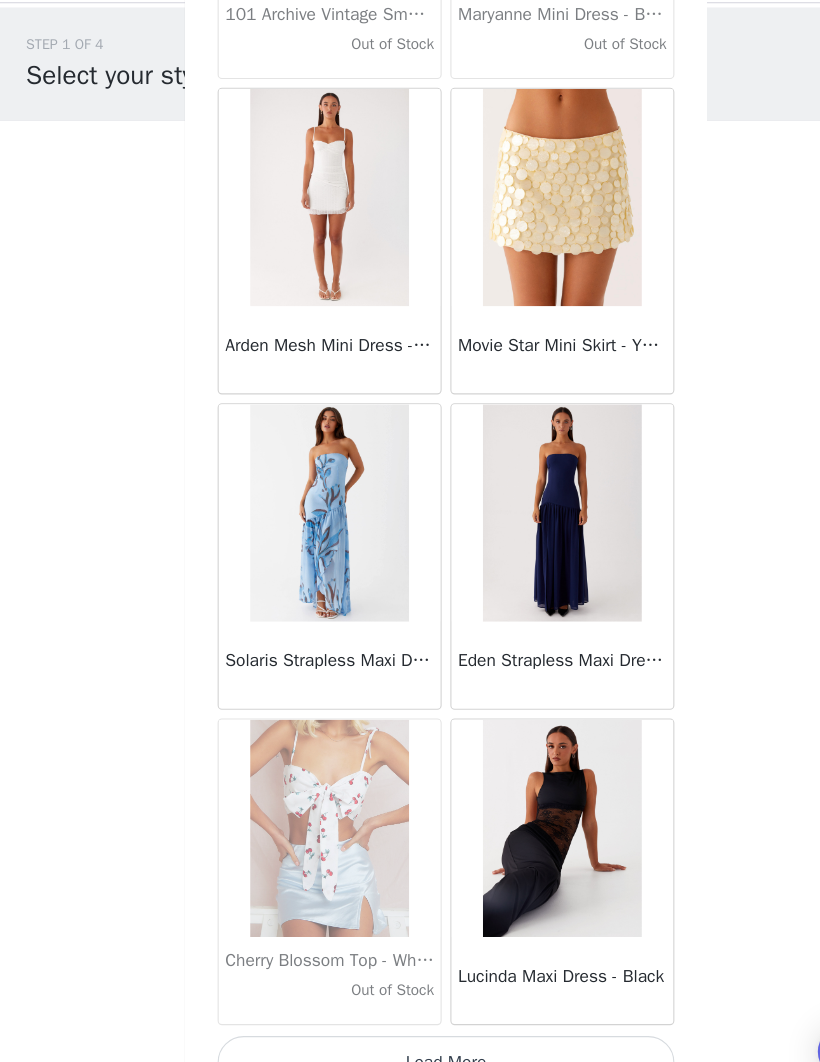 scroll, scrollTop: 71598, scrollLeft: 0, axis: vertical 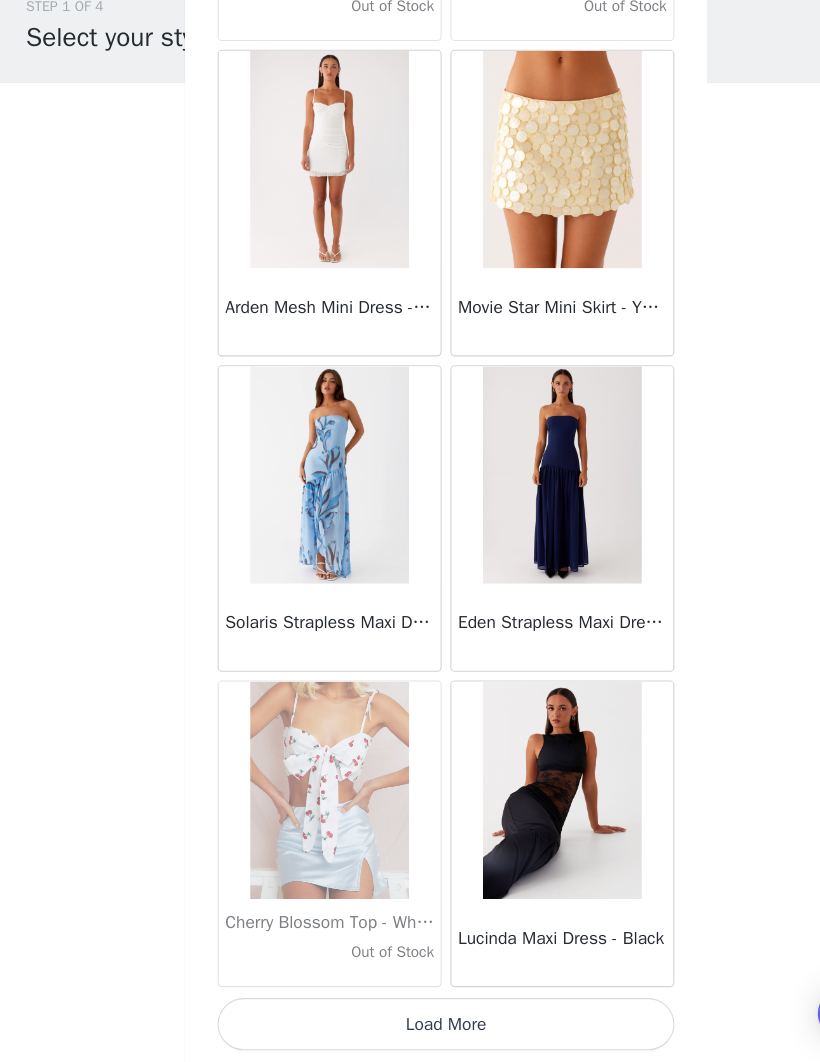 click on "Load More" at bounding box center [410, 1028] 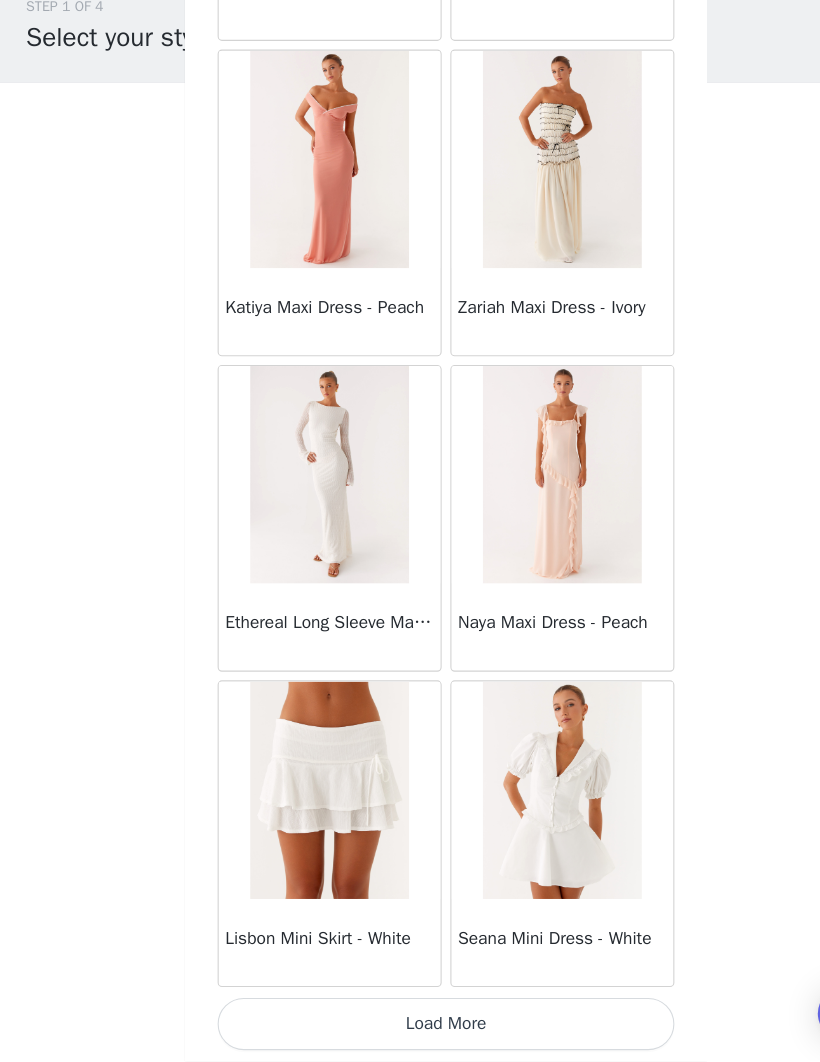 click on "Load More" at bounding box center (410, 1028) 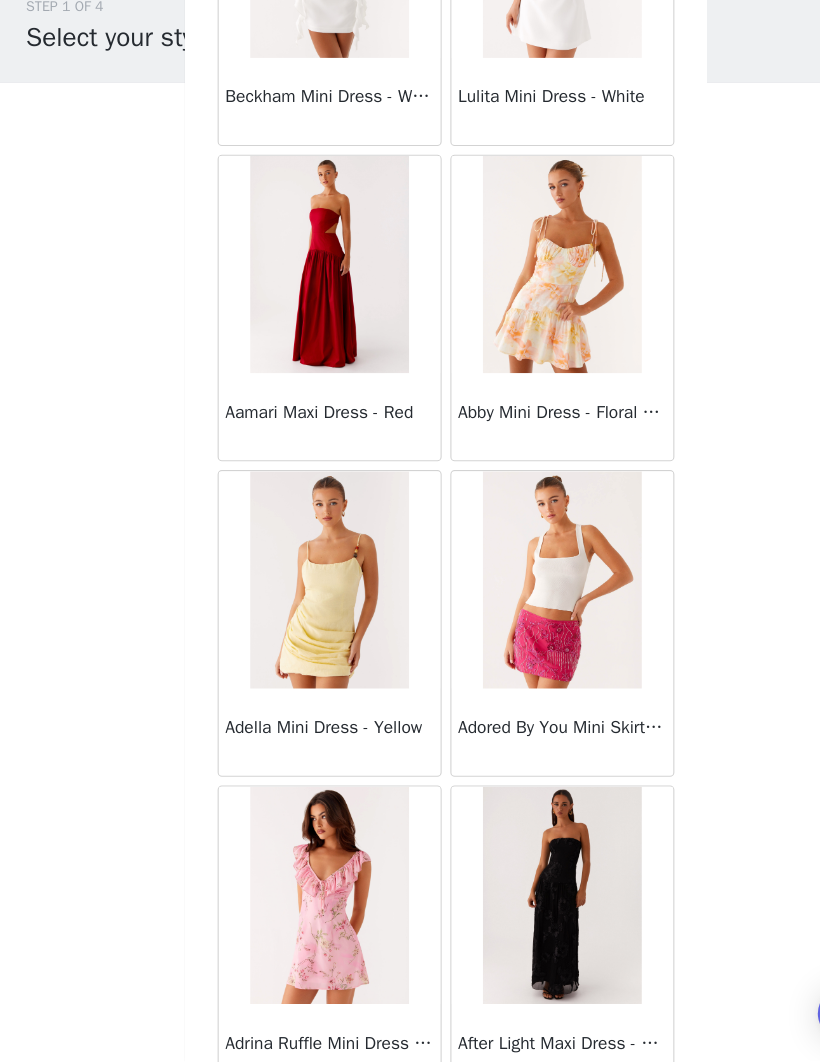 scroll, scrollTop: 76735, scrollLeft: 0, axis: vertical 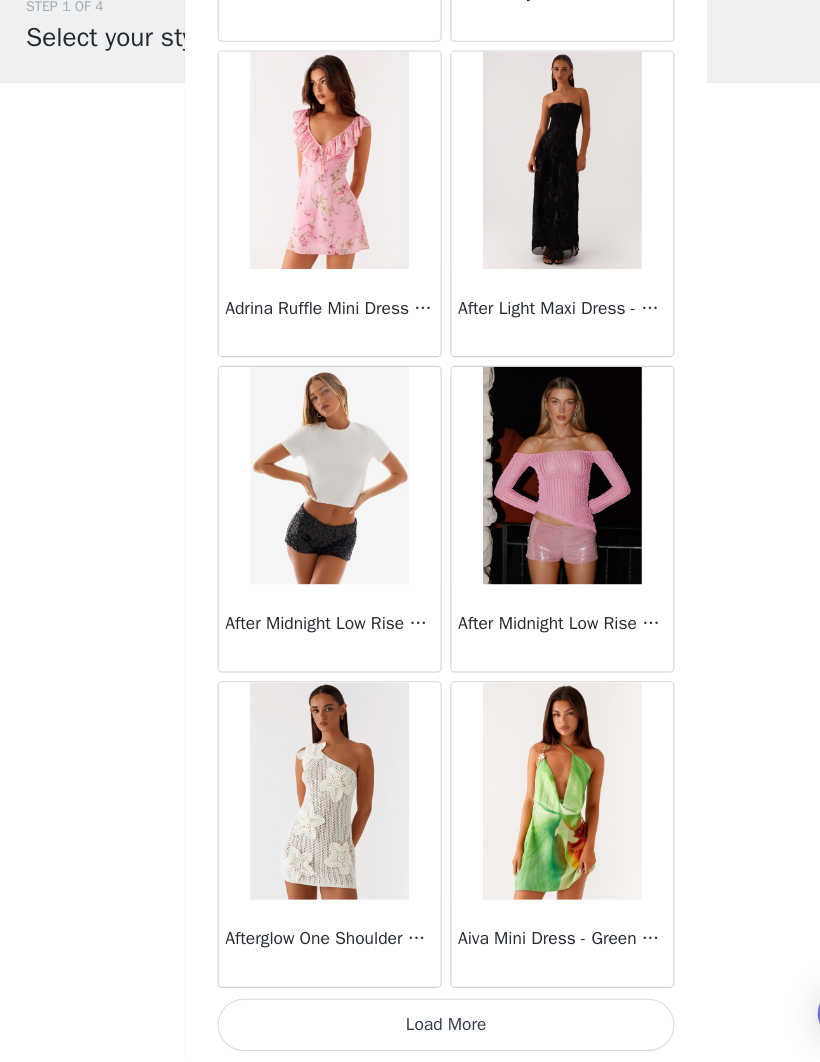 click on "Load More" at bounding box center (410, 1028) 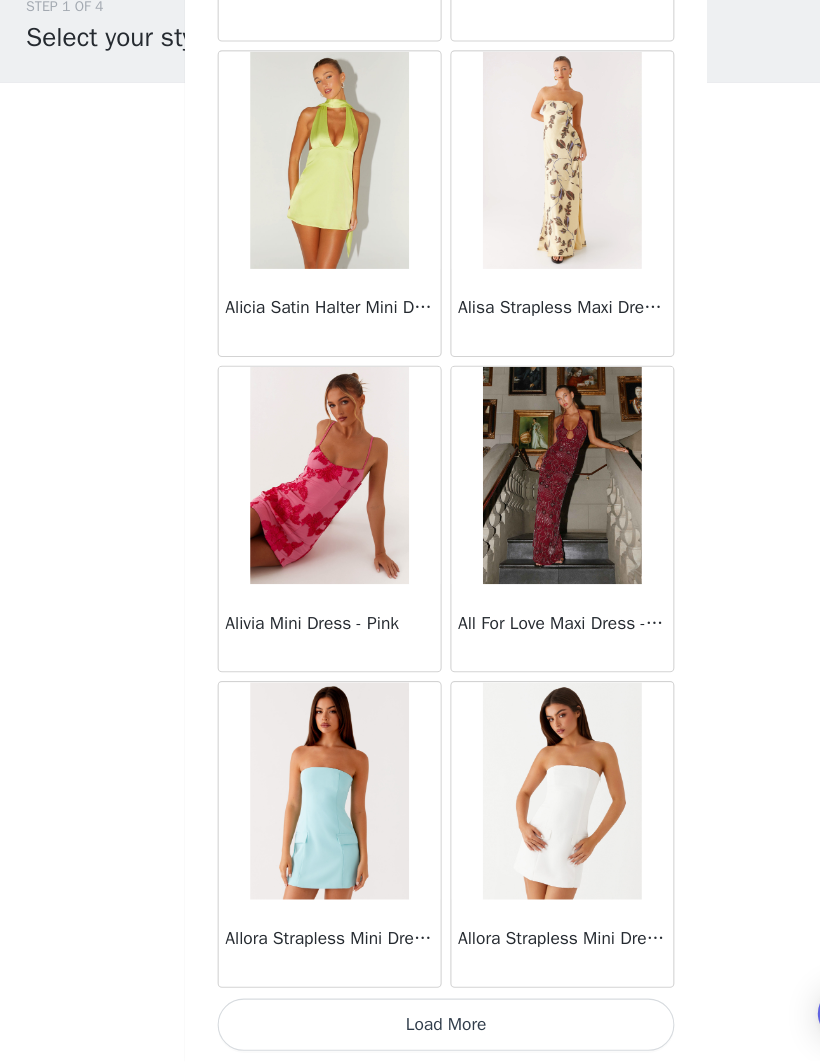 click on "Load More" at bounding box center (410, 1028) 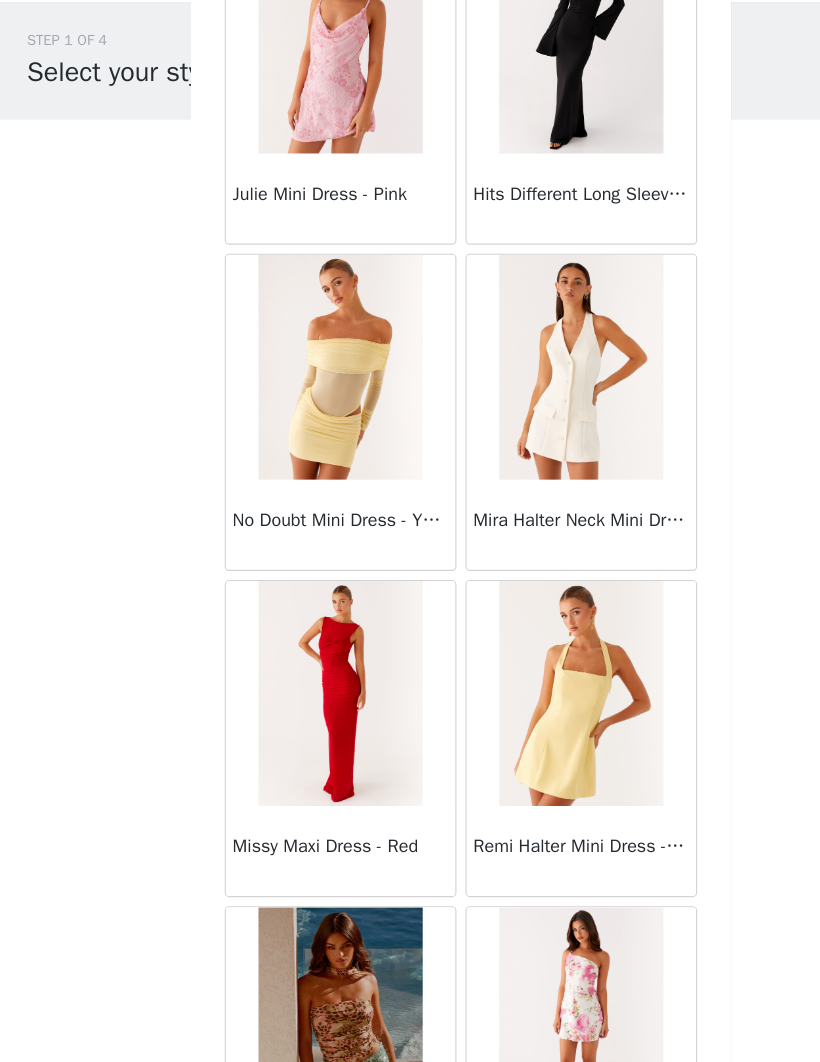 scroll, scrollTop: 58104, scrollLeft: 0, axis: vertical 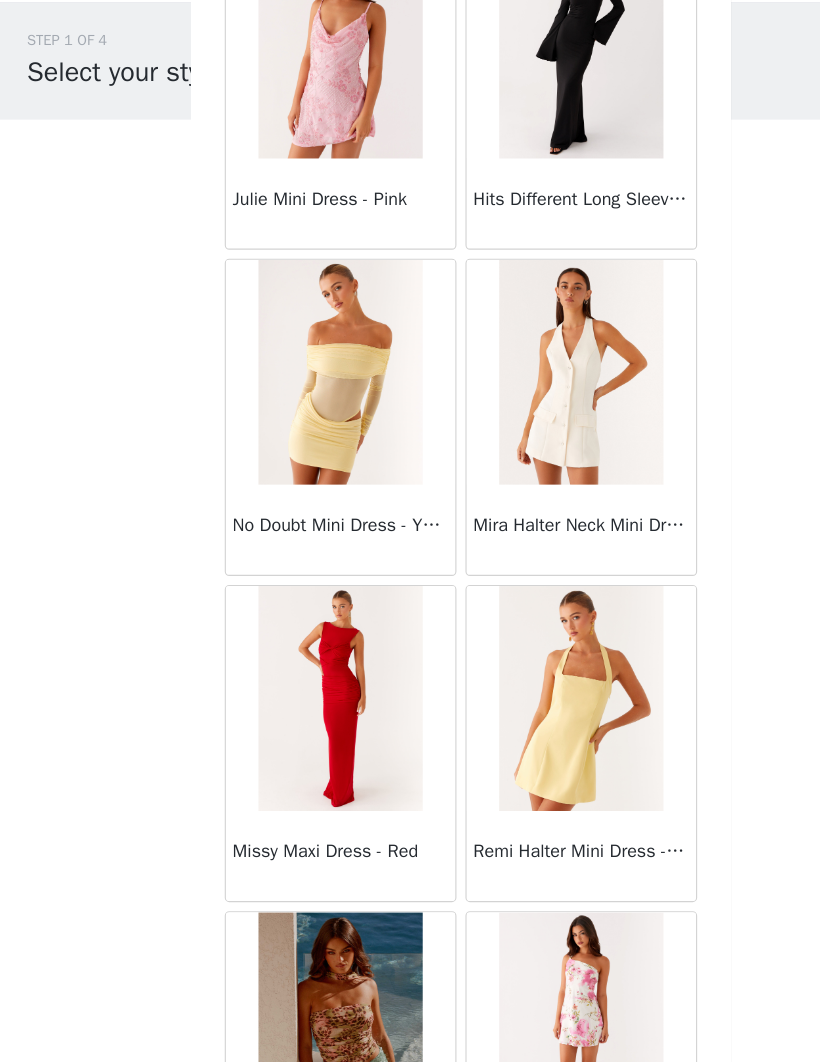 click at bounding box center (516, 387) 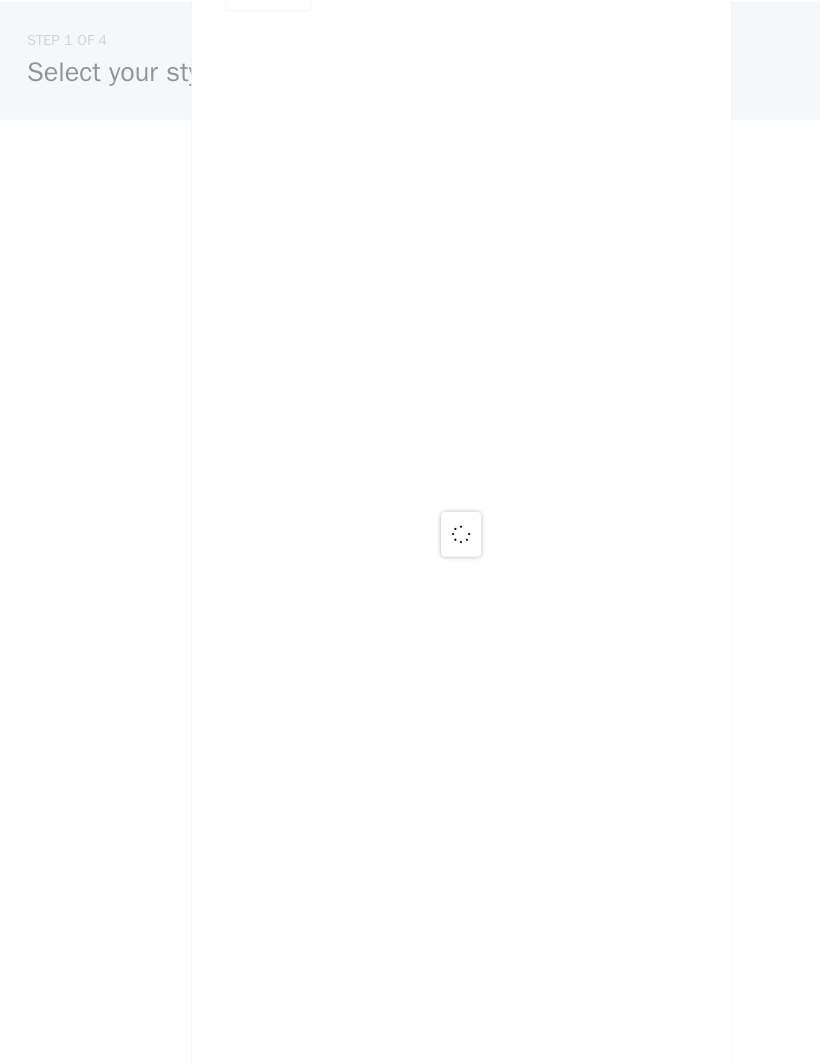 scroll, scrollTop: 0, scrollLeft: 0, axis: both 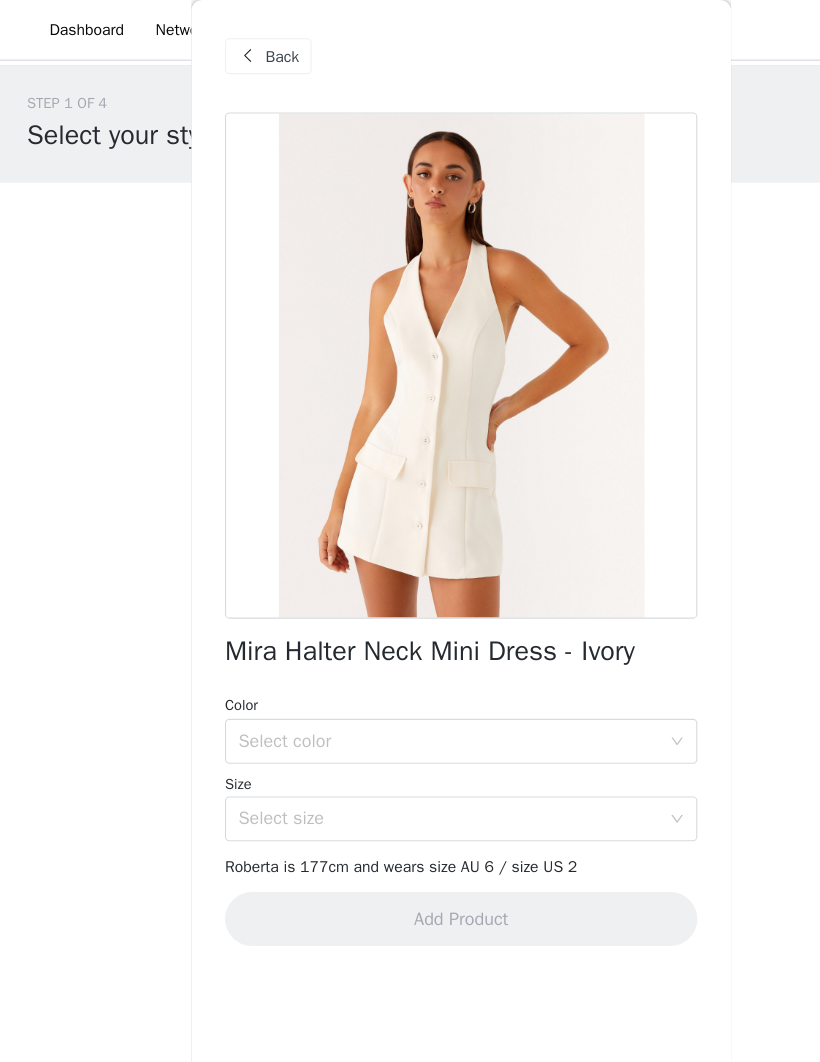 click on "Select color" at bounding box center (399, 659) 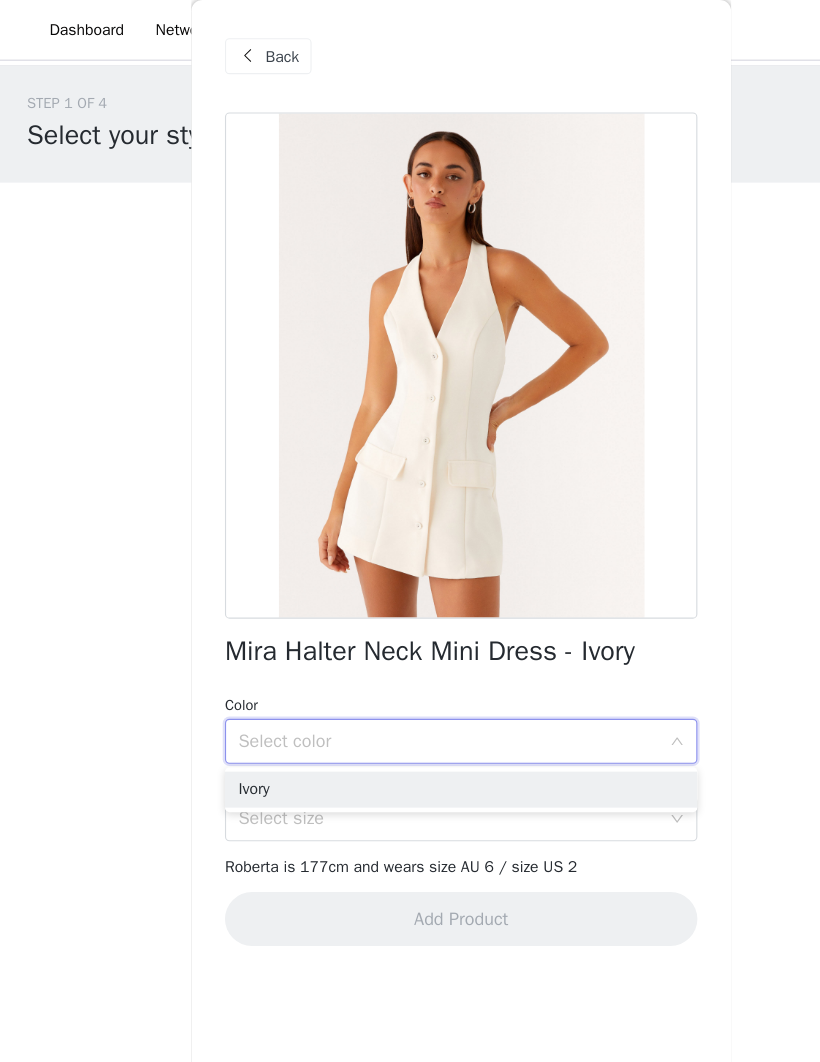 click on "Ivory" at bounding box center [410, 702] 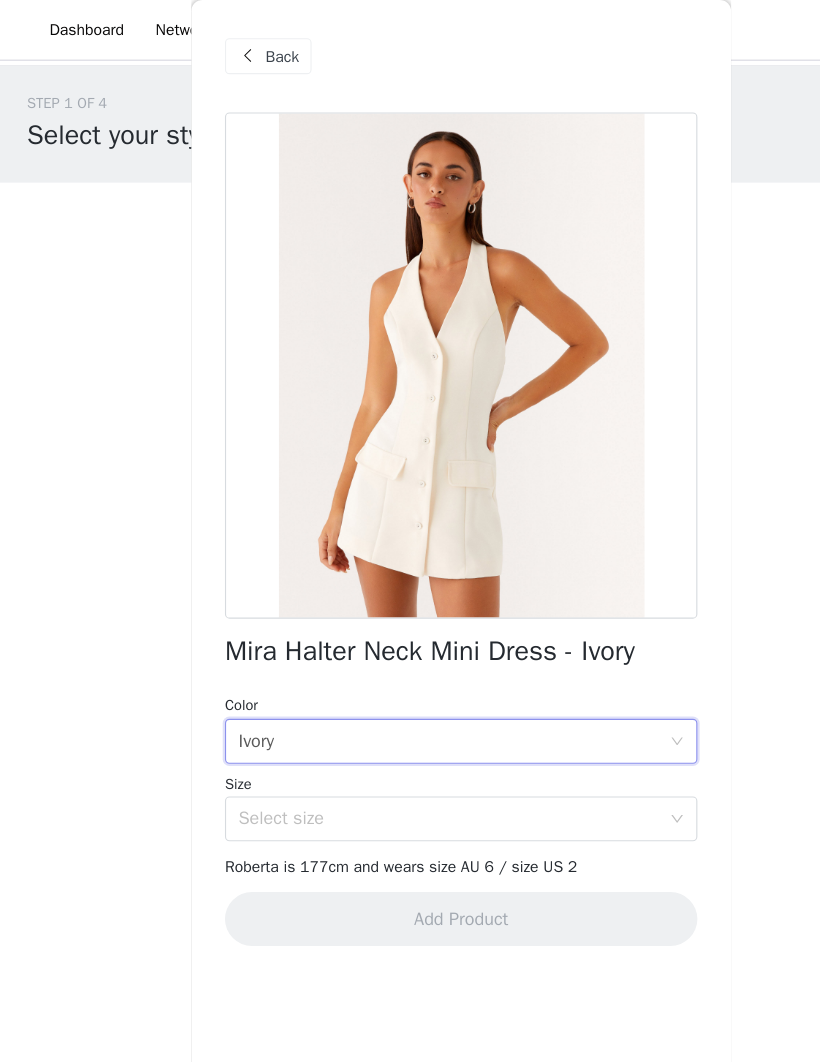 click on "Select size" at bounding box center [399, 728] 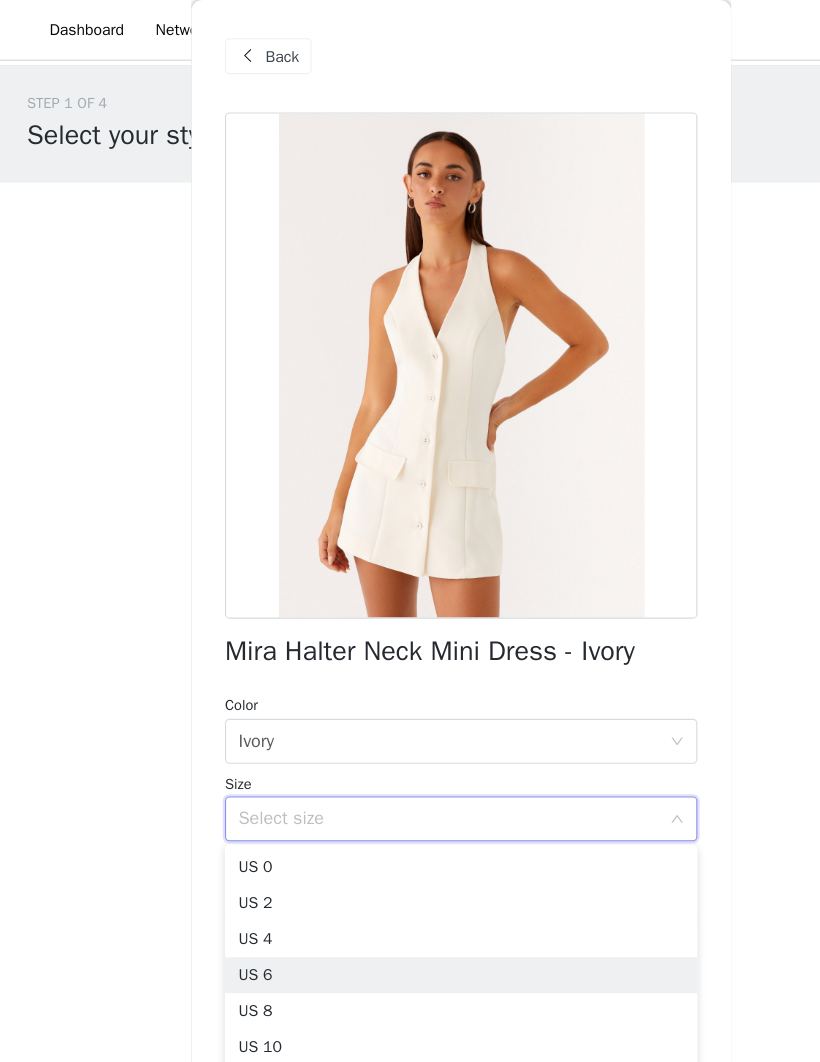 click on "US 6" at bounding box center [410, 867] 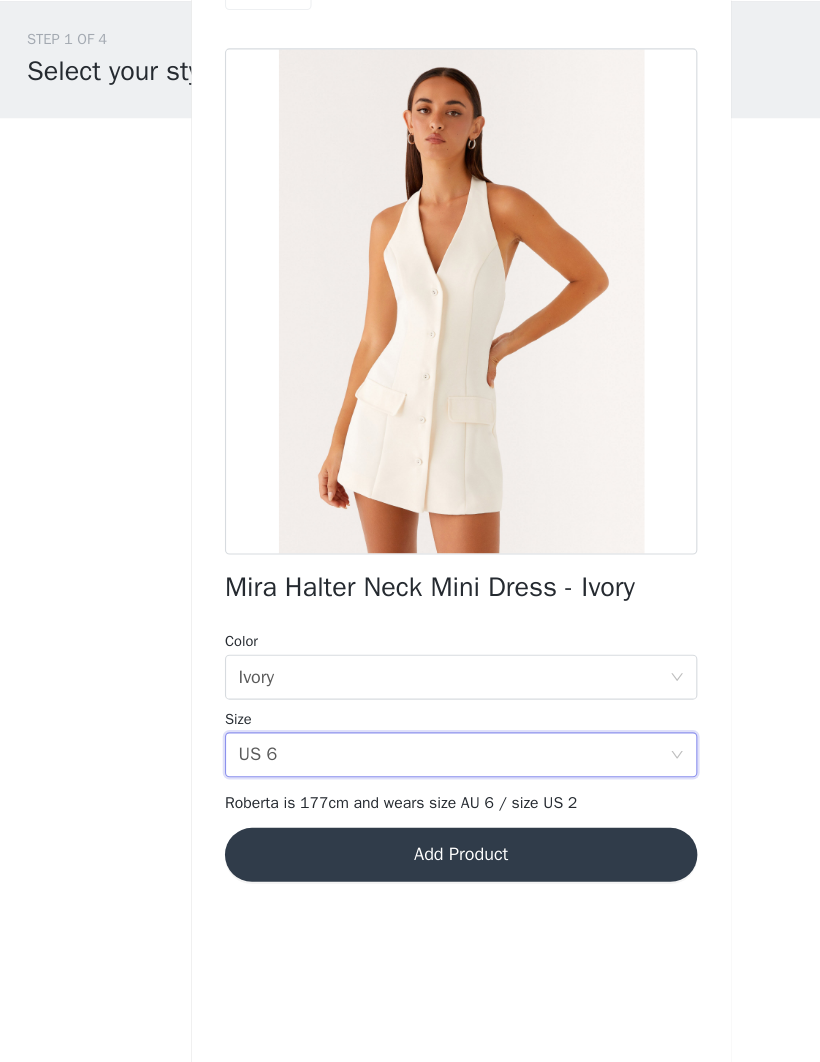 scroll, scrollTop: 0, scrollLeft: 0, axis: both 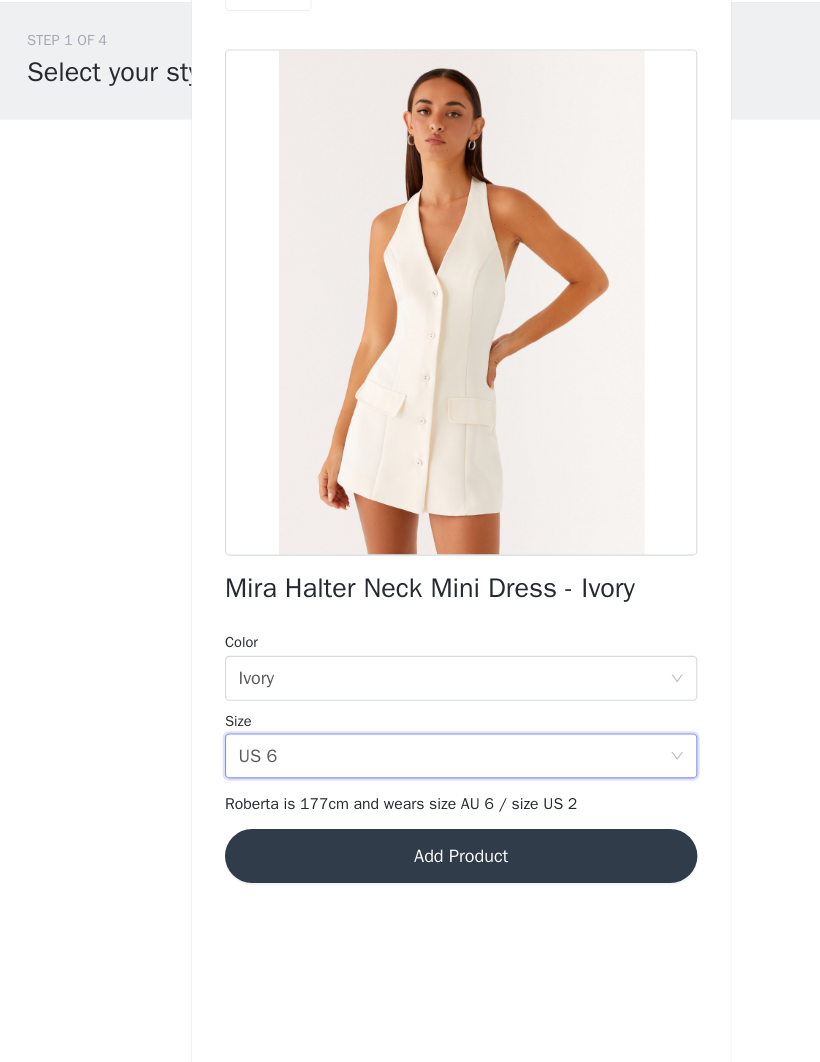 click on "Add Product" at bounding box center [410, 817] 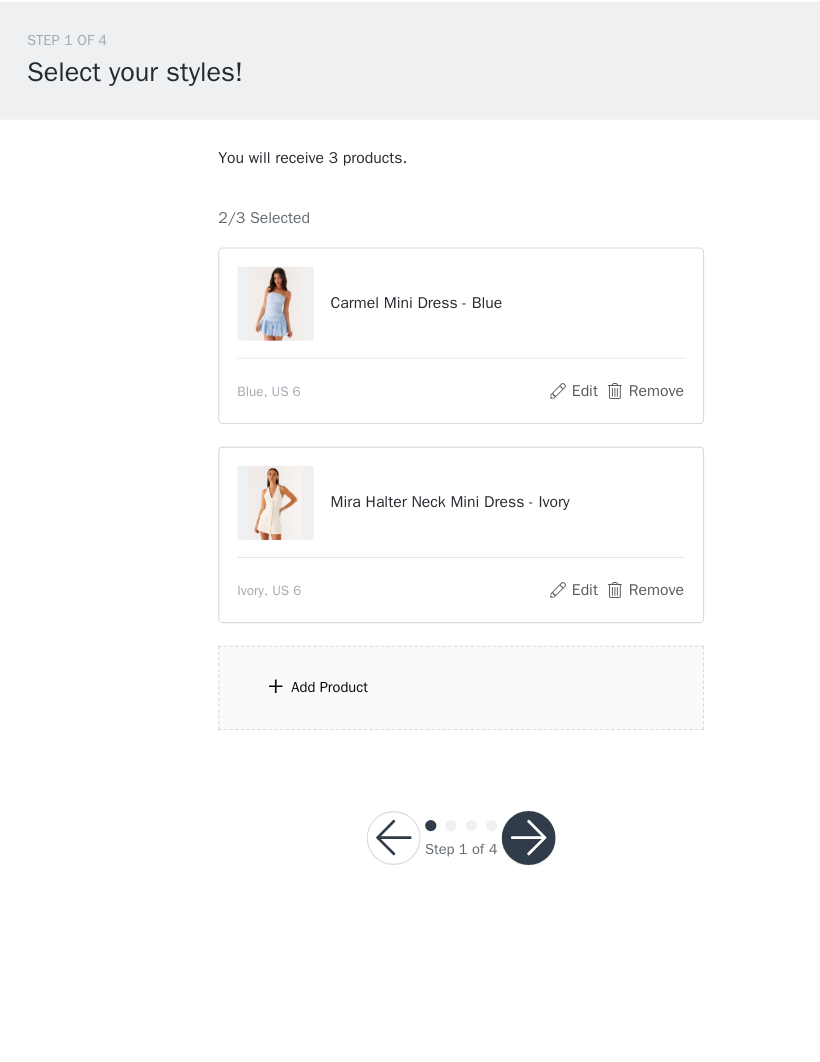 click on "Add Product" at bounding box center [410, 667] 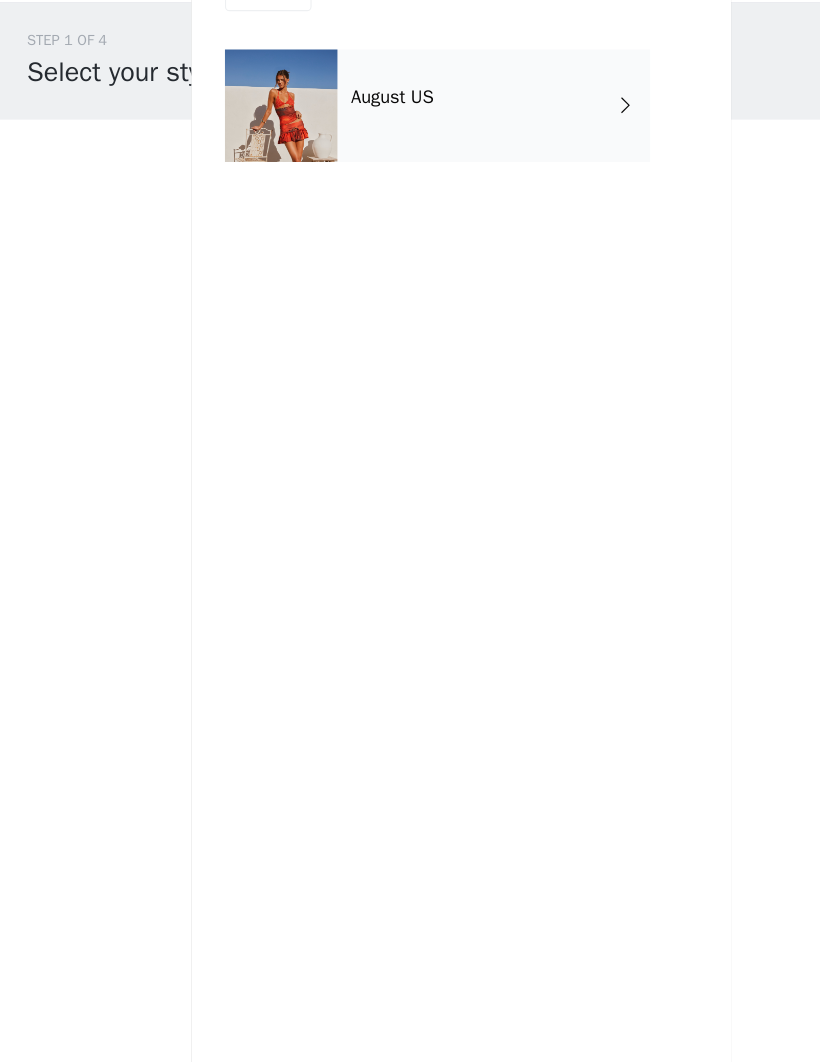 click on "August US" at bounding box center (439, 150) 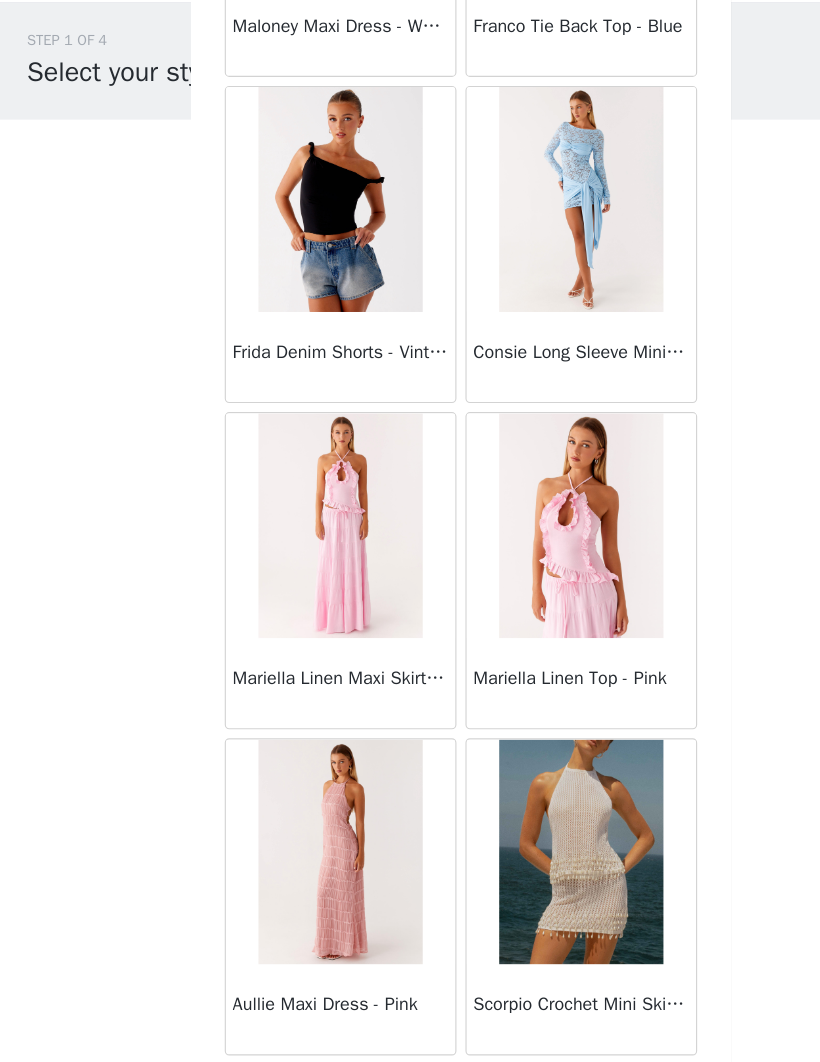 click on "Load More" at bounding box center (410, 1028) 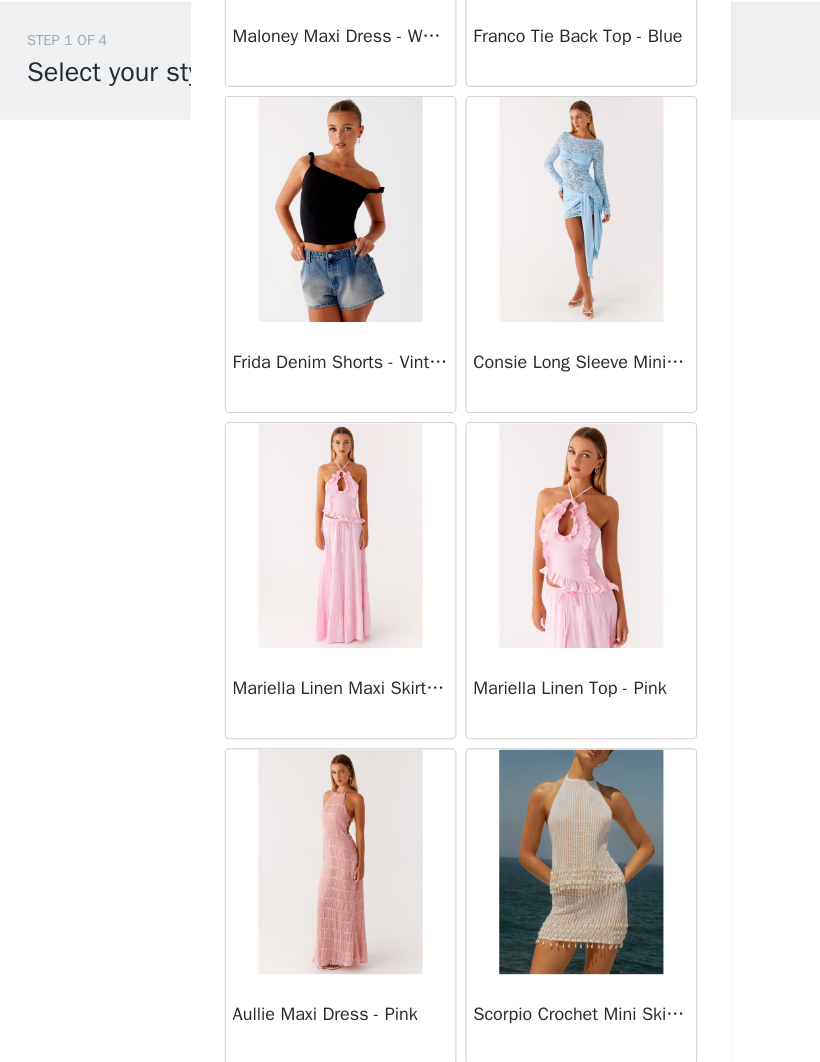 scroll, scrollTop: 1989, scrollLeft: 0, axis: vertical 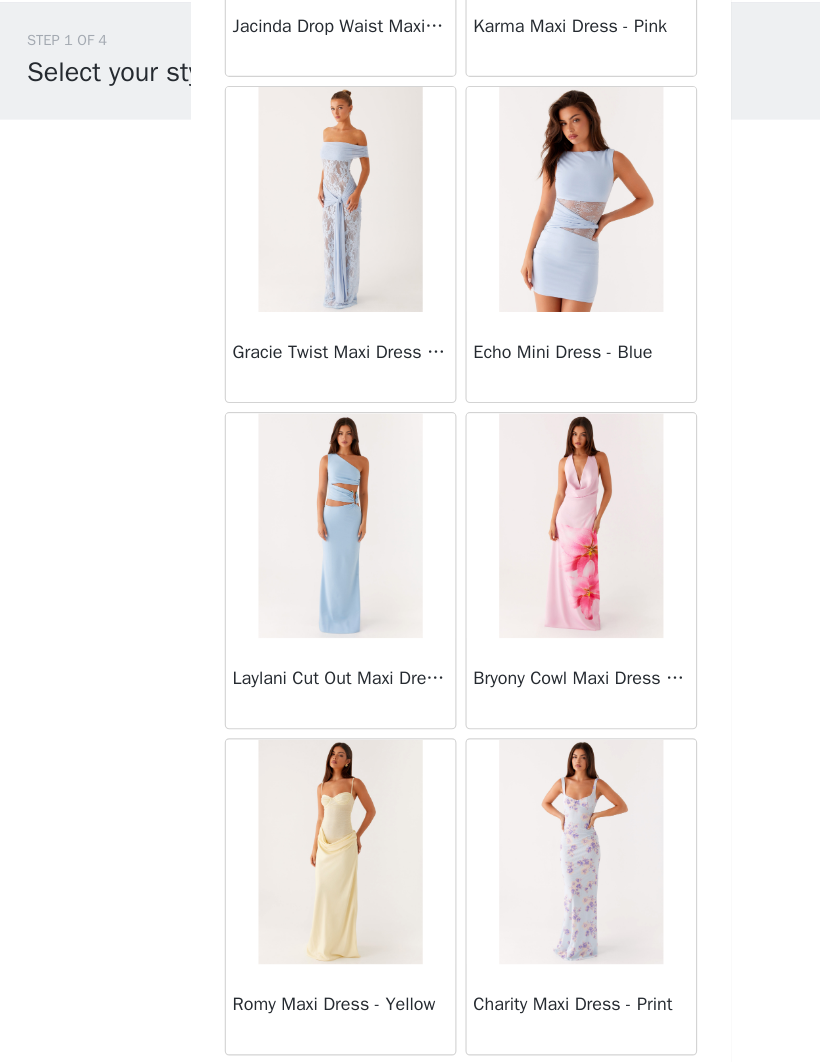 click on "Load More" at bounding box center [410, 1028] 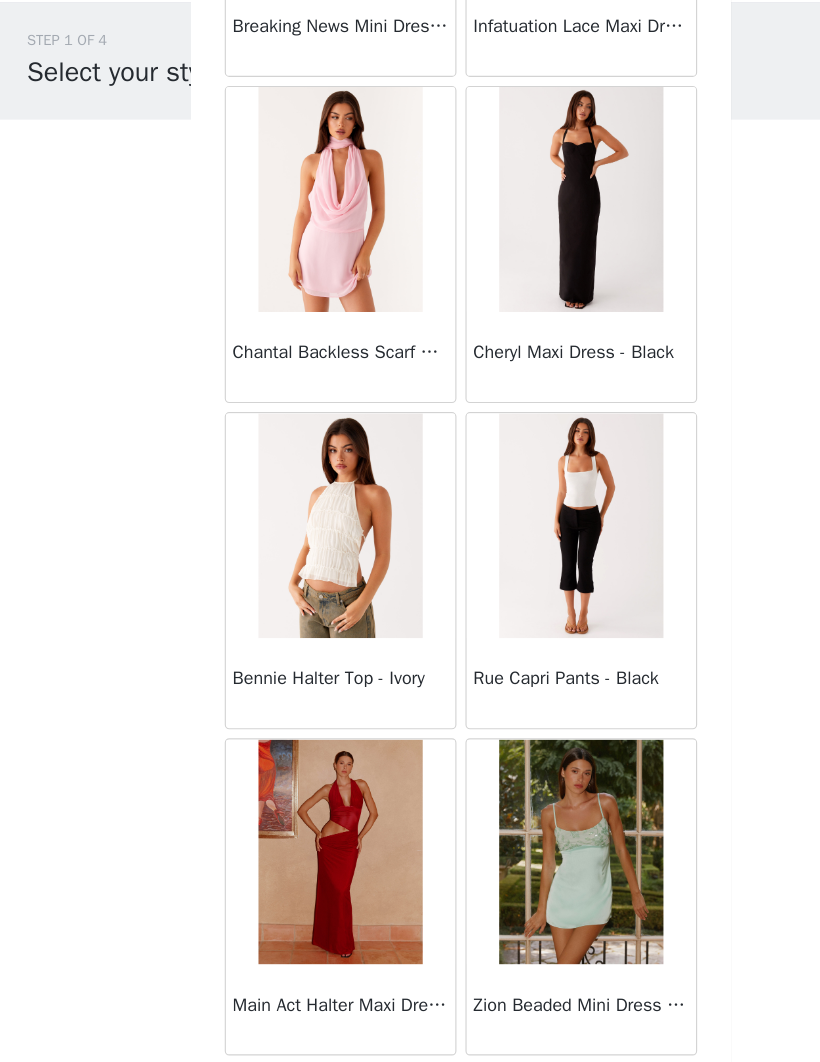 click on "Load More" at bounding box center (410, 1028) 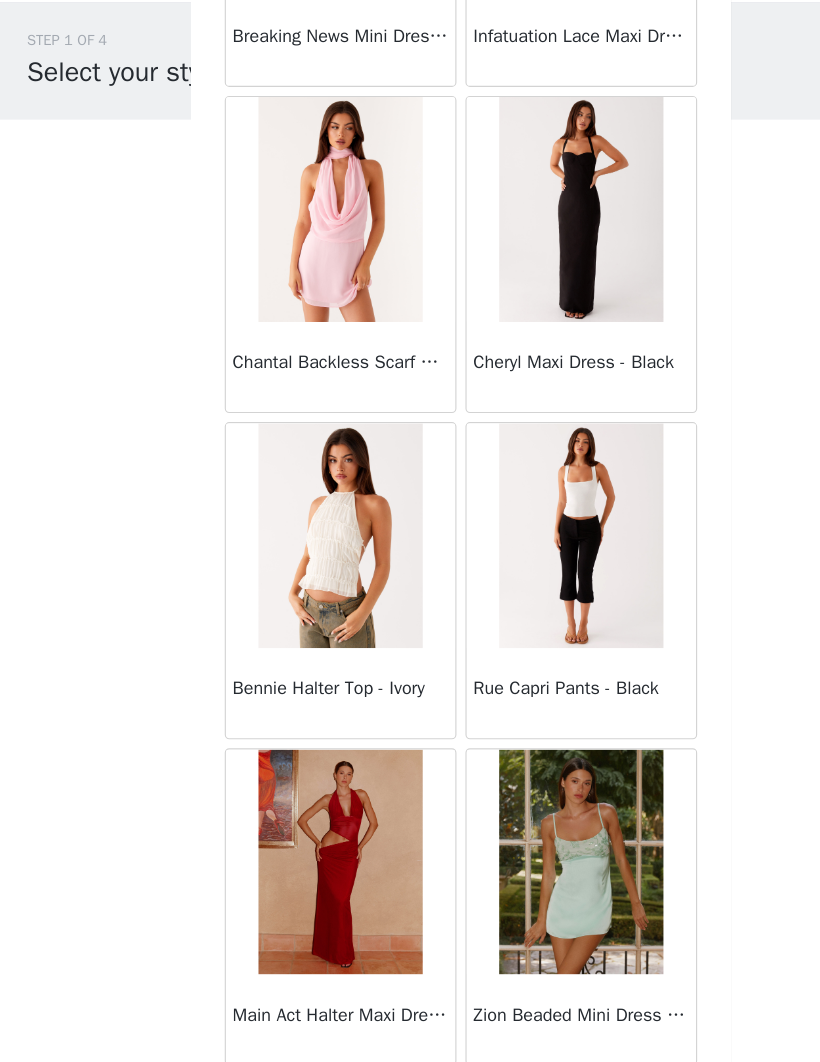 scroll, scrollTop: 7789, scrollLeft: 0, axis: vertical 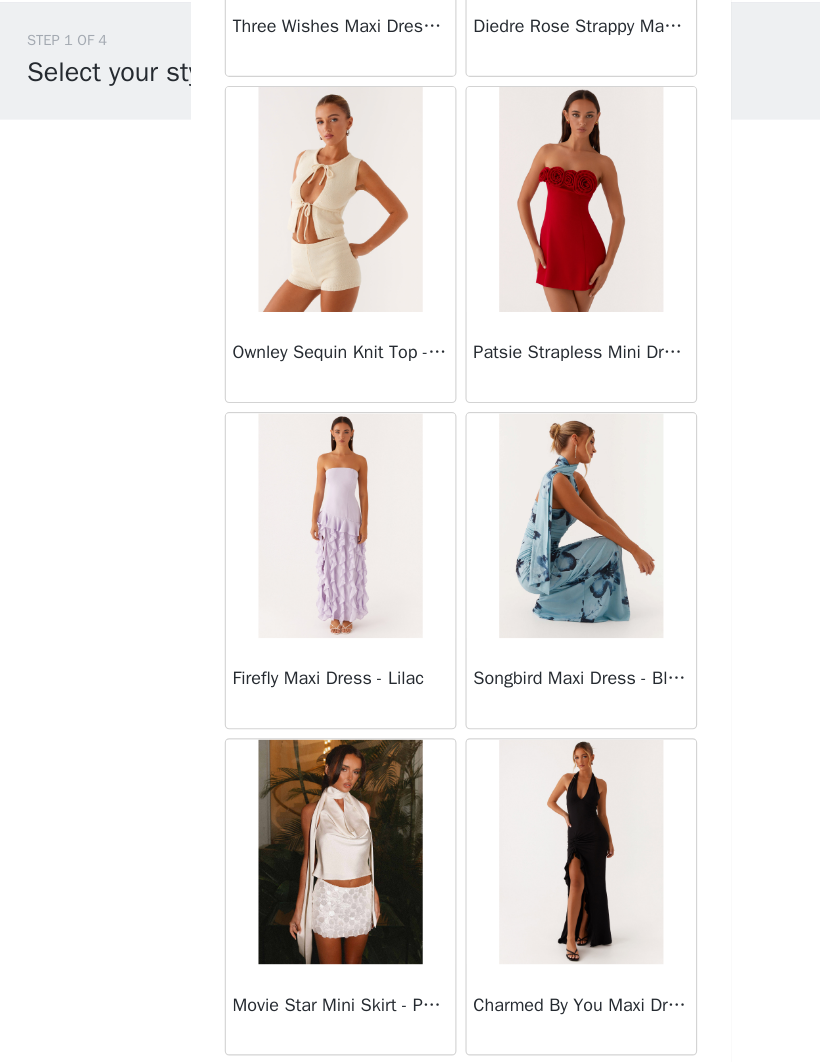 click on "Load More" at bounding box center (410, 1028) 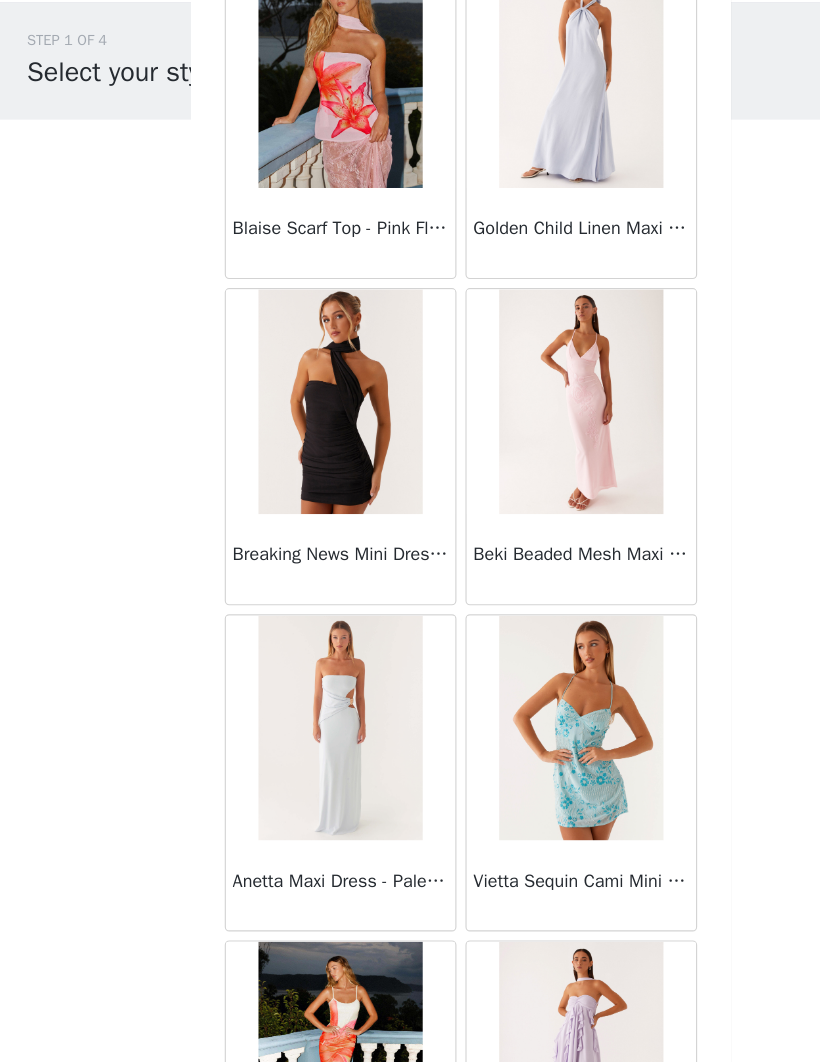 scroll, scrollTop: 12292, scrollLeft: 0, axis: vertical 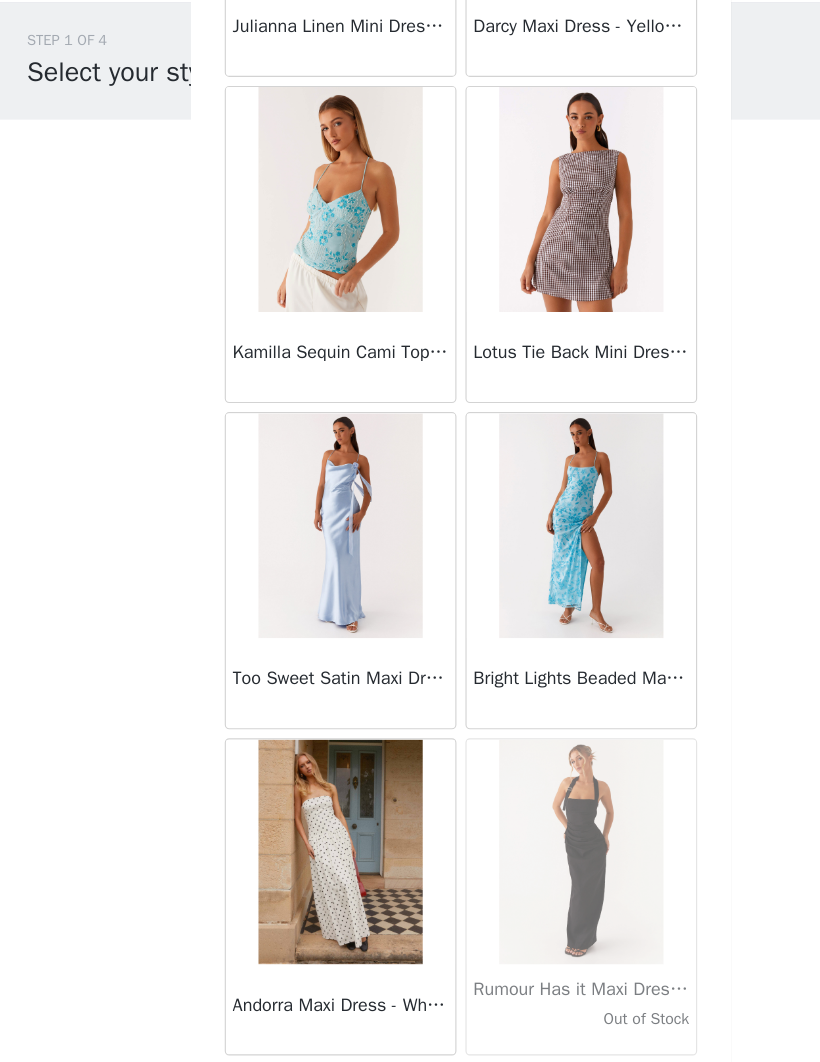 click on "Load More" at bounding box center (410, 1028) 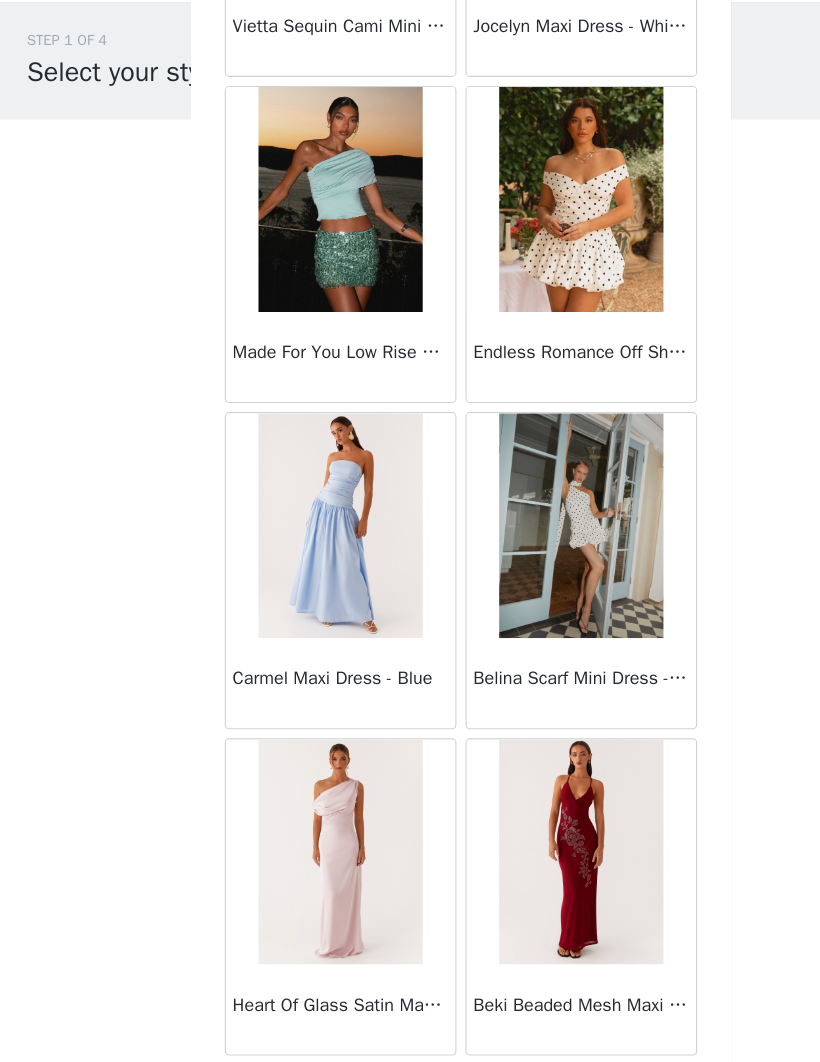 click on "Load More" at bounding box center [410, 1028] 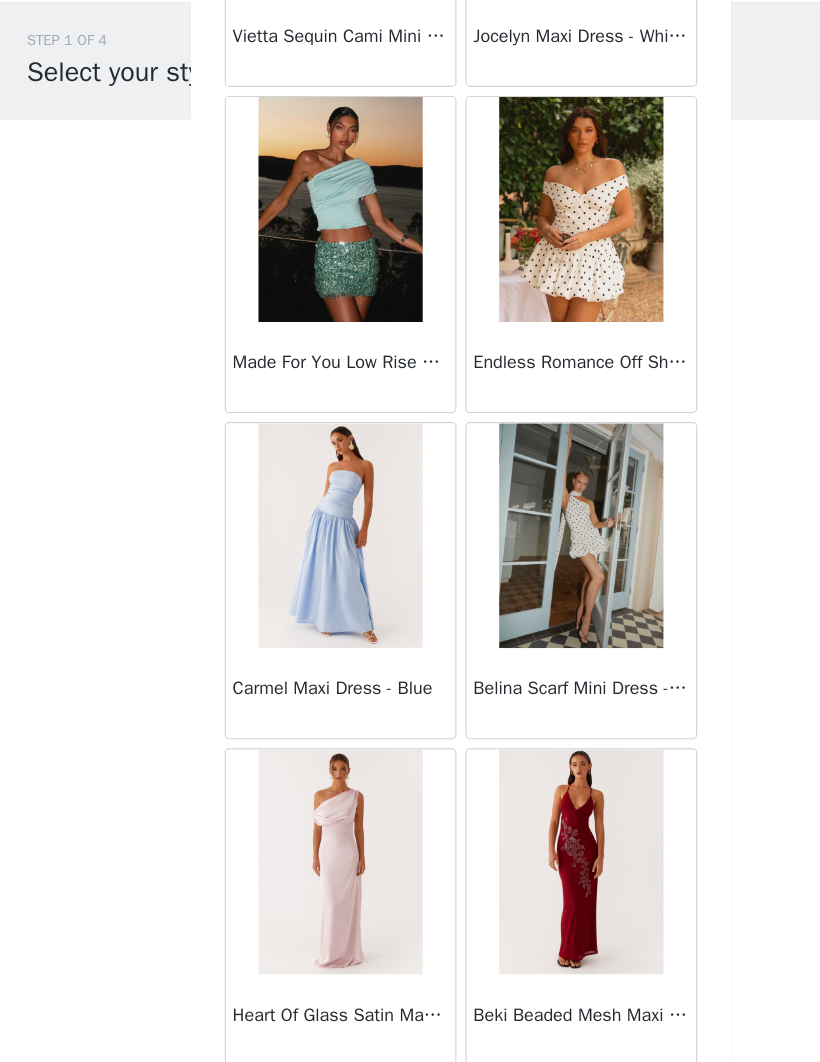 scroll, scrollTop: 16489, scrollLeft: 0, axis: vertical 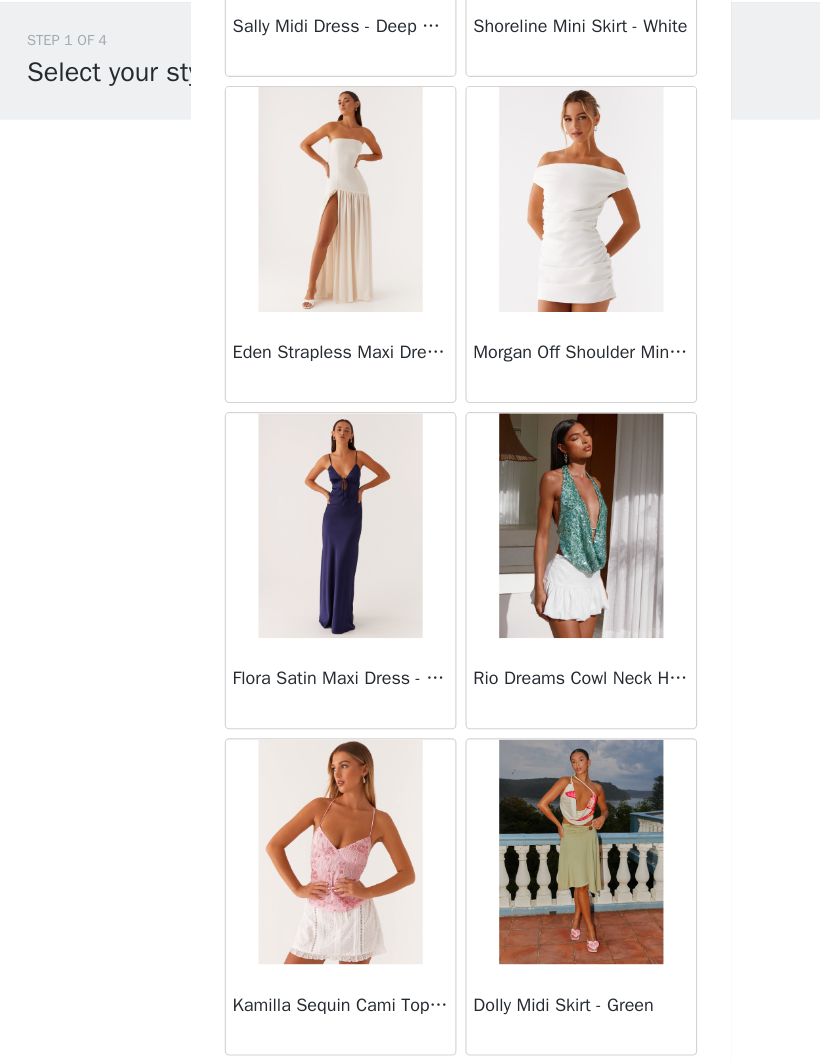 click on "Load More" at bounding box center (410, 1028) 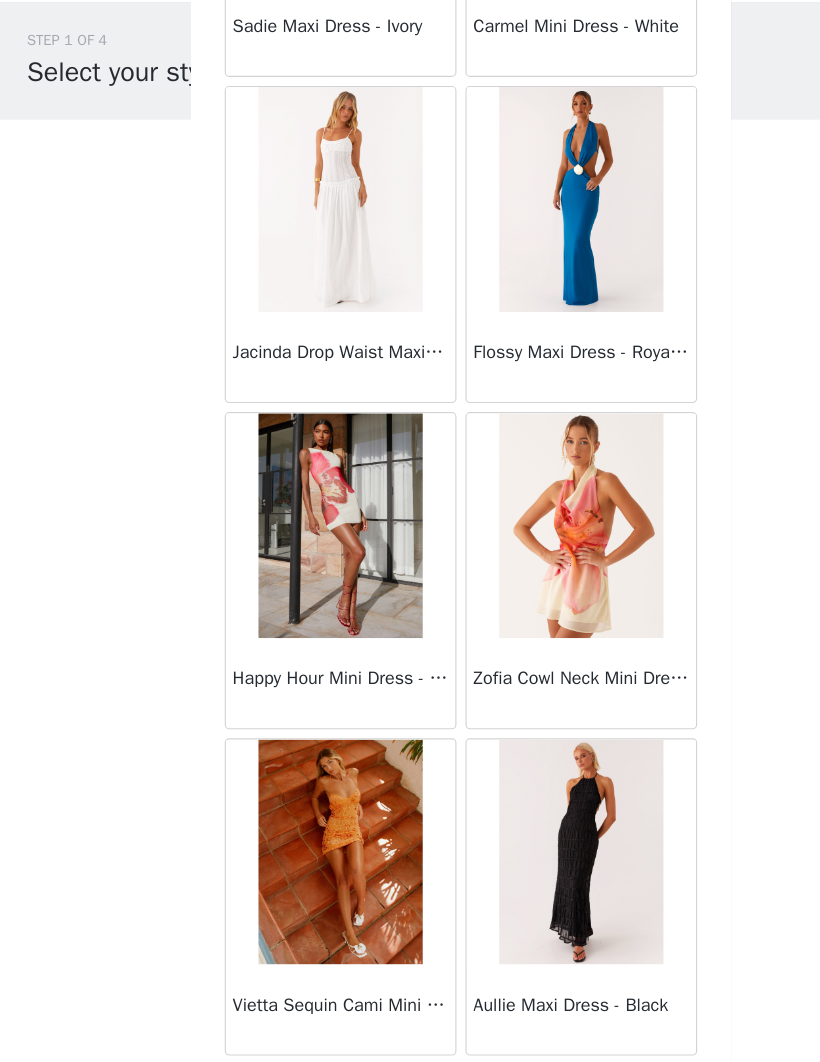 scroll, scrollTop: 22298, scrollLeft: 0, axis: vertical 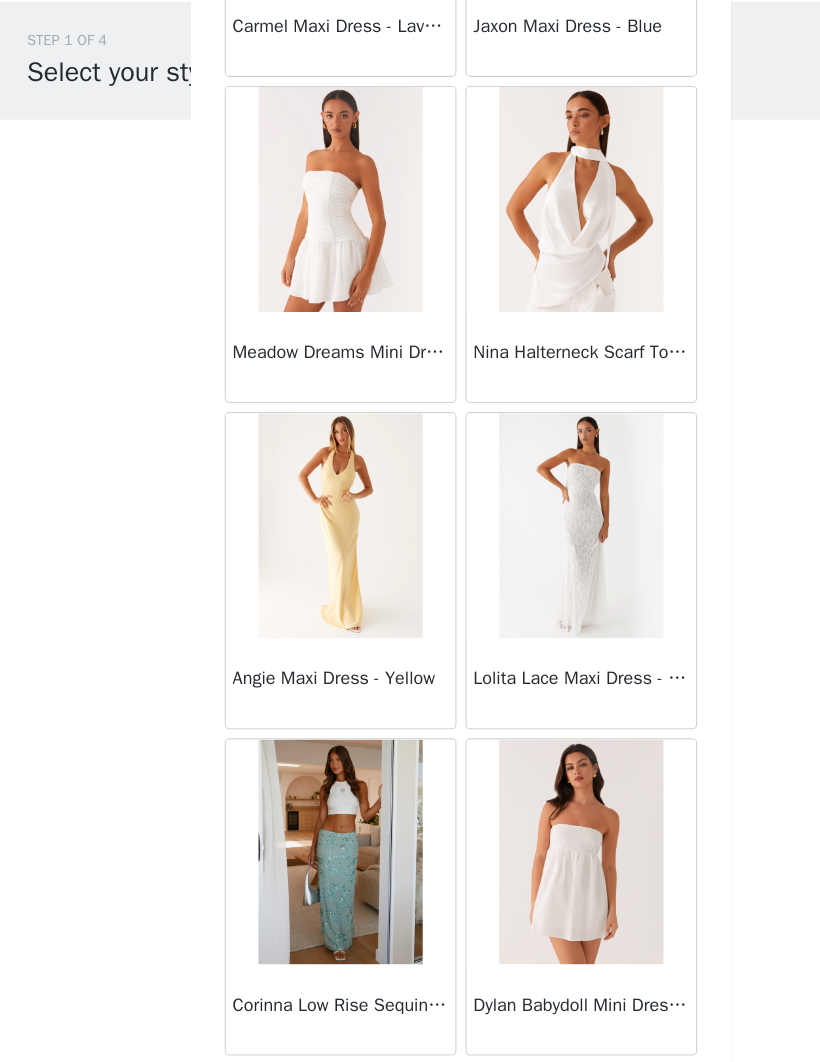 click on "Load More" at bounding box center (410, 1028) 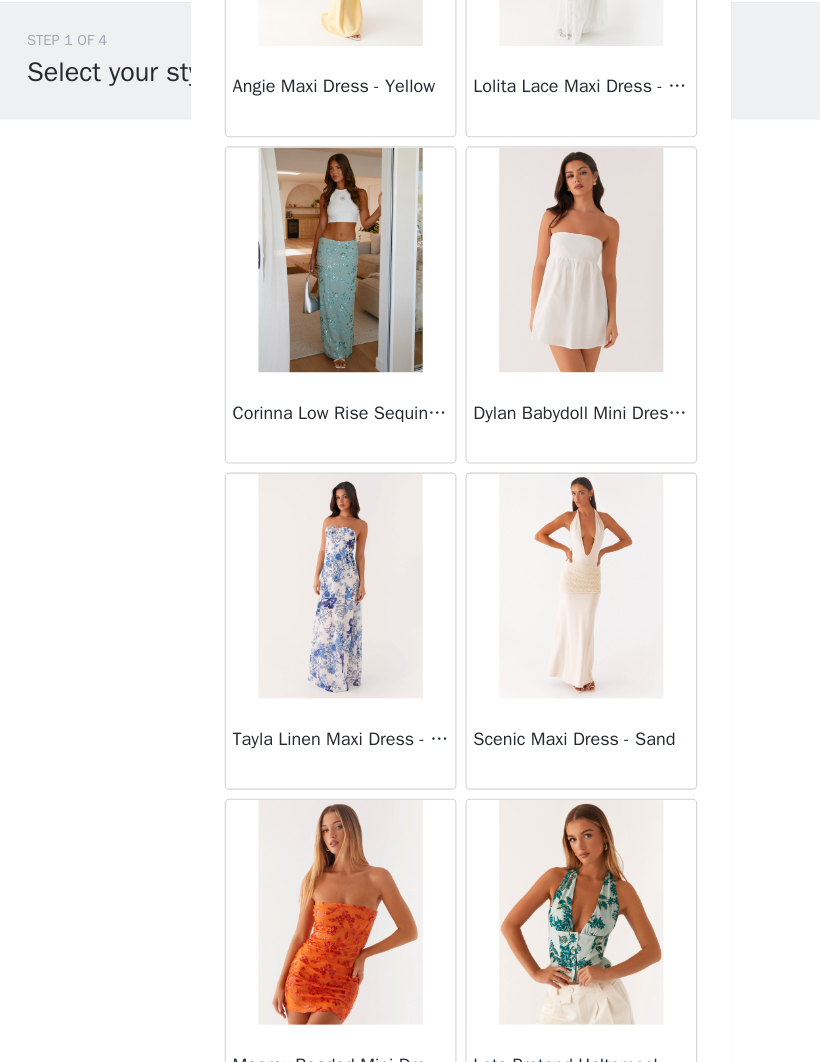 scroll, scrollTop: 25726, scrollLeft: 0, axis: vertical 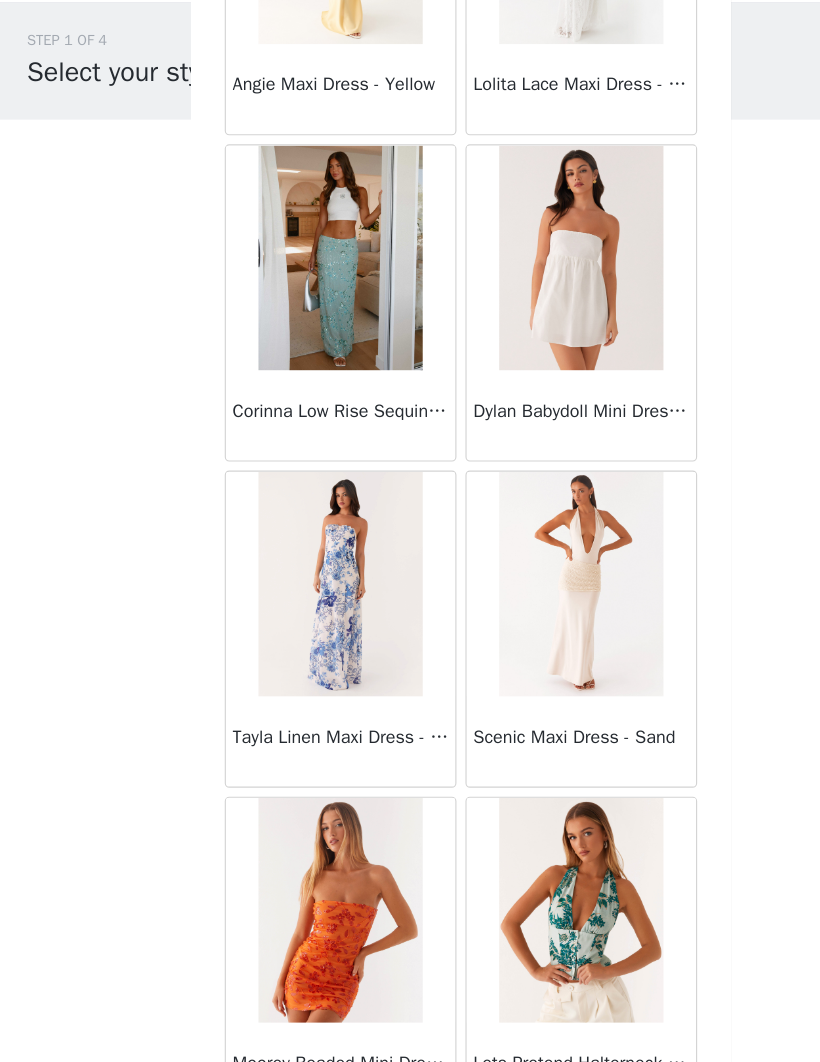 click at bounding box center (516, 575) 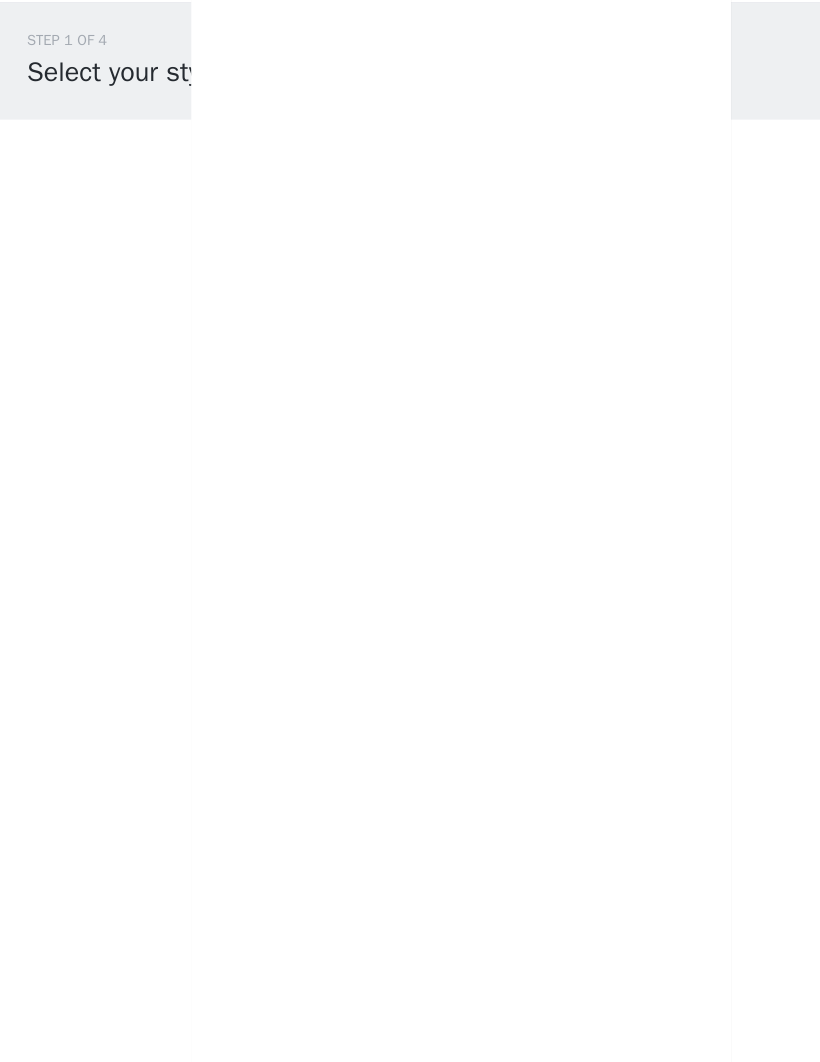 scroll, scrollTop: 0, scrollLeft: 0, axis: both 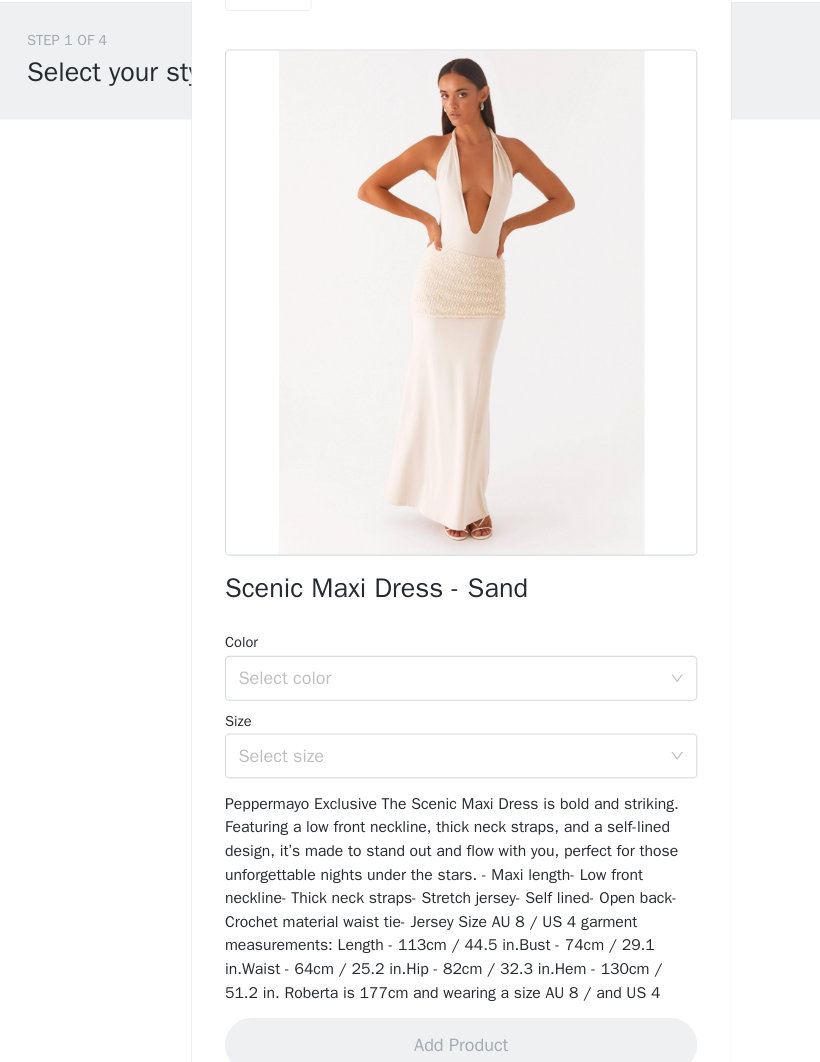 click on "Select color" at bounding box center [399, 659] 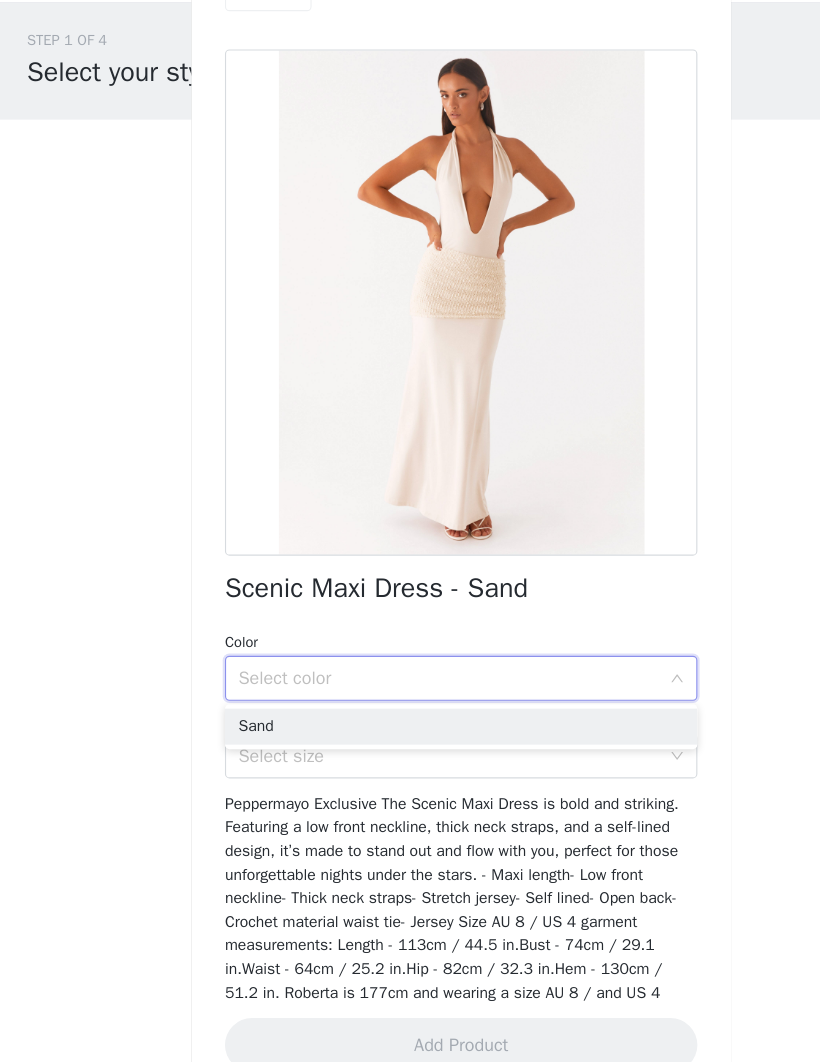 click on "Sand" at bounding box center [410, 702] 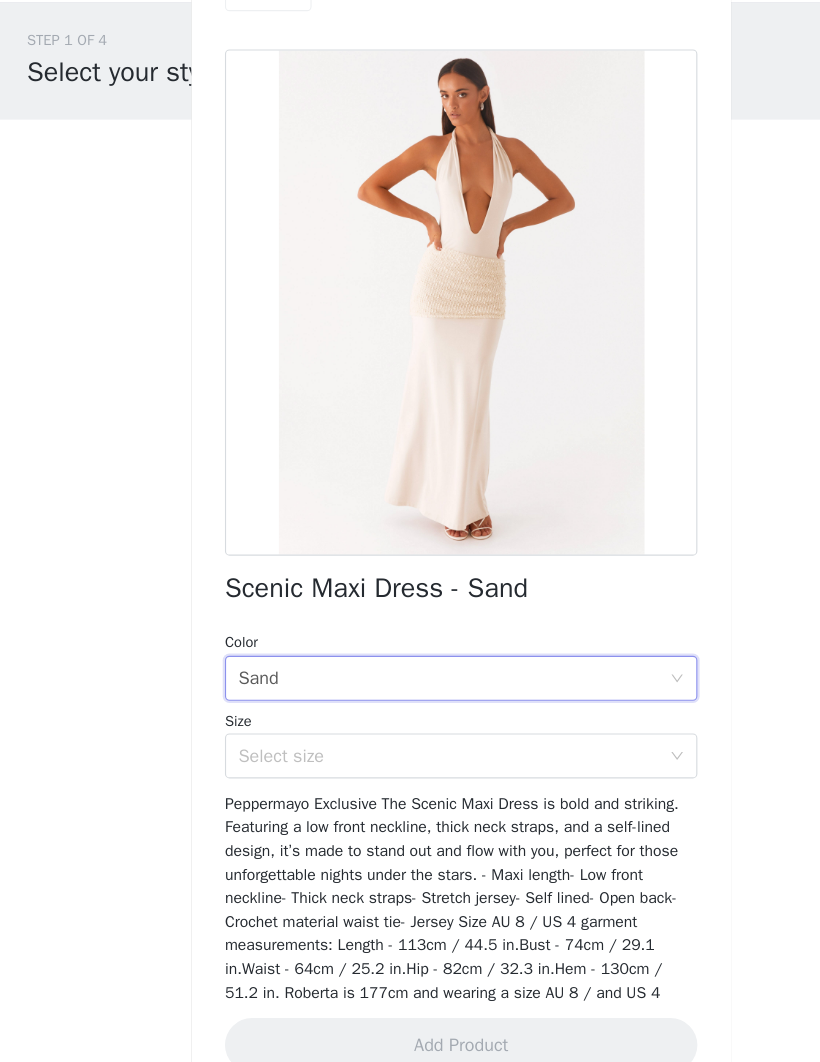click on "Select size" at bounding box center (399, 728) 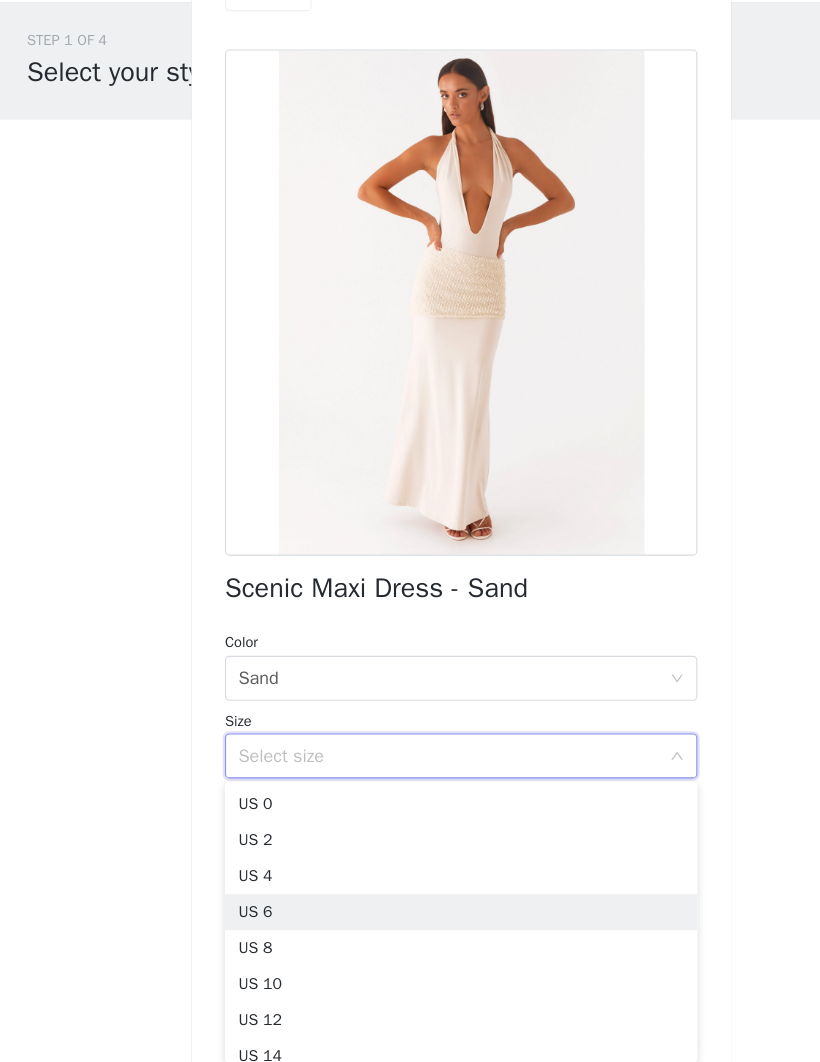 click on "US 6" at bounding box center [410, 867] 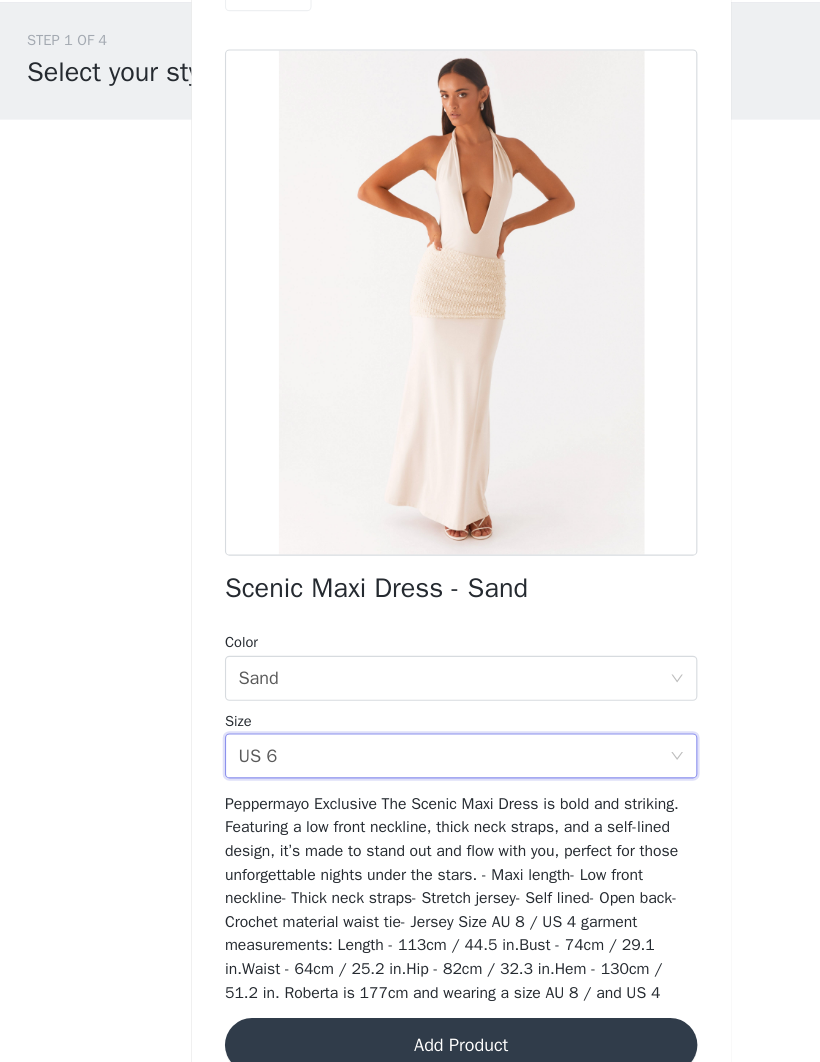 click on "Add Product" at bounding box center (410, 985) 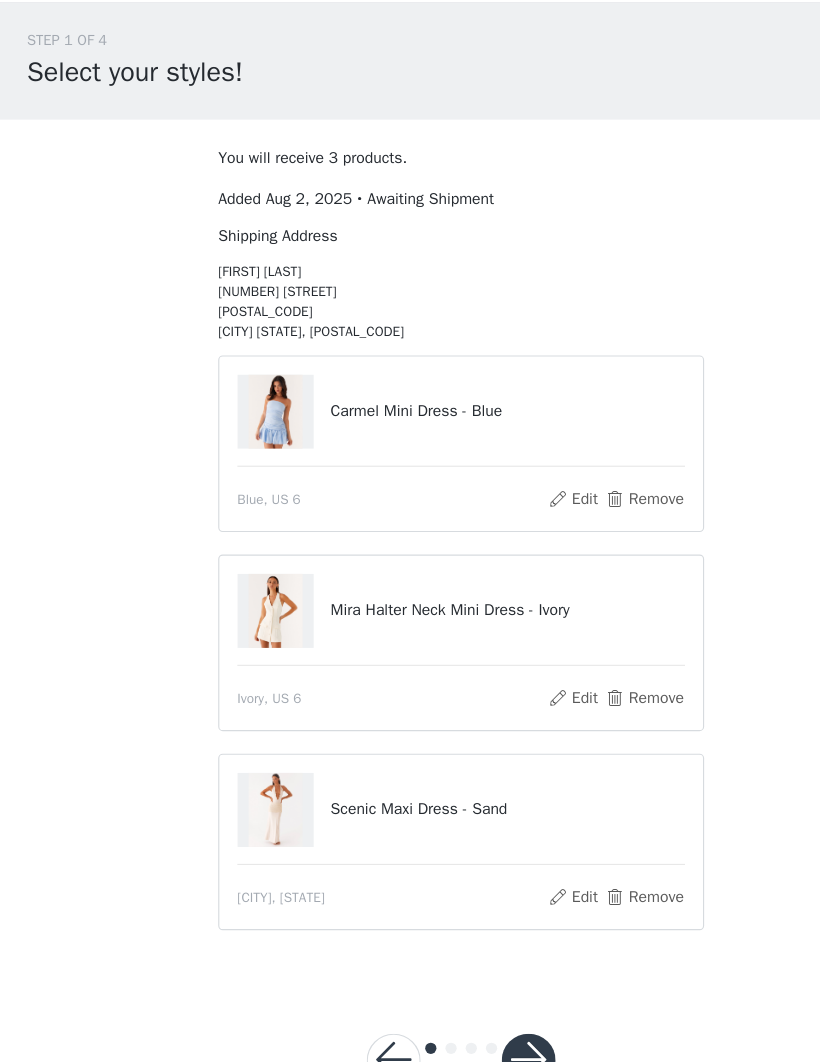 click at bounding box center (245, 422) 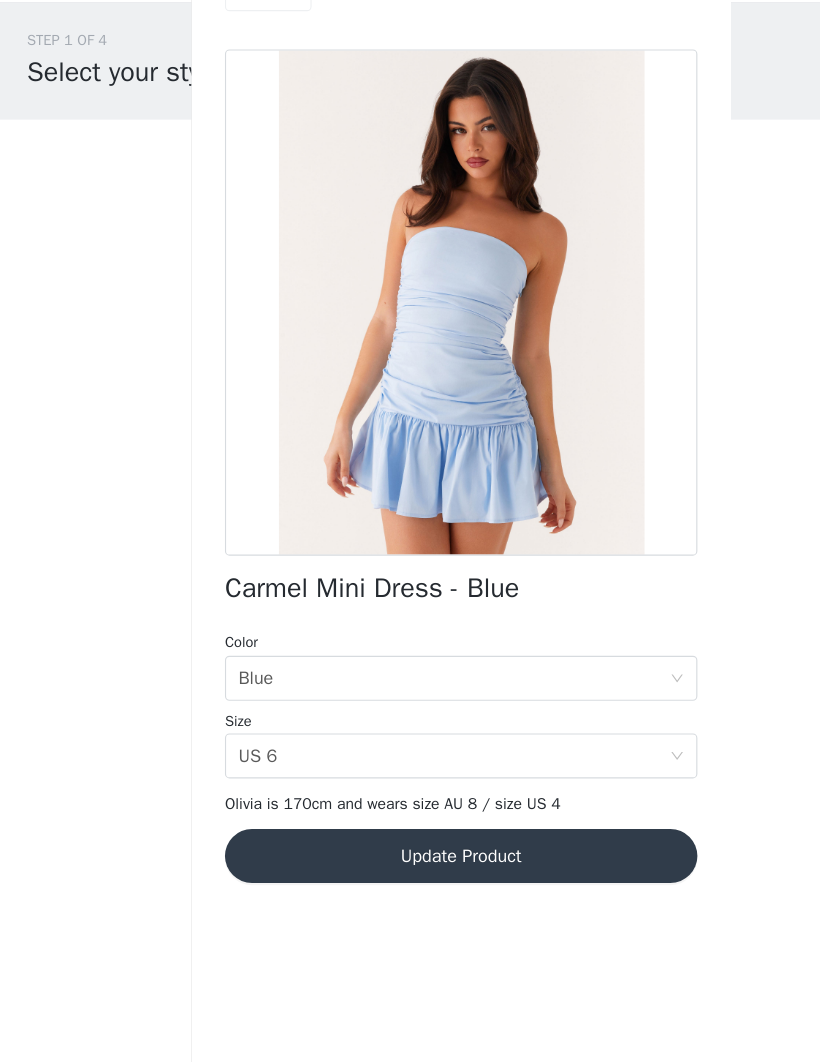 scroll, scrollTop: 8, scrollLeft: 0, axis: vertical 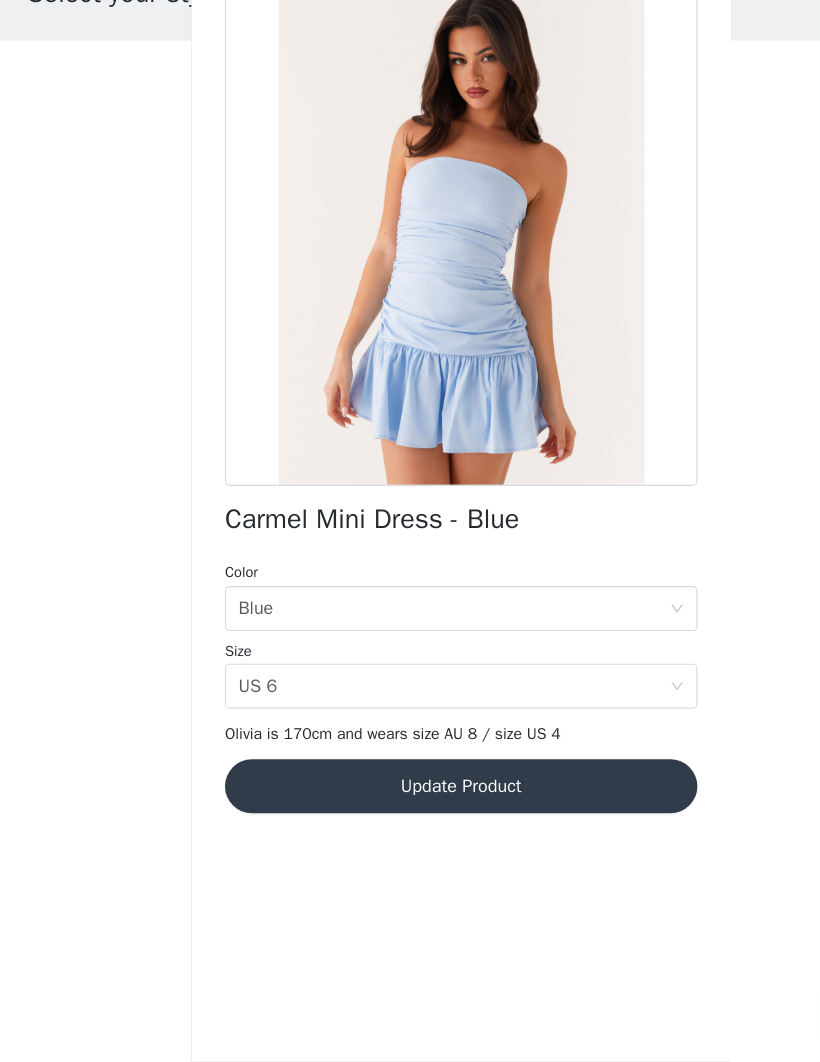 click on "Update Product" at bounding box center [410, 817] 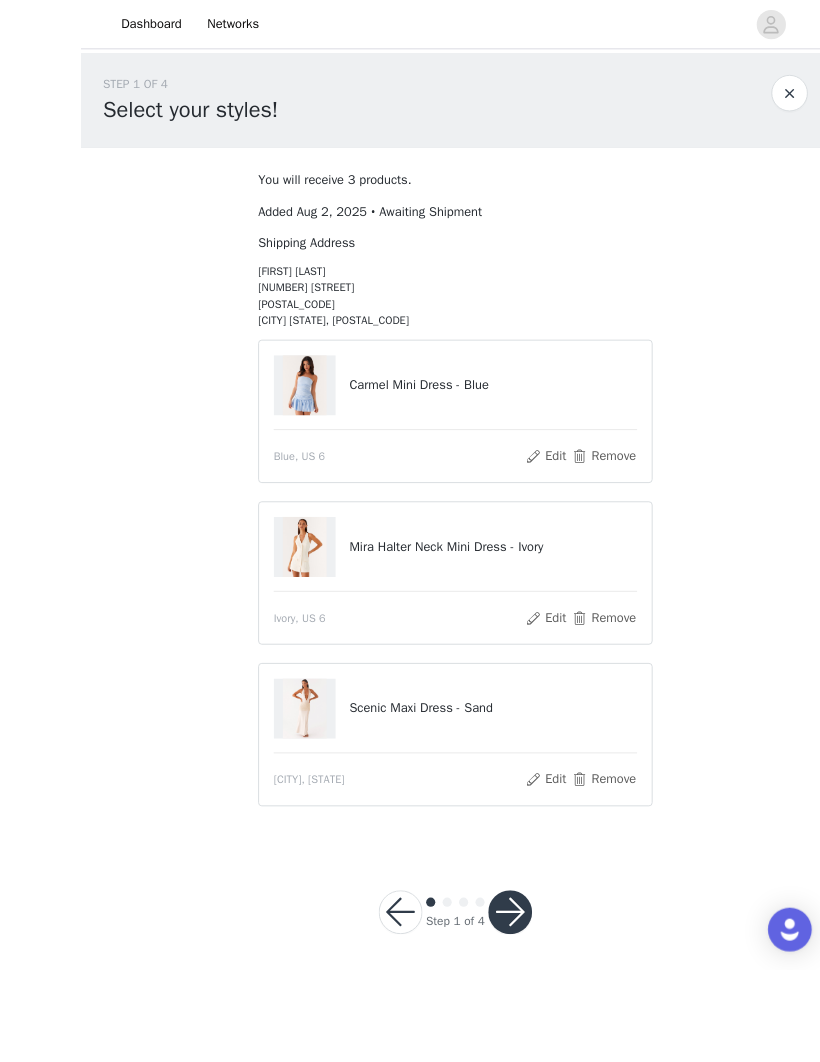 scroll, scrollTop: 8, scrollLeft: 0, axis: vertical 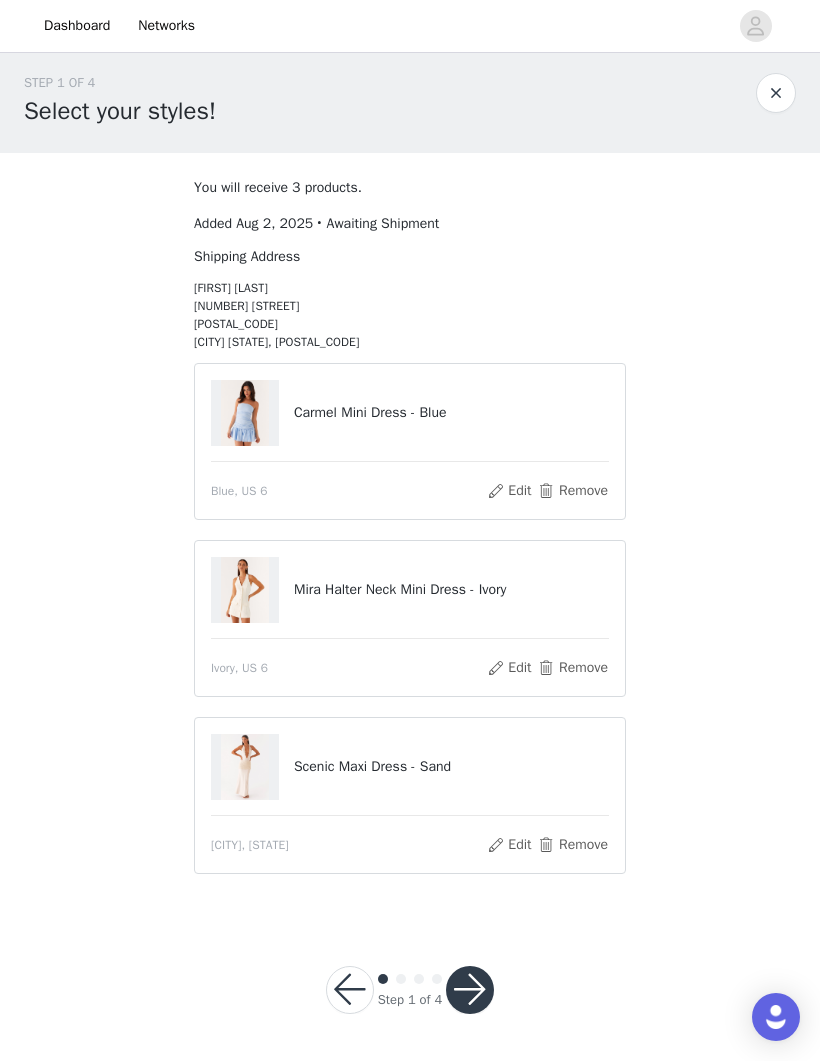 click at bounding box center [470, 991] 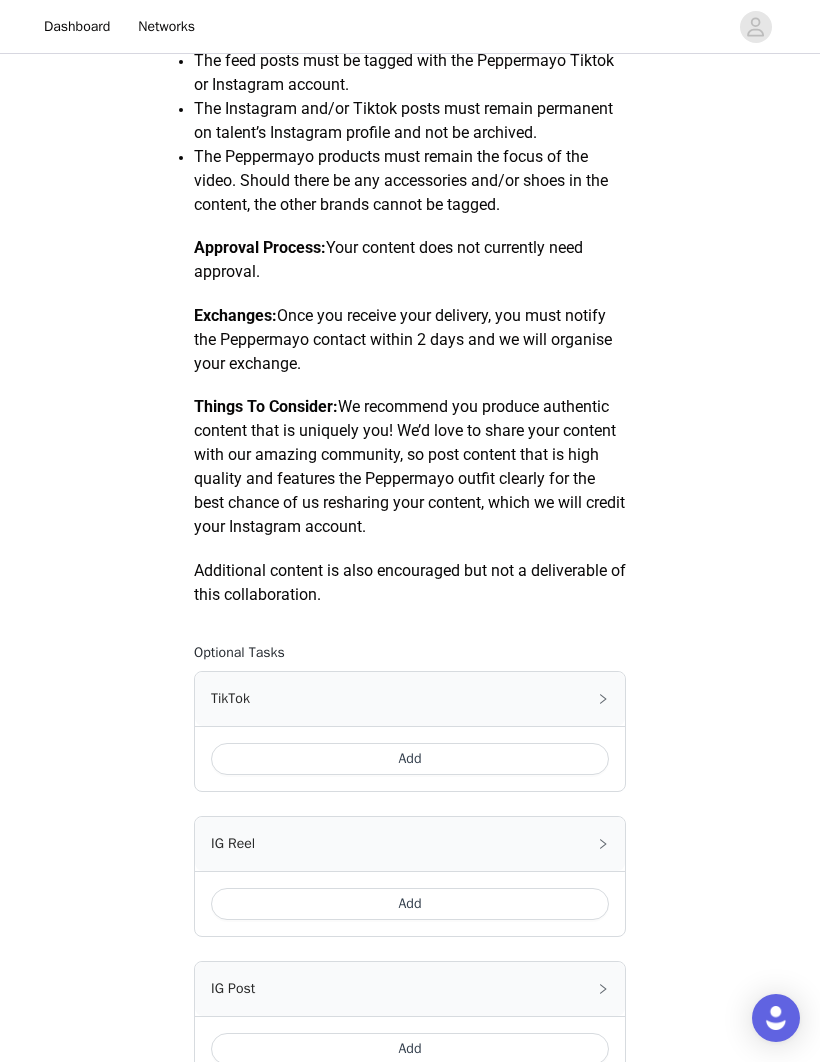 scroll, scrollTop: 837, scrollLeft: 0, axis: vertical 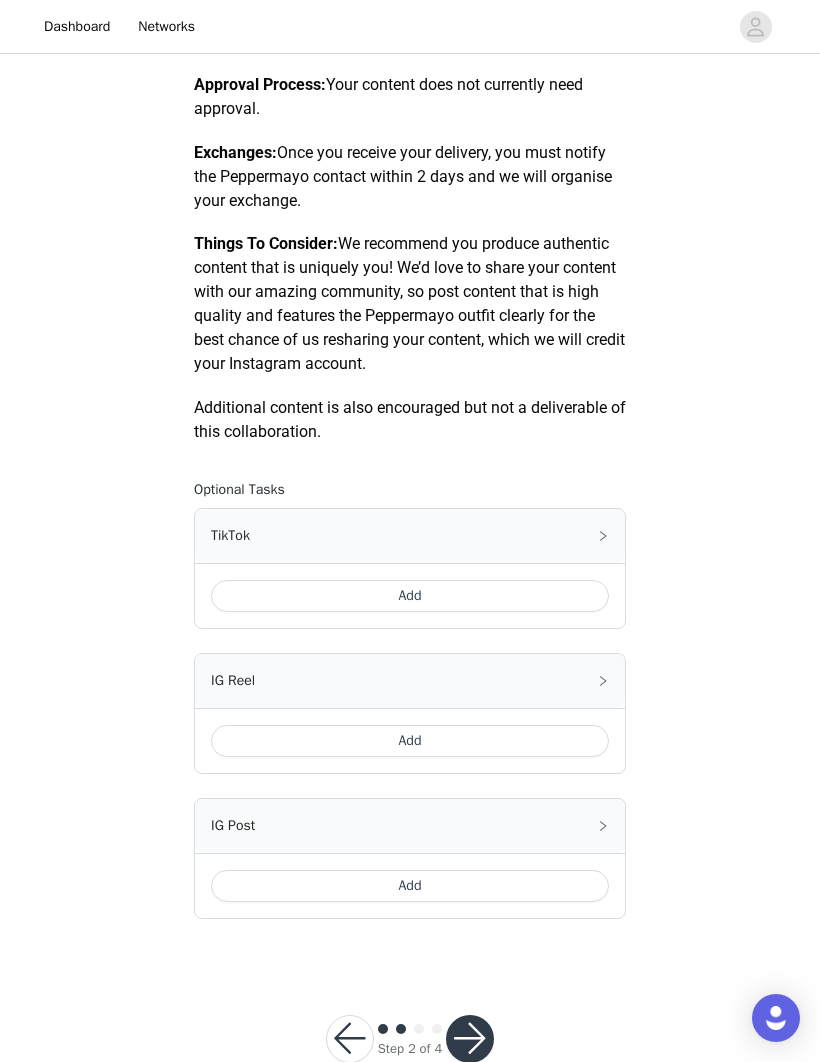 click at bounding box center (470, 1039) 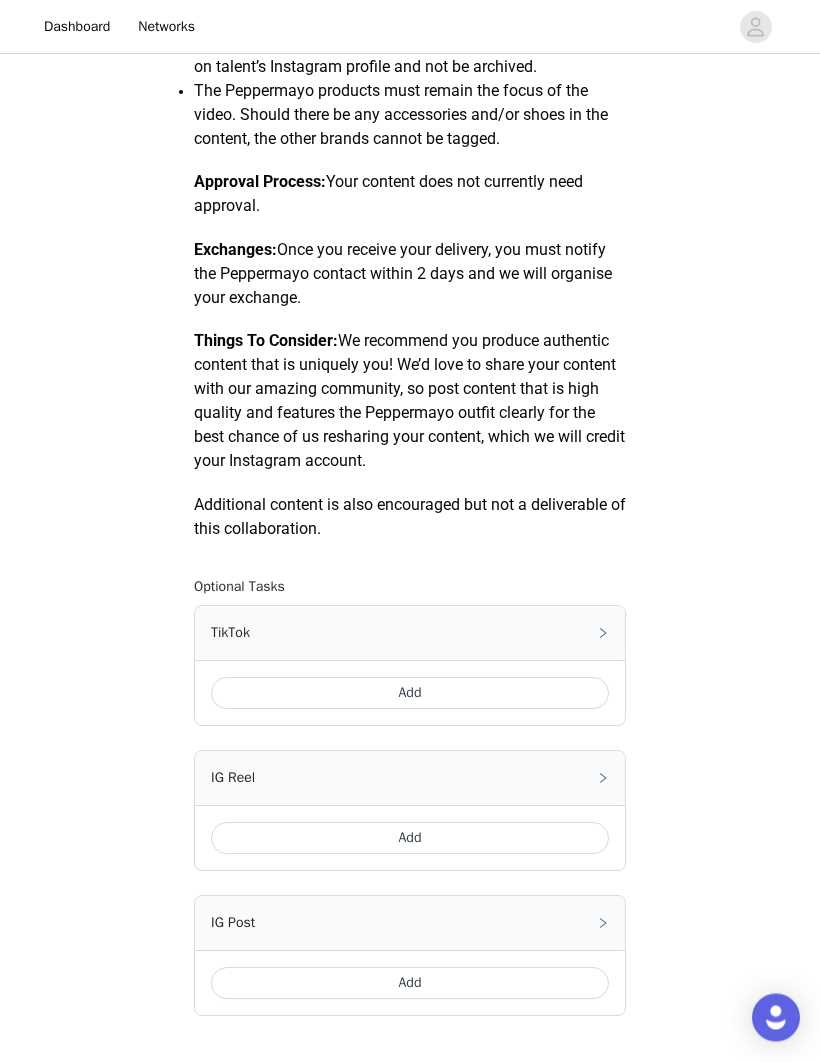 click on "TikTok" at bounding box center (410, 634) 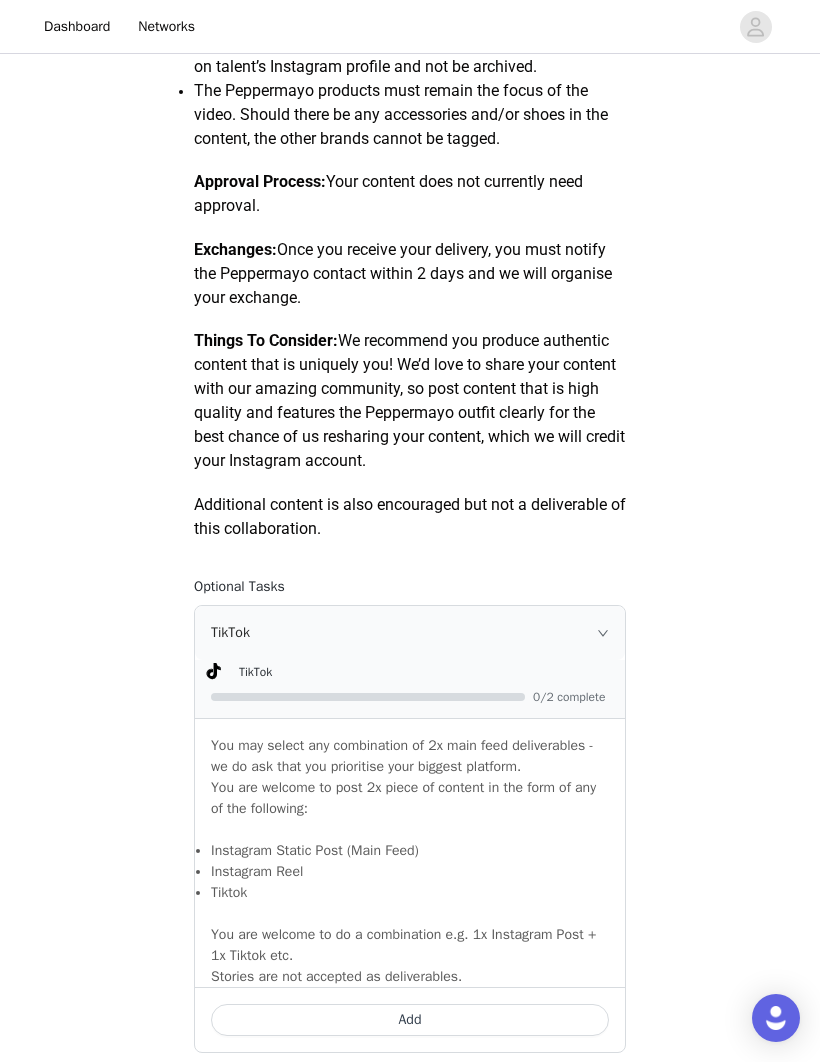 click on "Add" at bounding box center [410, 1020] 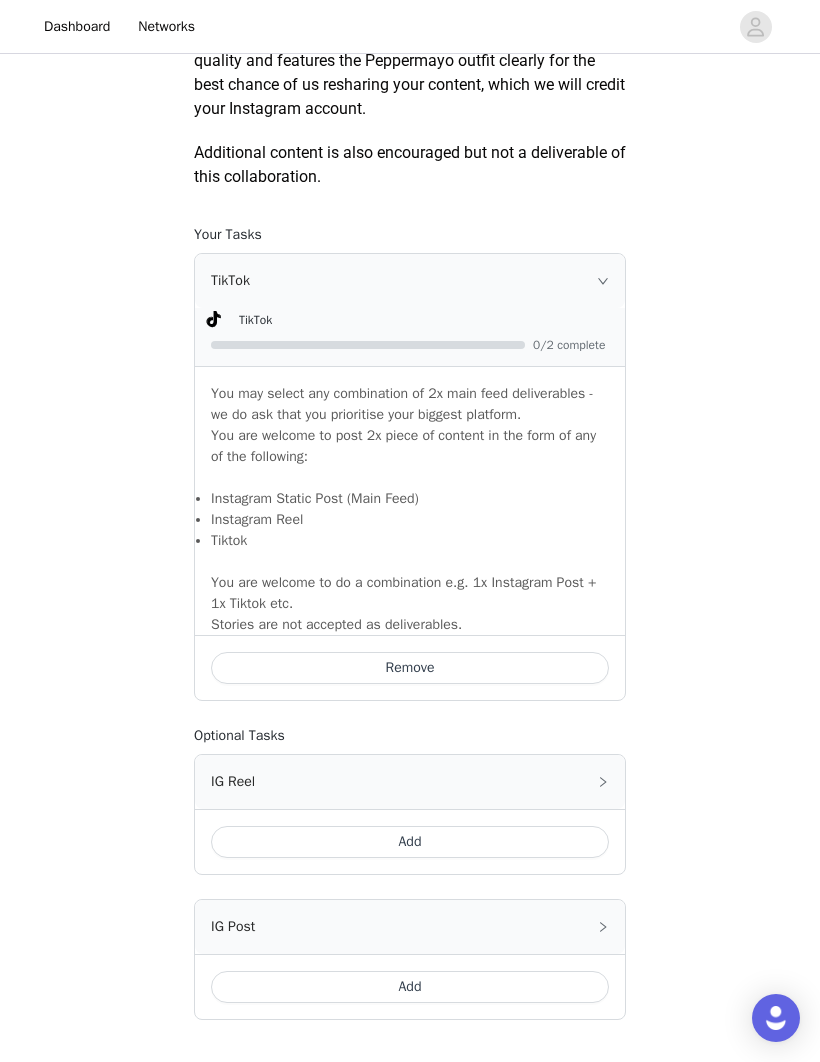 scroll, scrollTop: 1193, scrollLeft: 0, axis: vertical 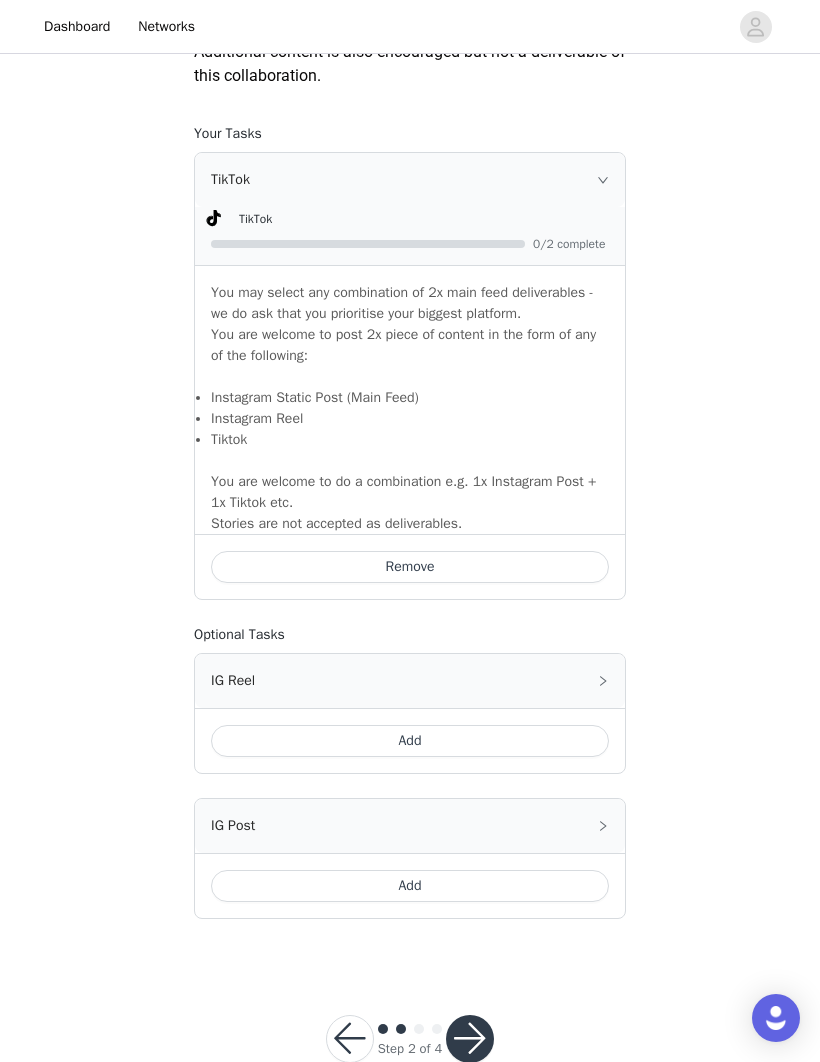 click on "Add" at bounding box center (410, 886) 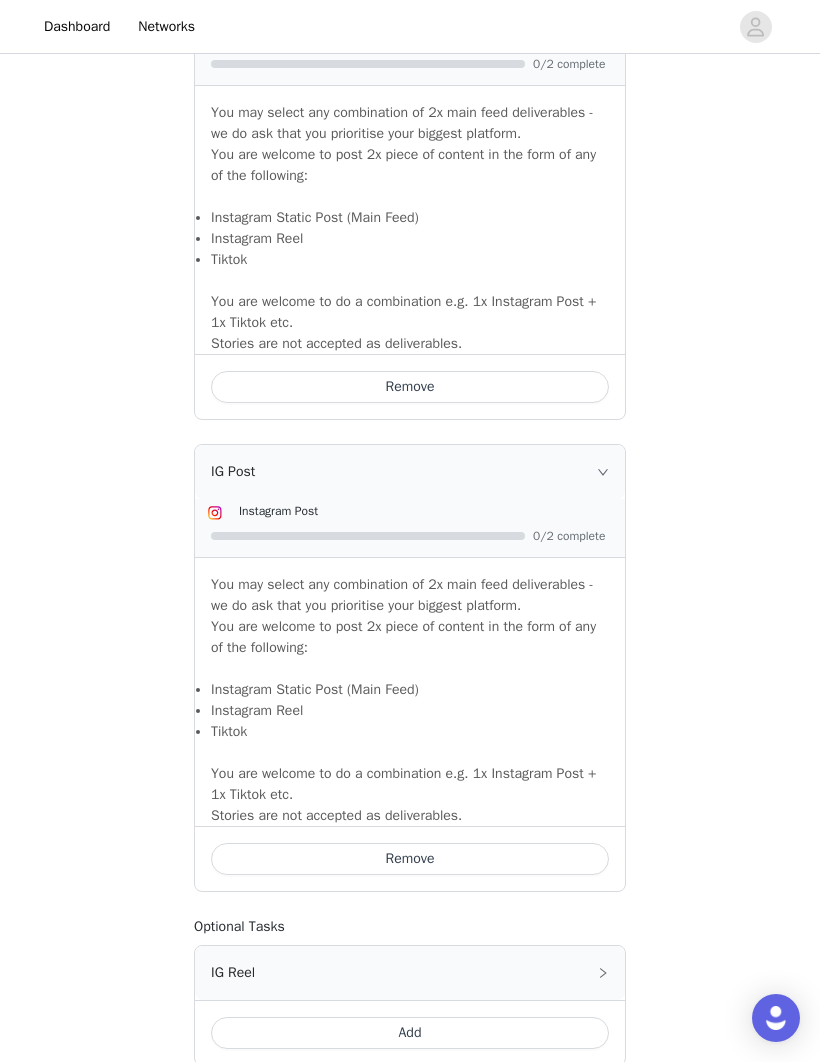 scroll, scrollTop: 1562, scrollLeft: 0, axis: vertical 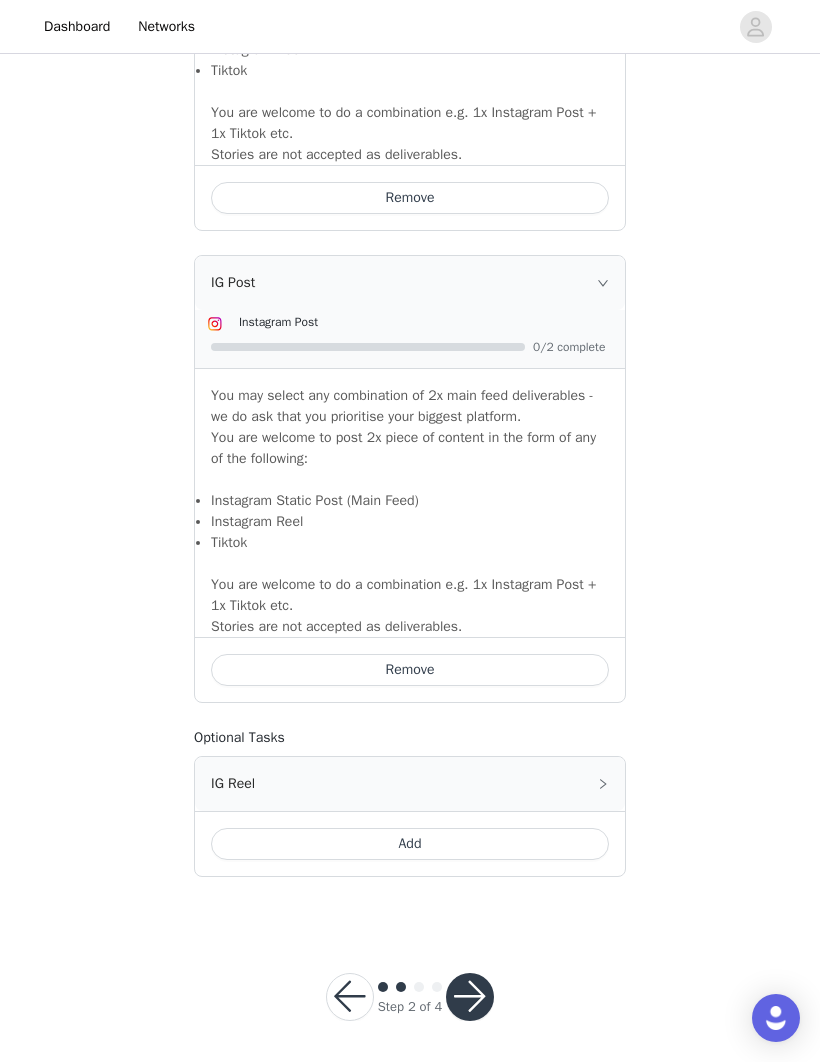 click at bounding box center [470, 997] 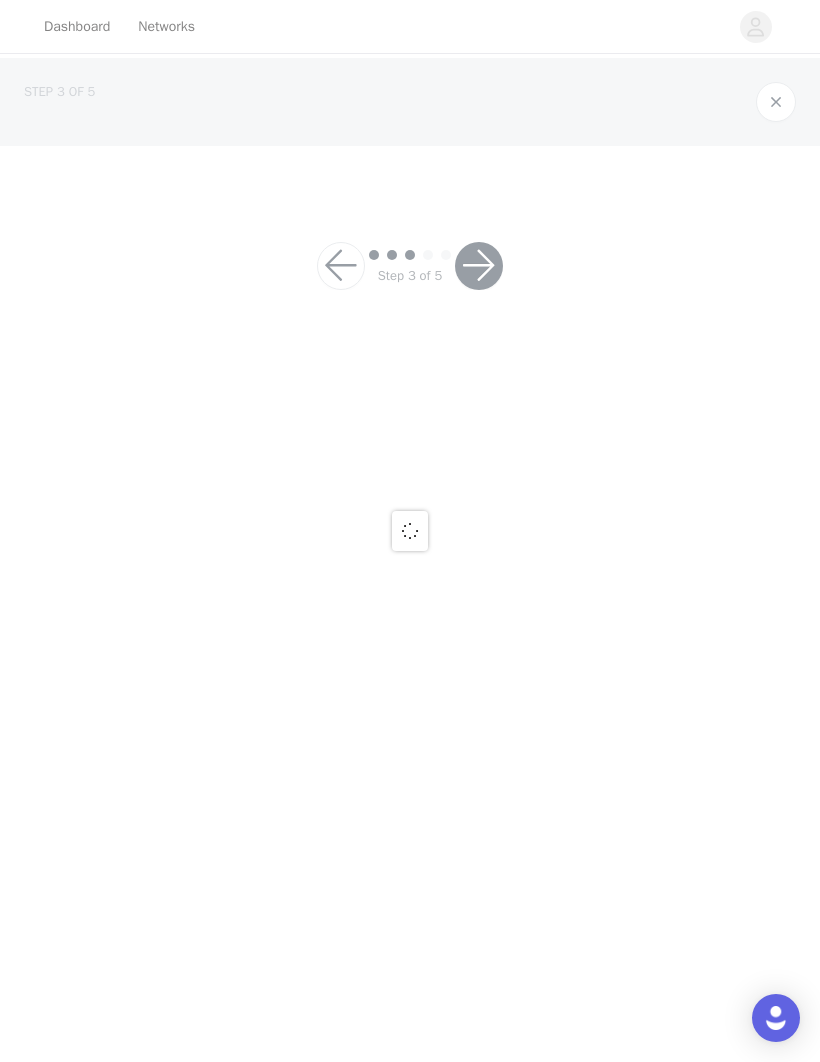 scroll, scrollTop: 0, scrollLeft: 0, axis: both 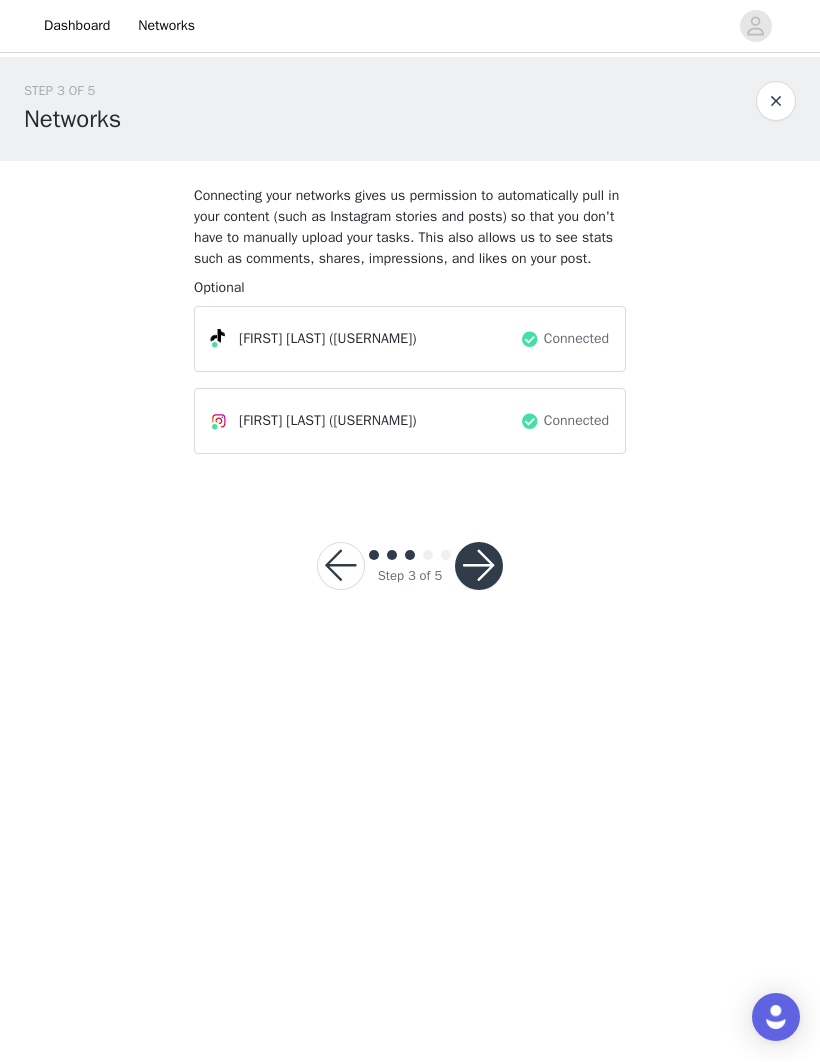 click at bounding box center [479, 567] 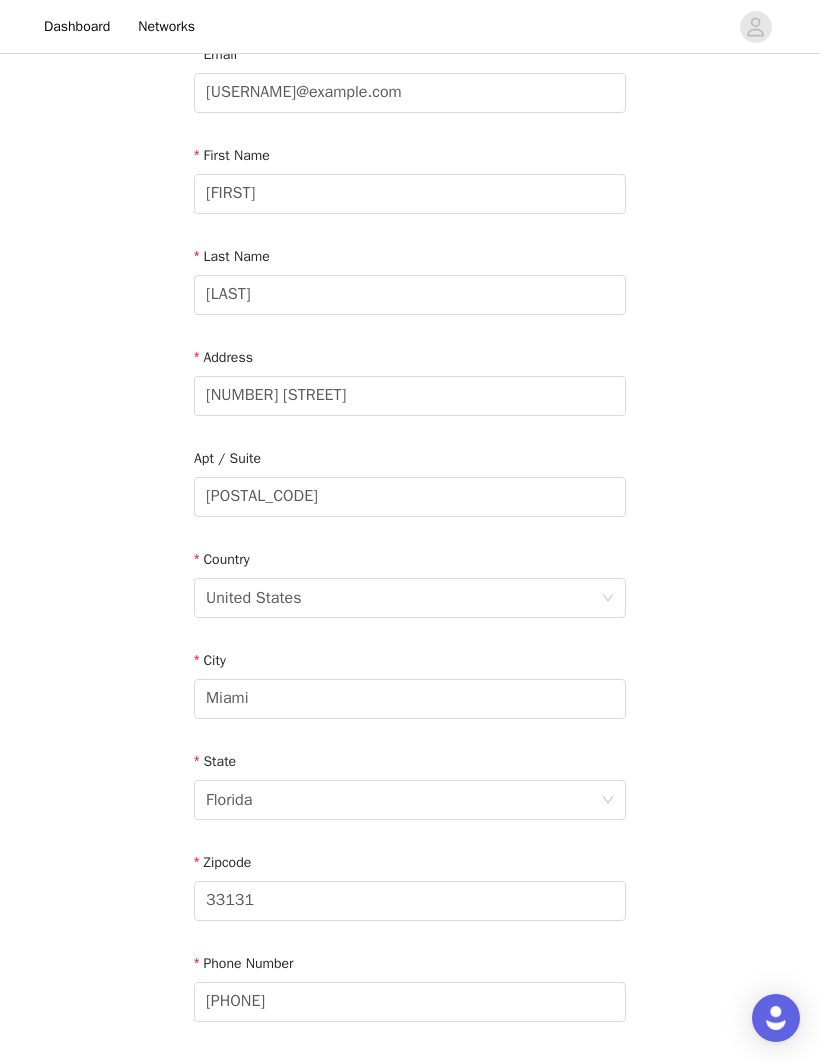 scroll, scrollTop: 232, scrollLeft: 0, axis: vertical 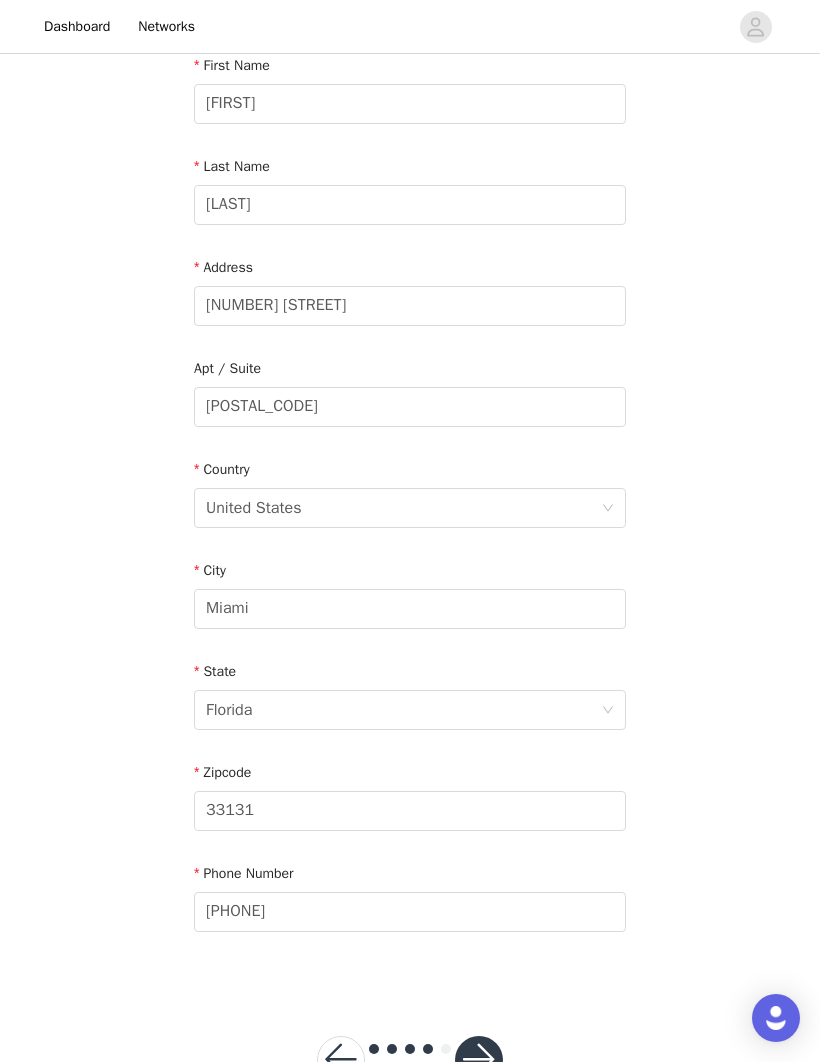 click at bounding box center (479, 1060) 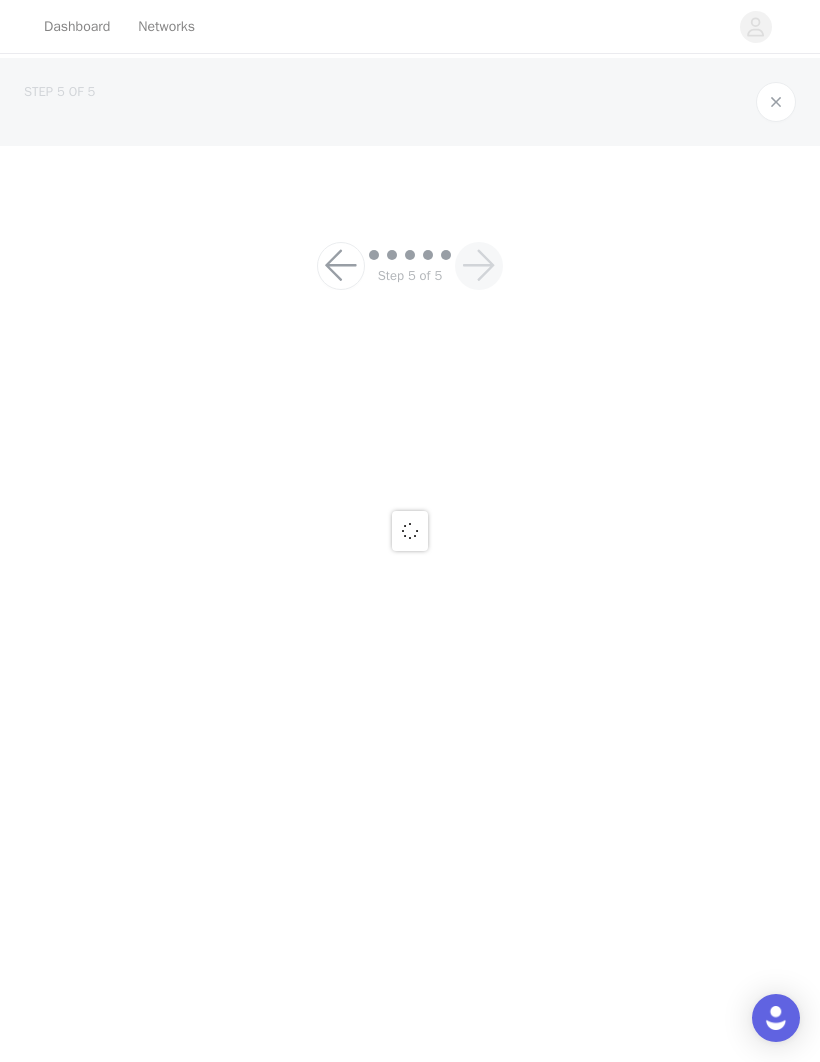 scroll, scrollTop: 0, scrollLeft: 0, axis: both 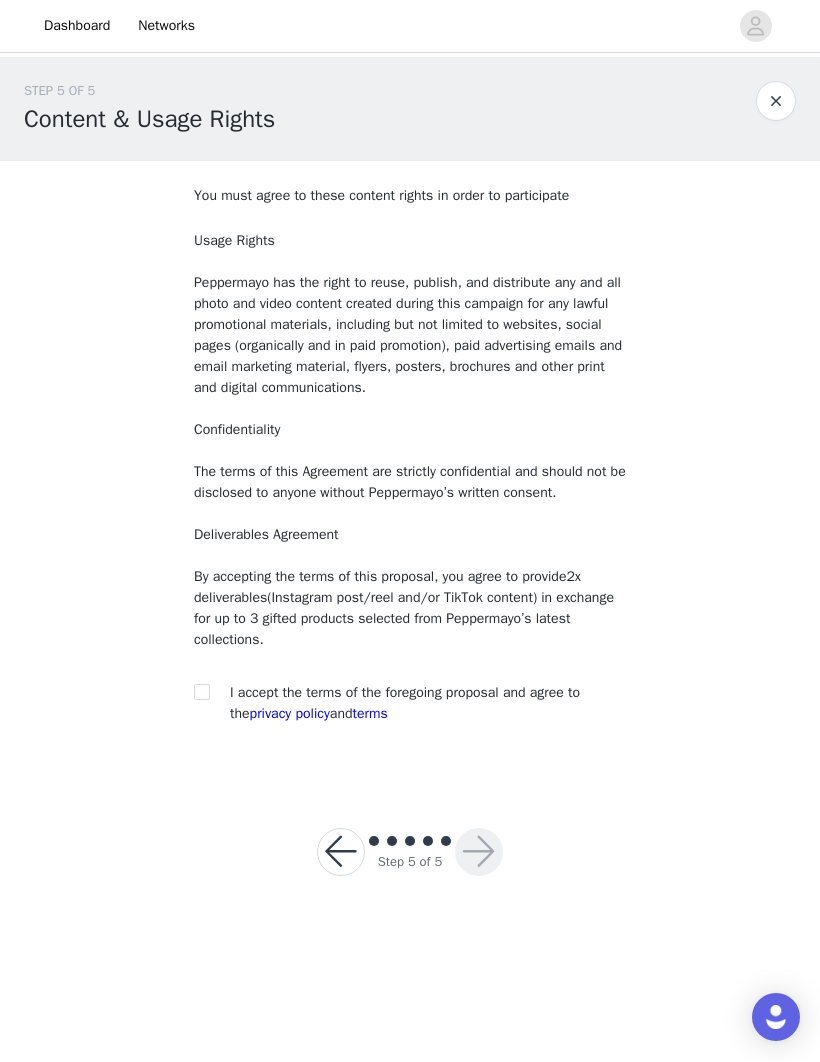 click at bounding box center [201, 692] 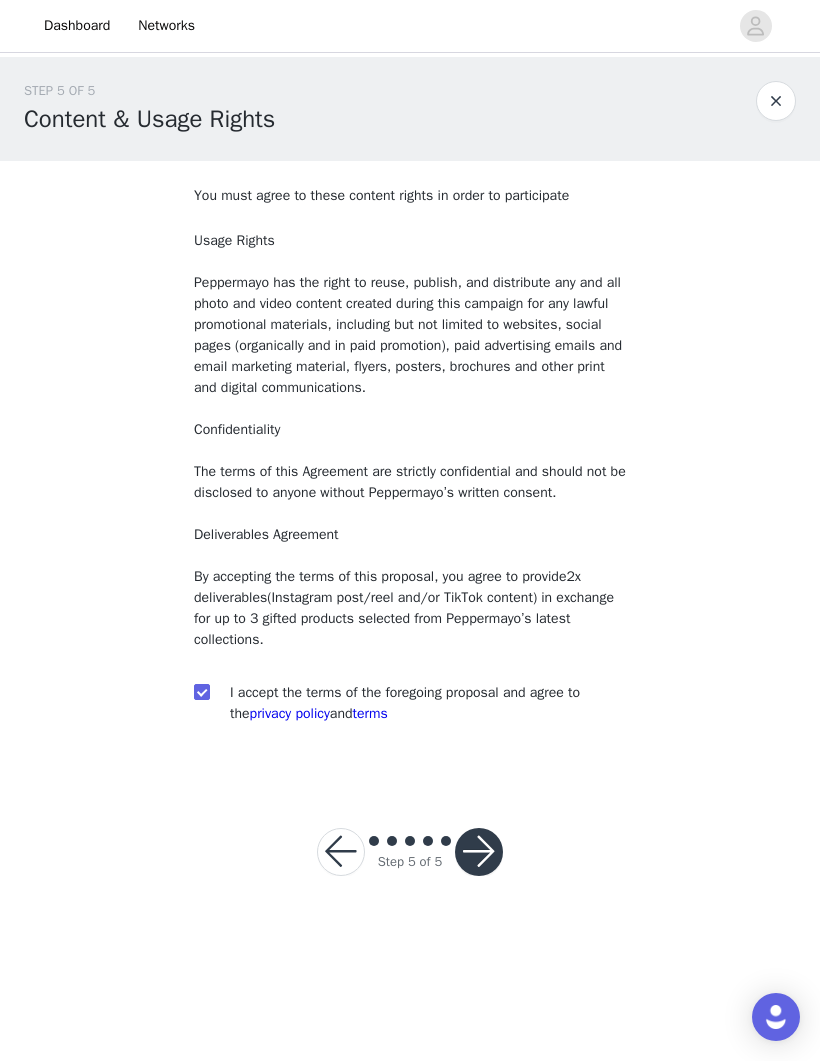 click at bounding box center (479, 853) 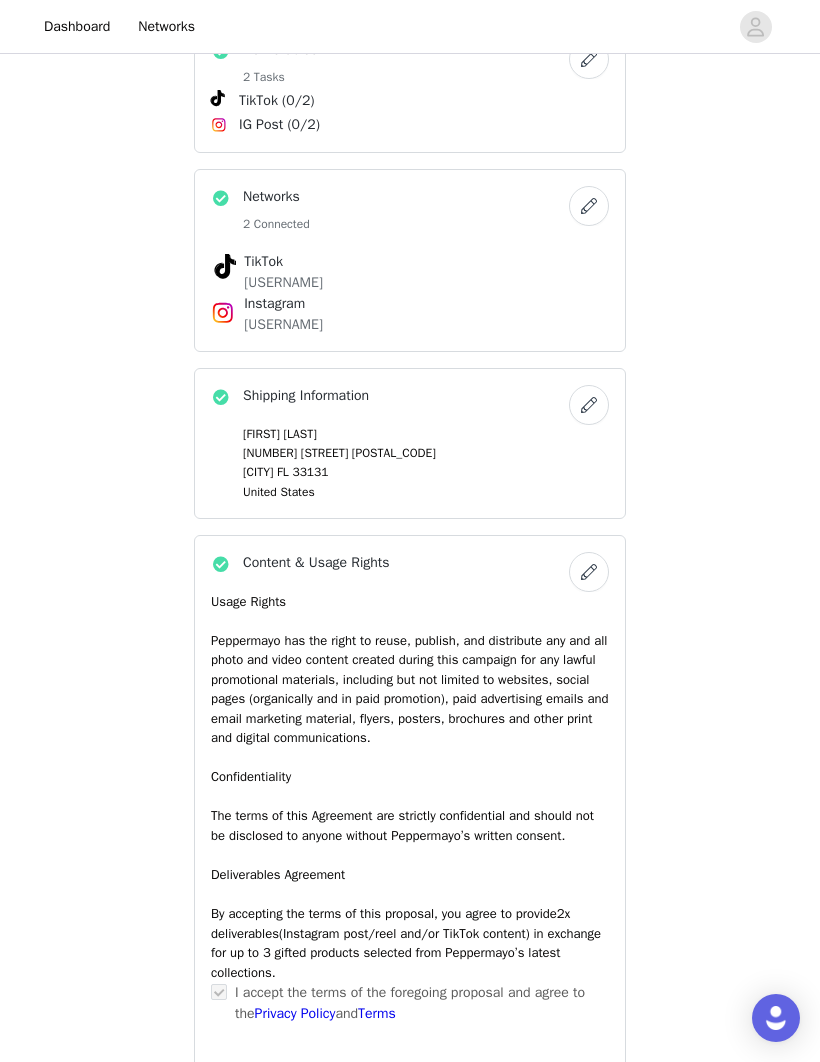 scroll, scrollTop: 1254, scrollLeft: 0, axis: vertical 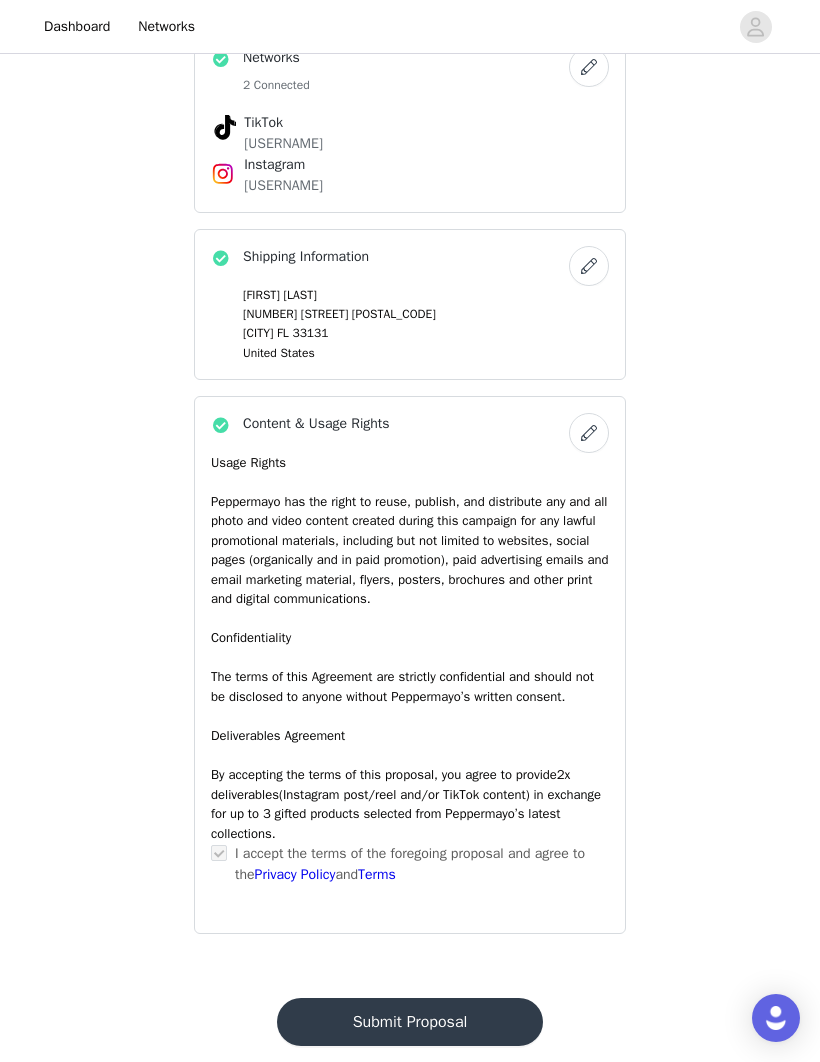 click on "Submit Proposal" at bounding box center [410, 1022] 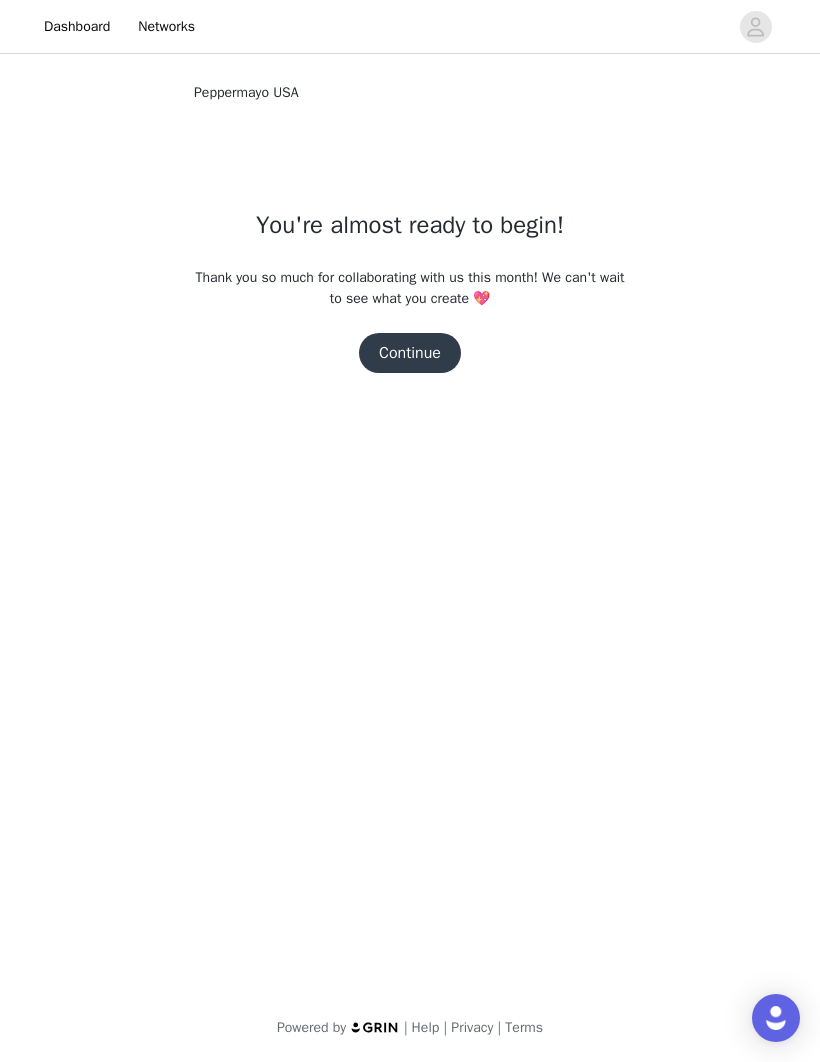 scroll, scrollTop: 0, scrollLeft: 0, axis: both 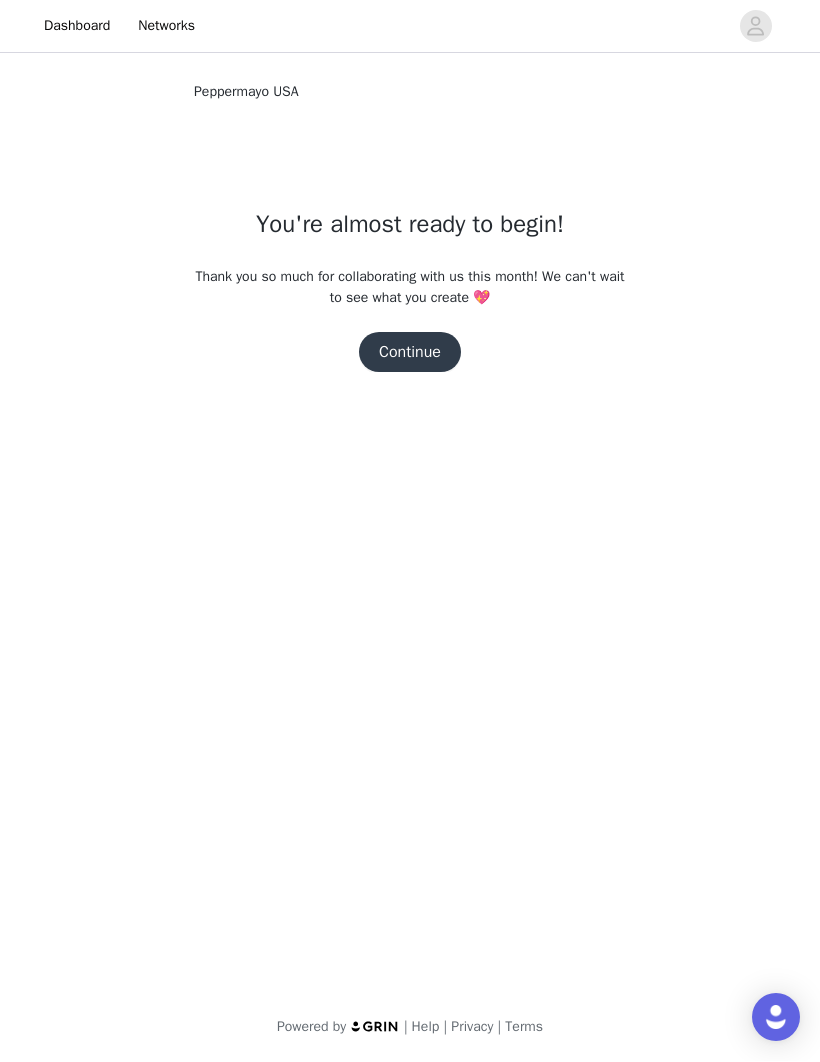click on "Continue" at bounding box center (410, 353) 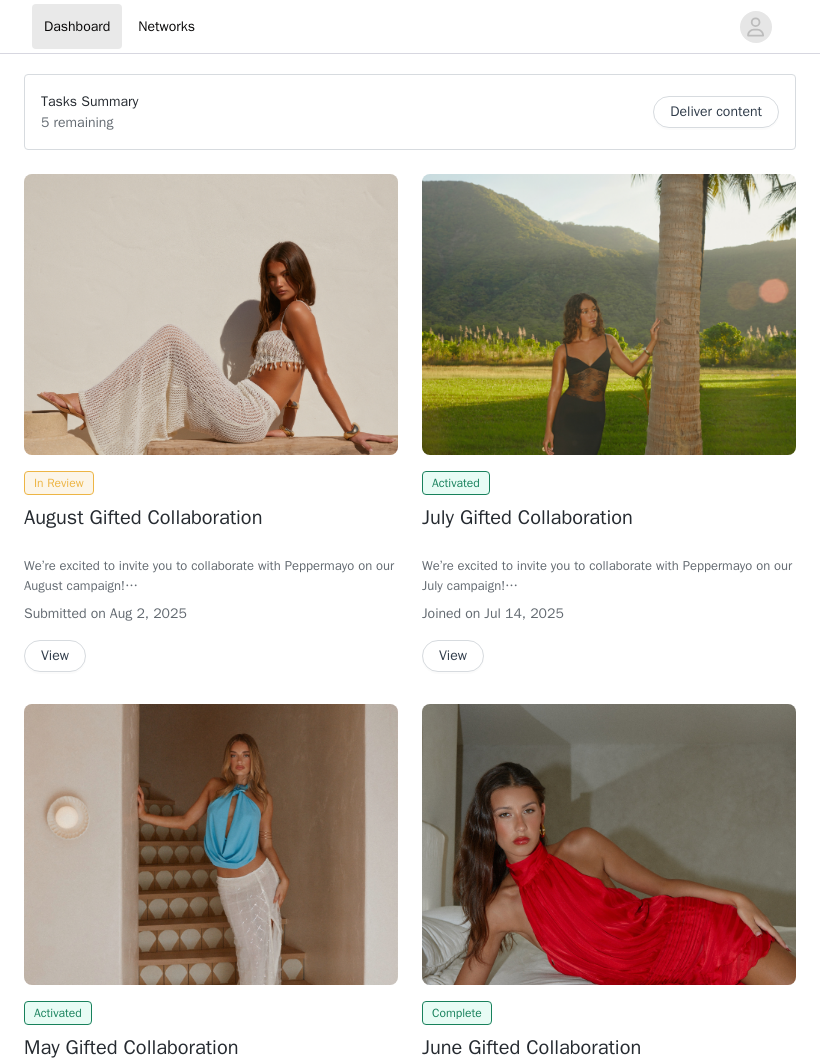 scroll, scrollTop: 0, scrollLeft: 0, axis: both 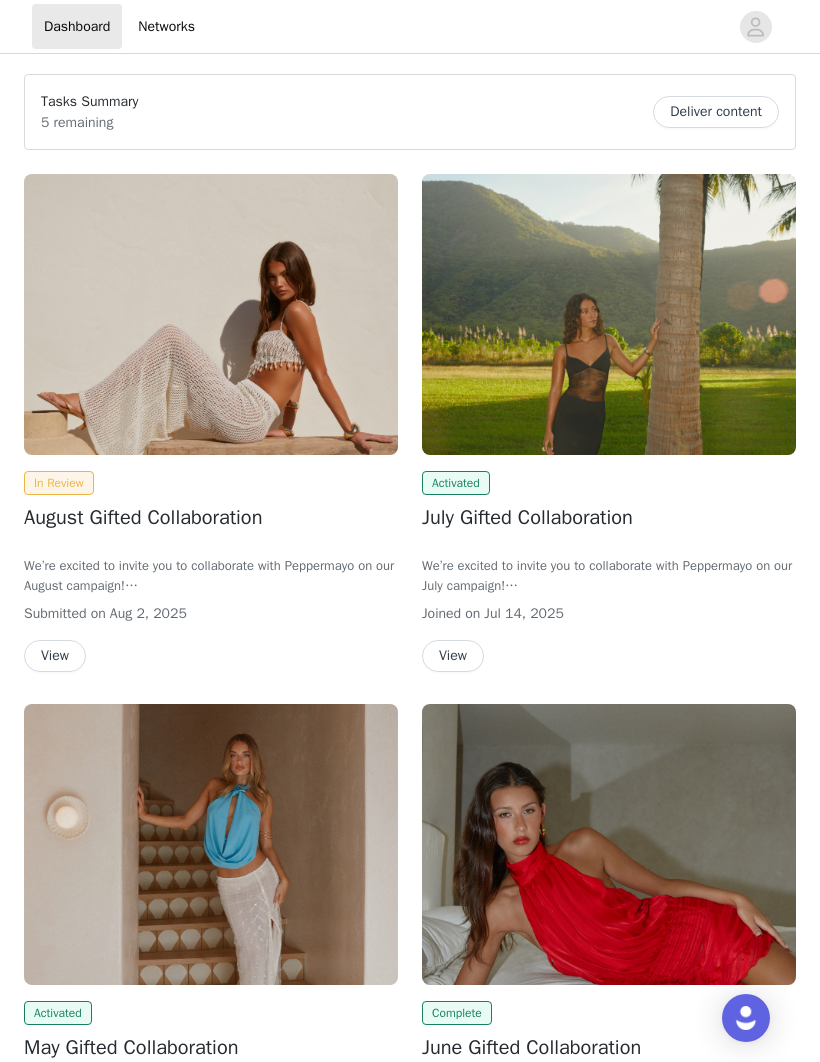 click on "We’re excited to invite you to collaborate with Peppermayo on our July campaign!" at bounding box center (609, 575) 